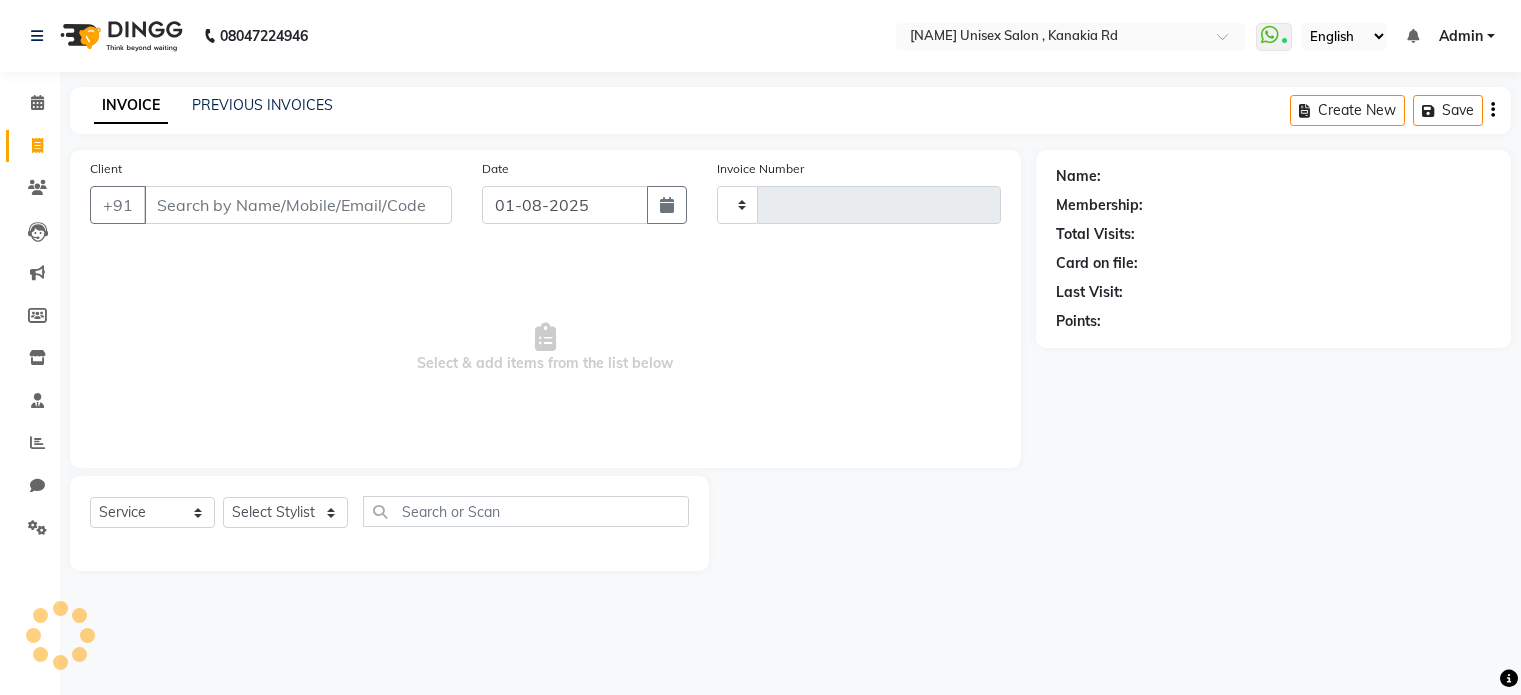 select on "service" 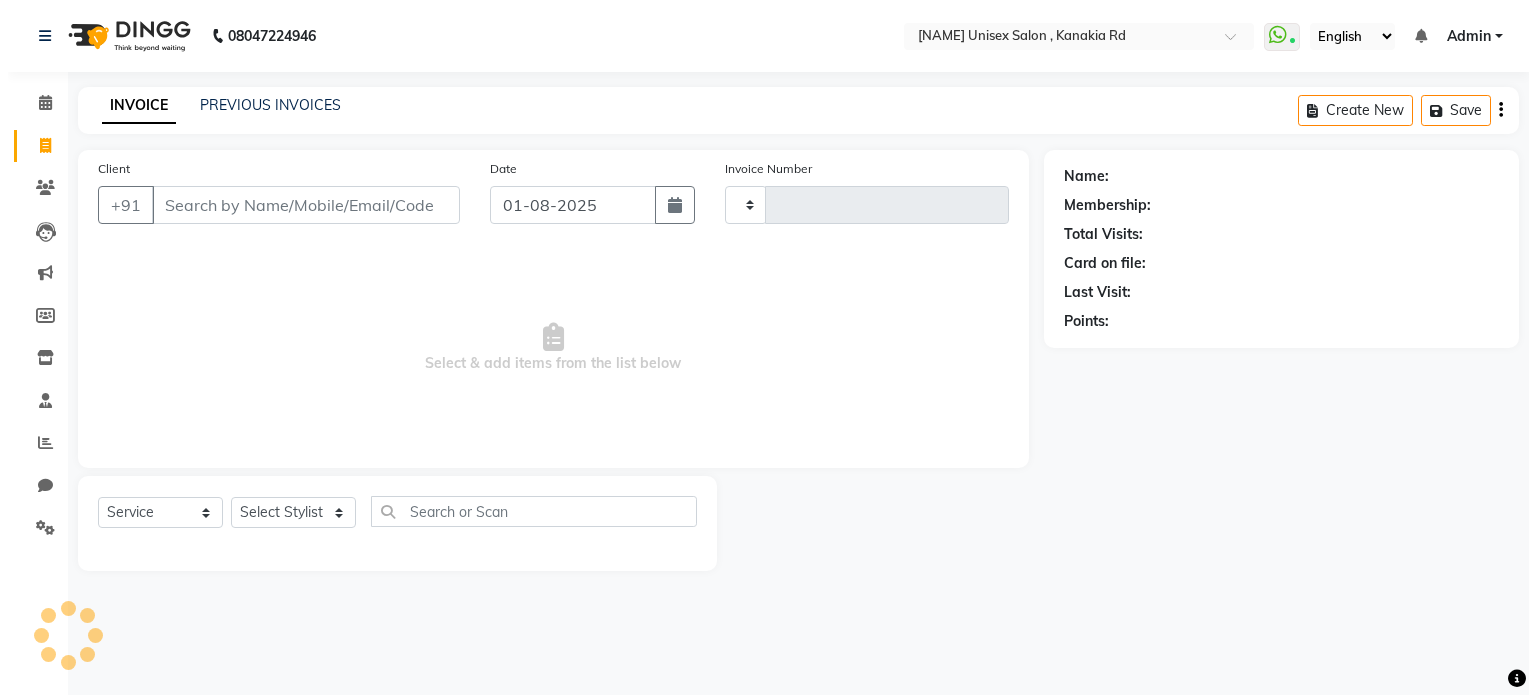 scroll, scrollTop: 0, scrollLeft: 0, axis: both 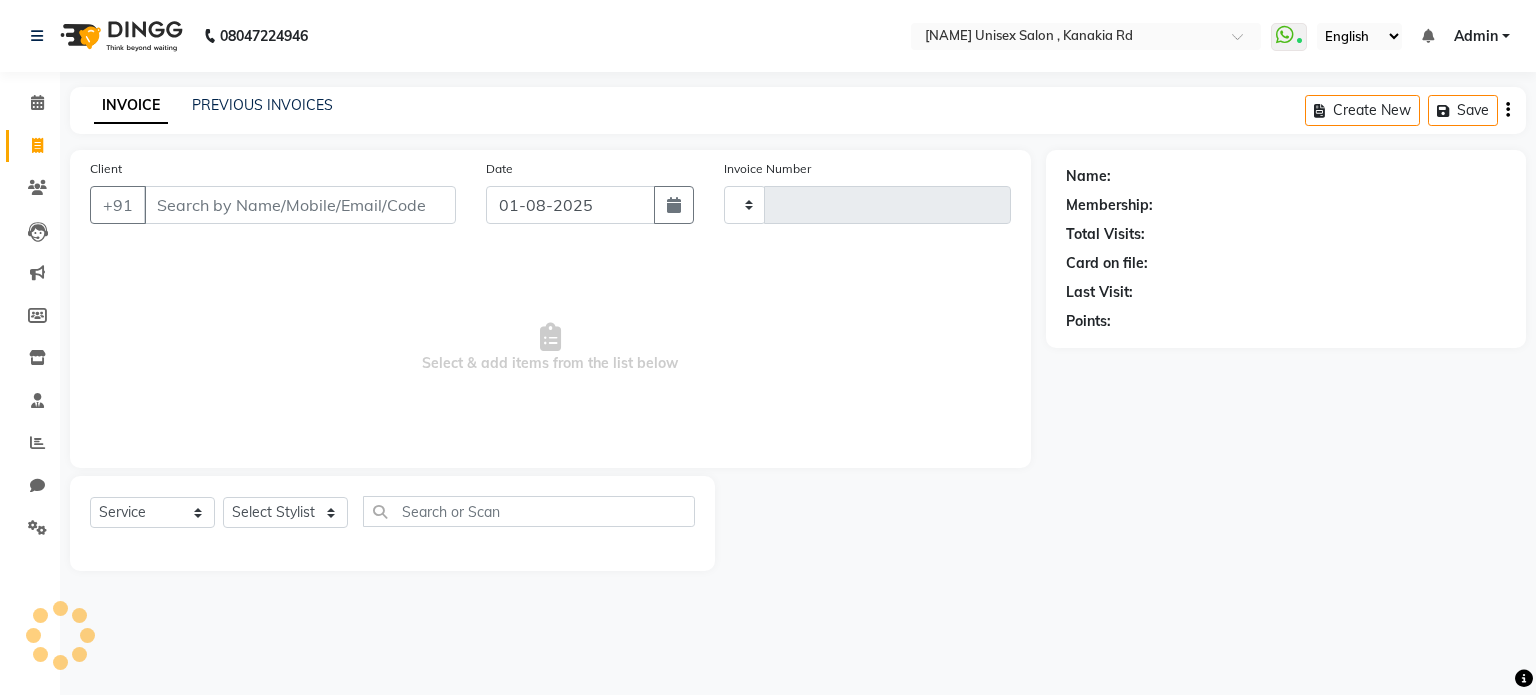 type on "2045" 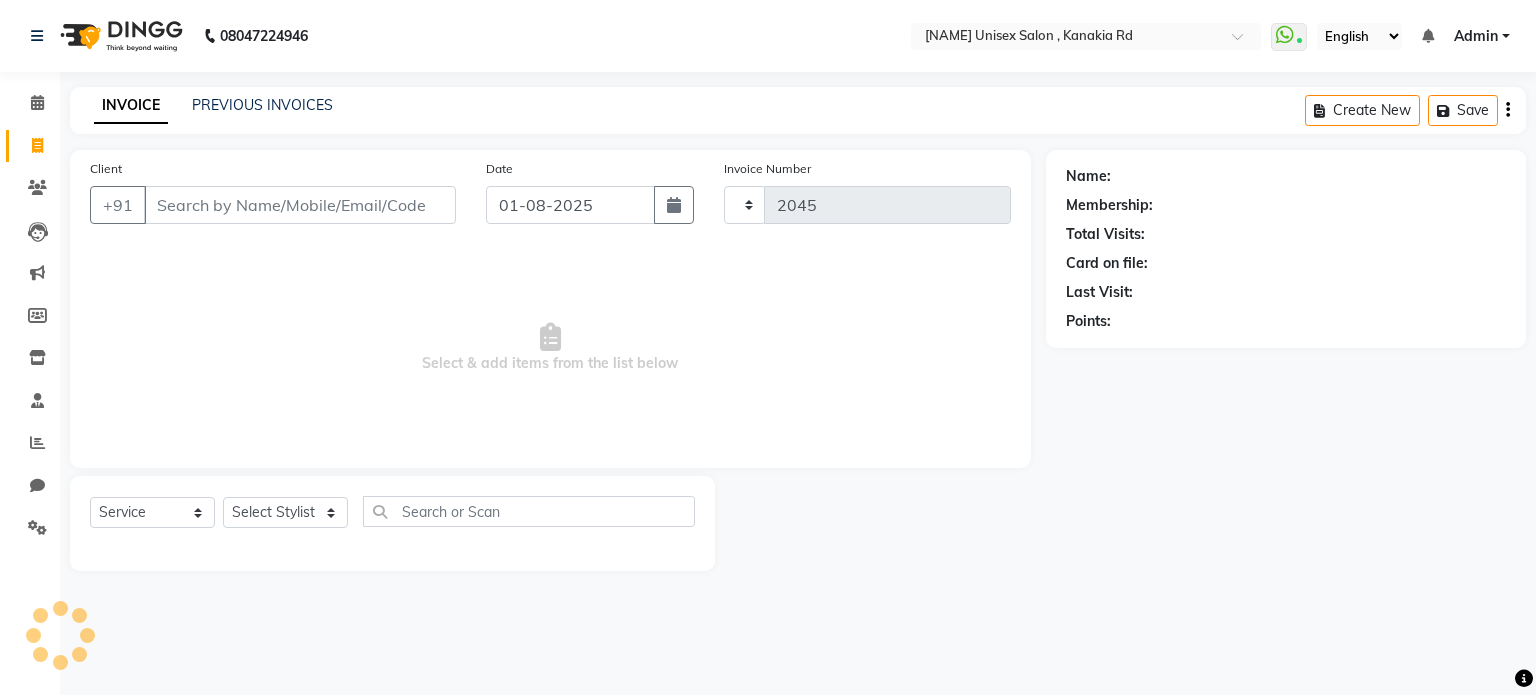 select on "7588" 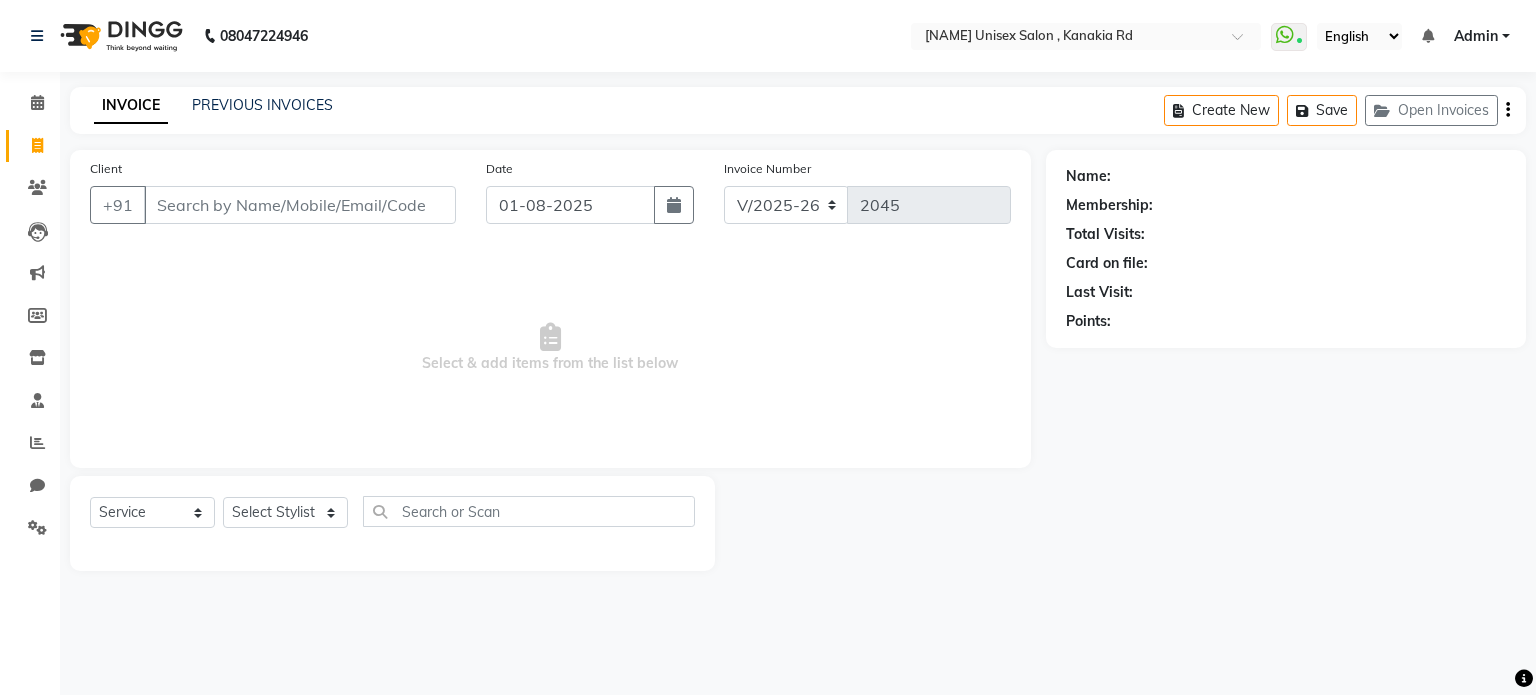 click on "Client" at bounding box center [300, 205] 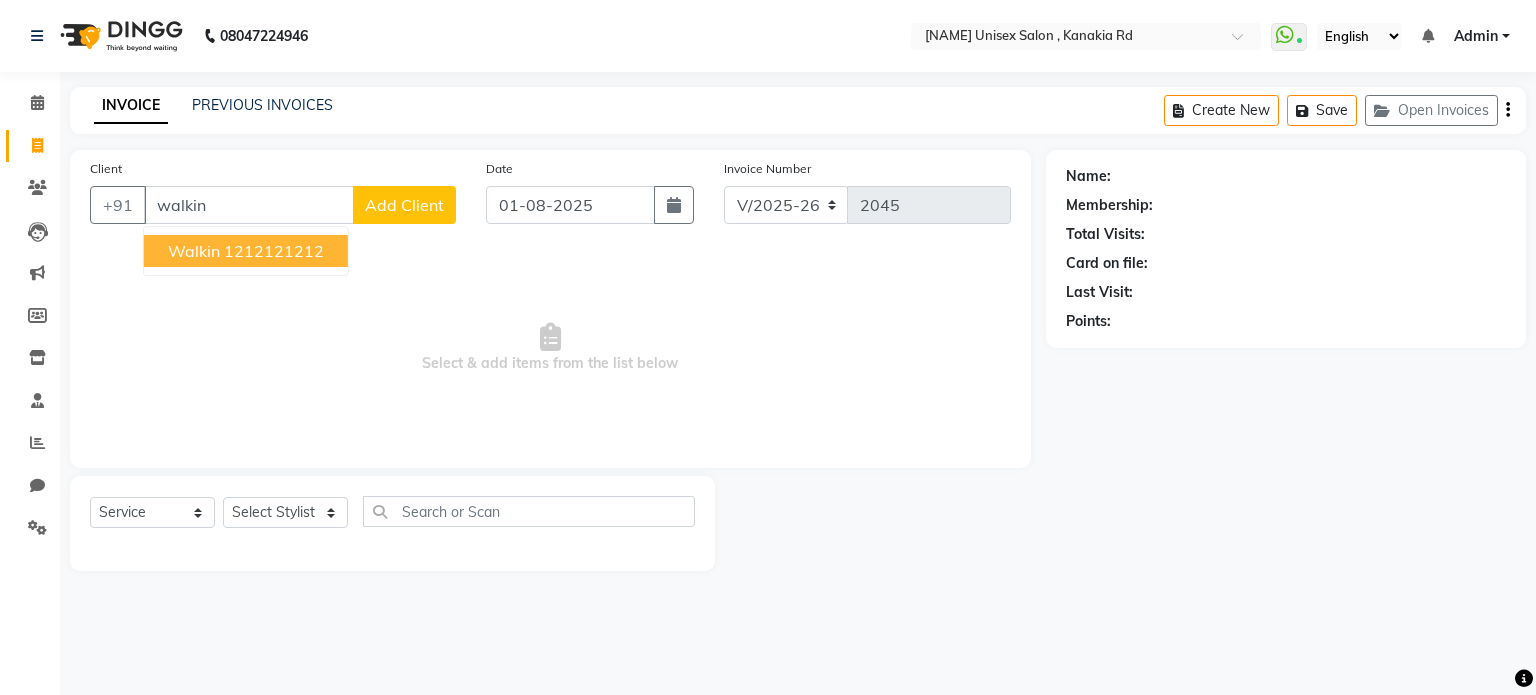 click on "1212121212" at bounding box center (274, 251) 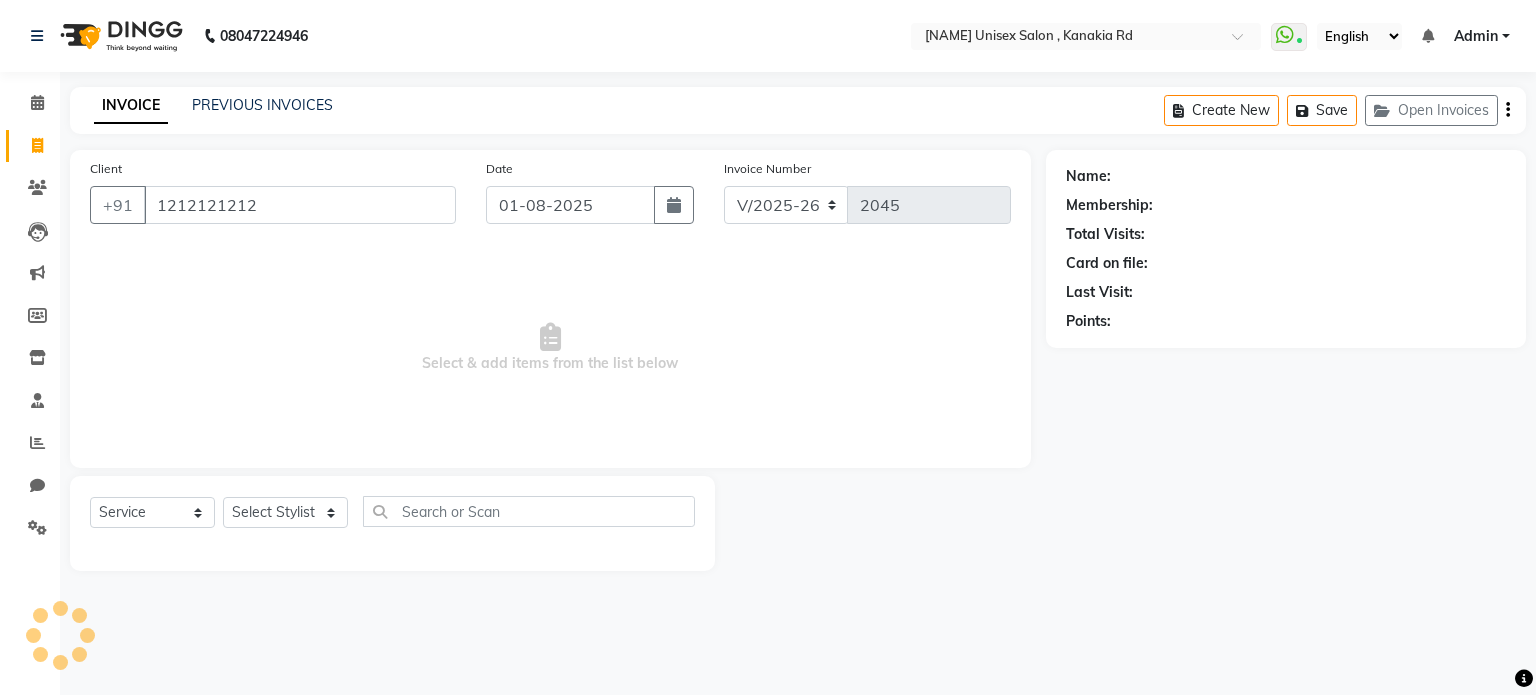 type on "1212121212" 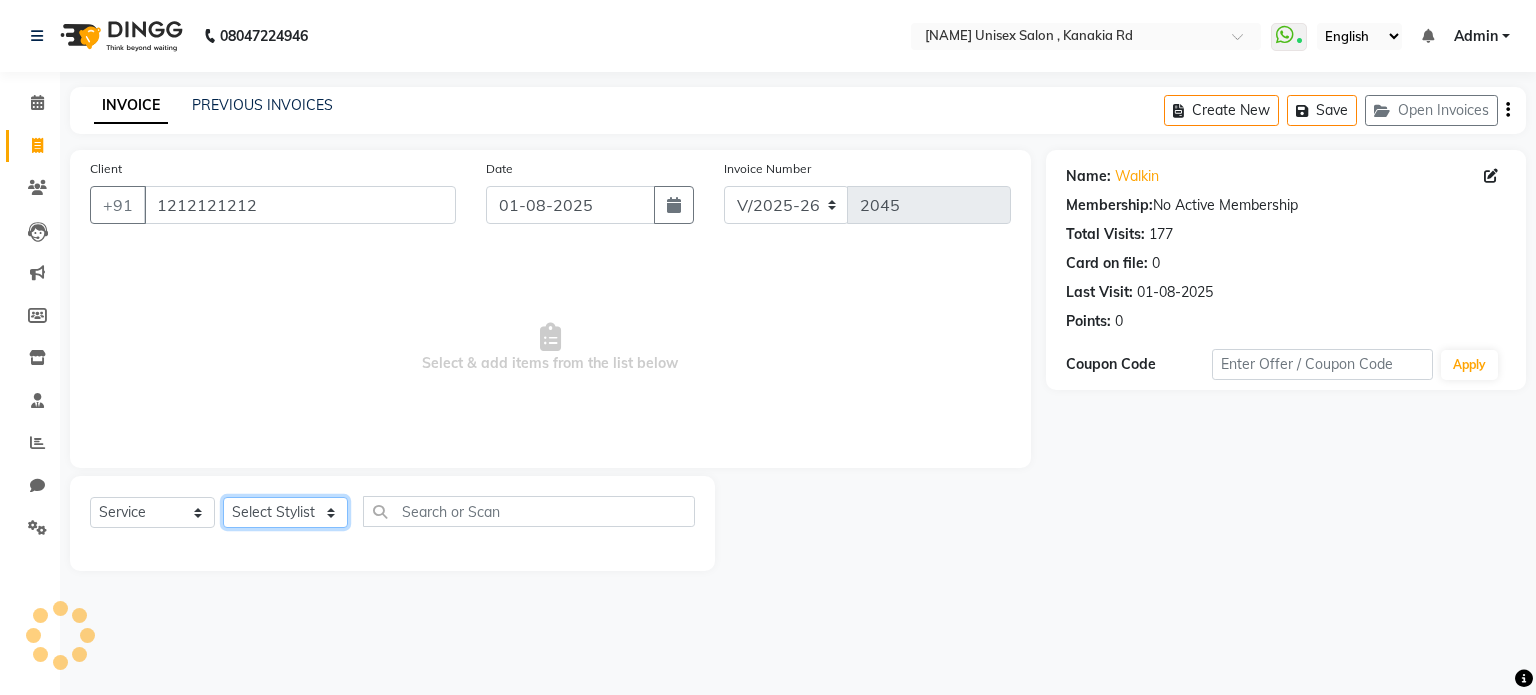 click on "Select Stylist Divyanshu Kailash  Nisha Prem ravina shabeer" 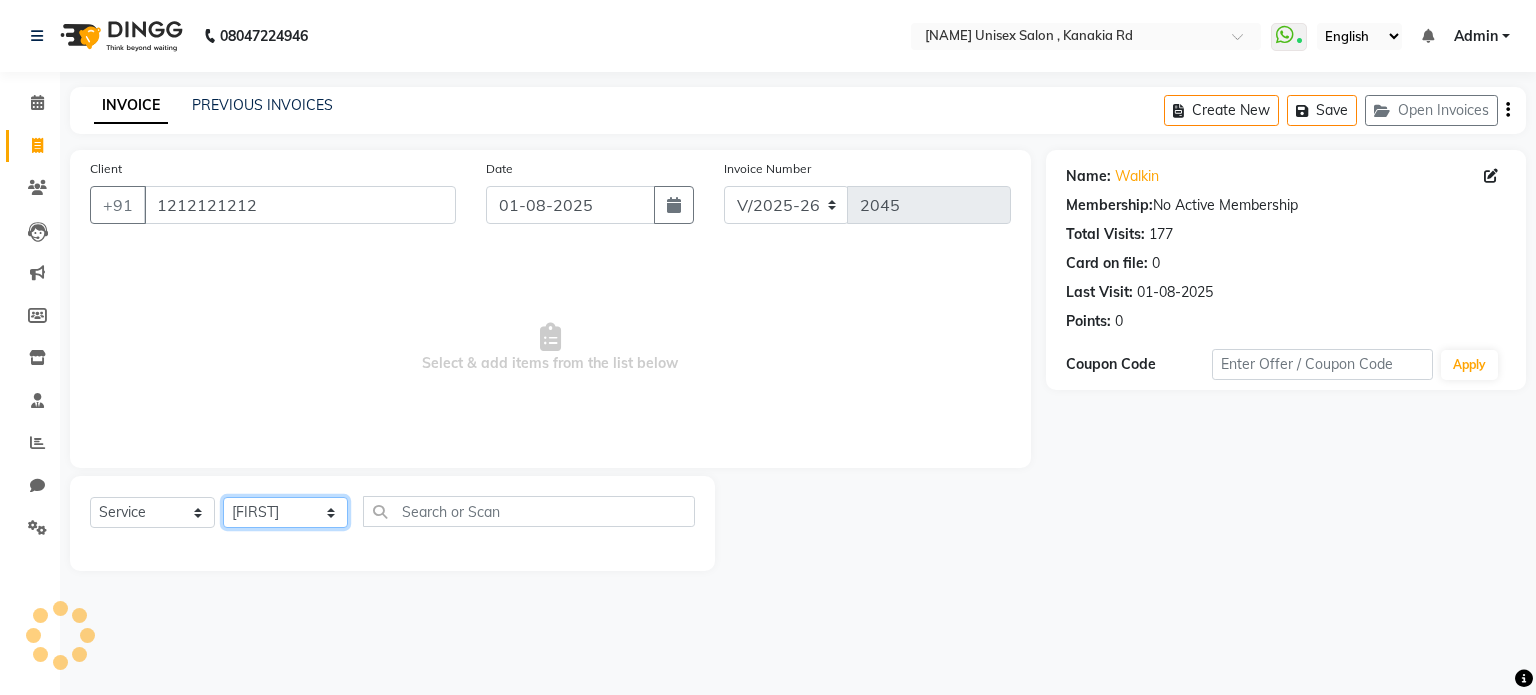 click on "Select Stylist Divyanshu Kailash  Nisha Prem ravina shabeer" 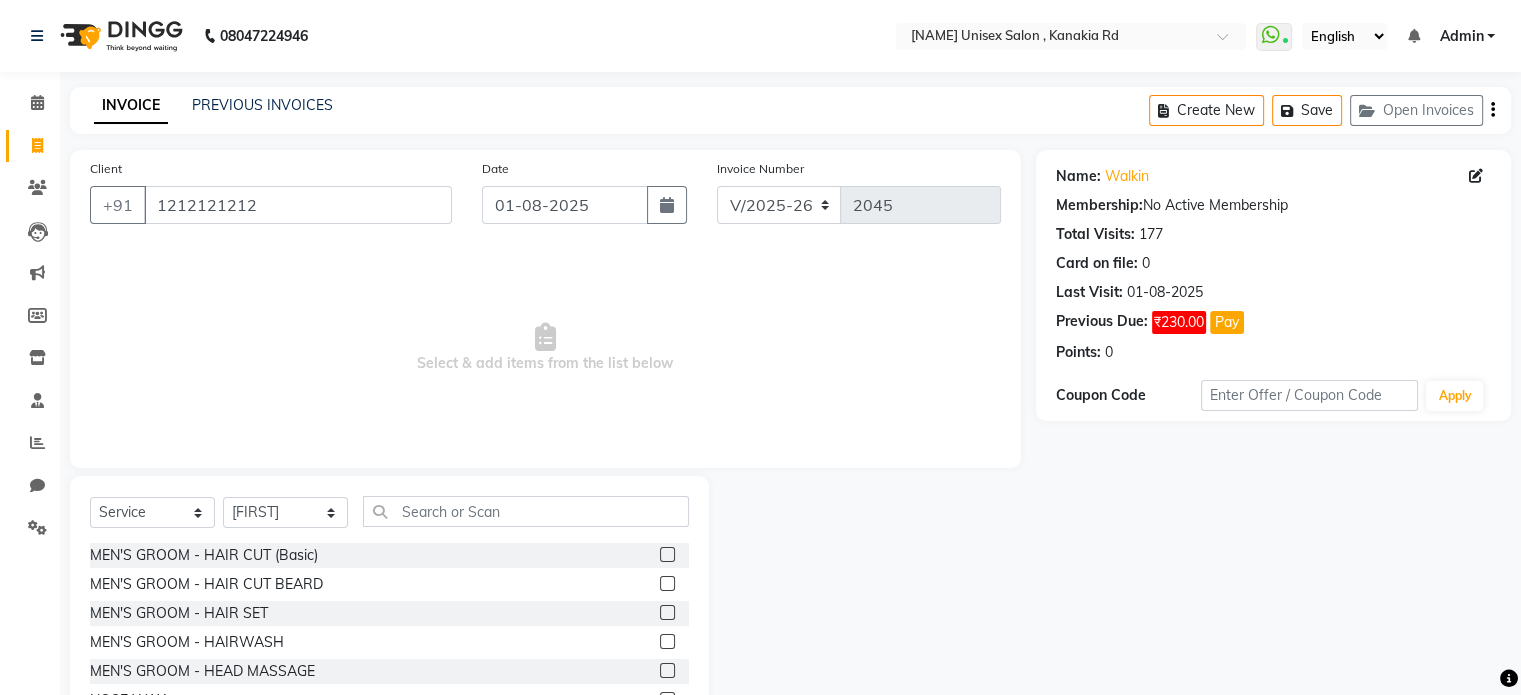 click 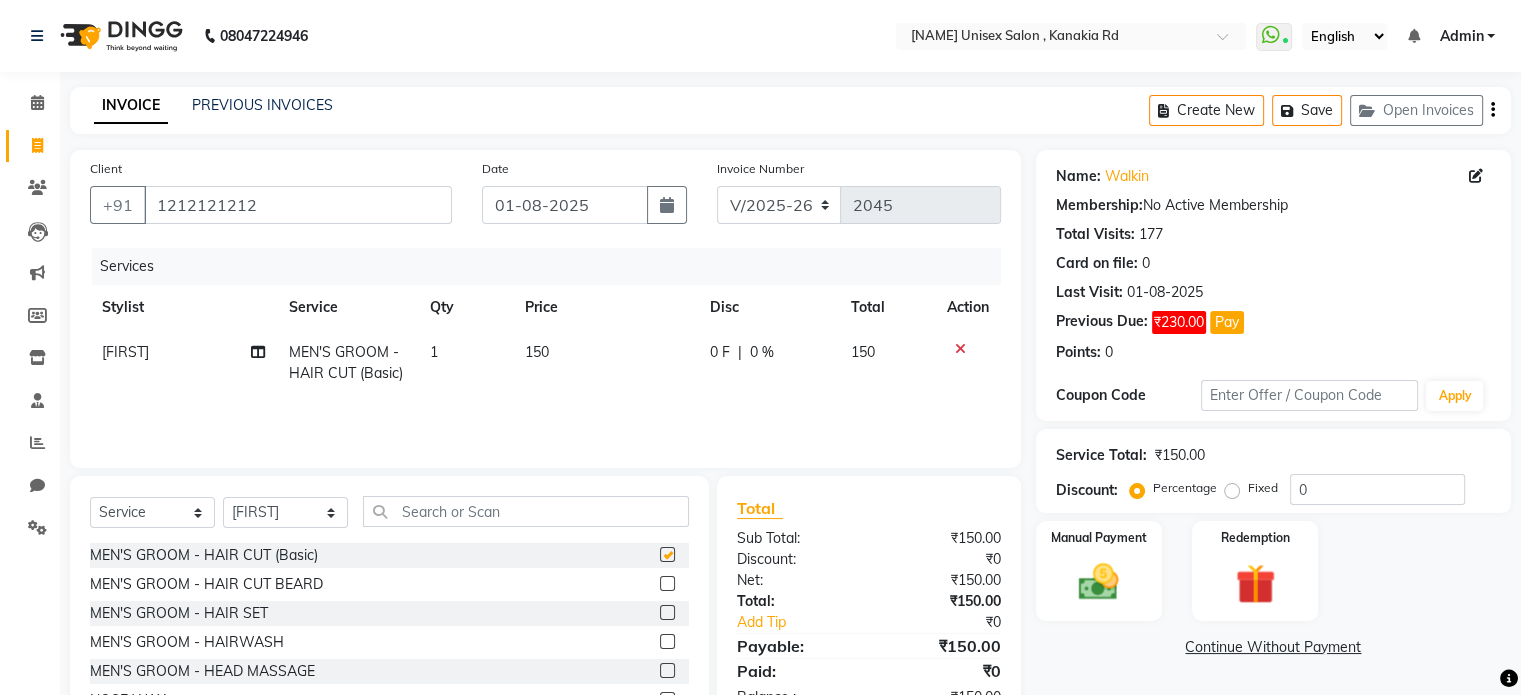 checkbox on "false" 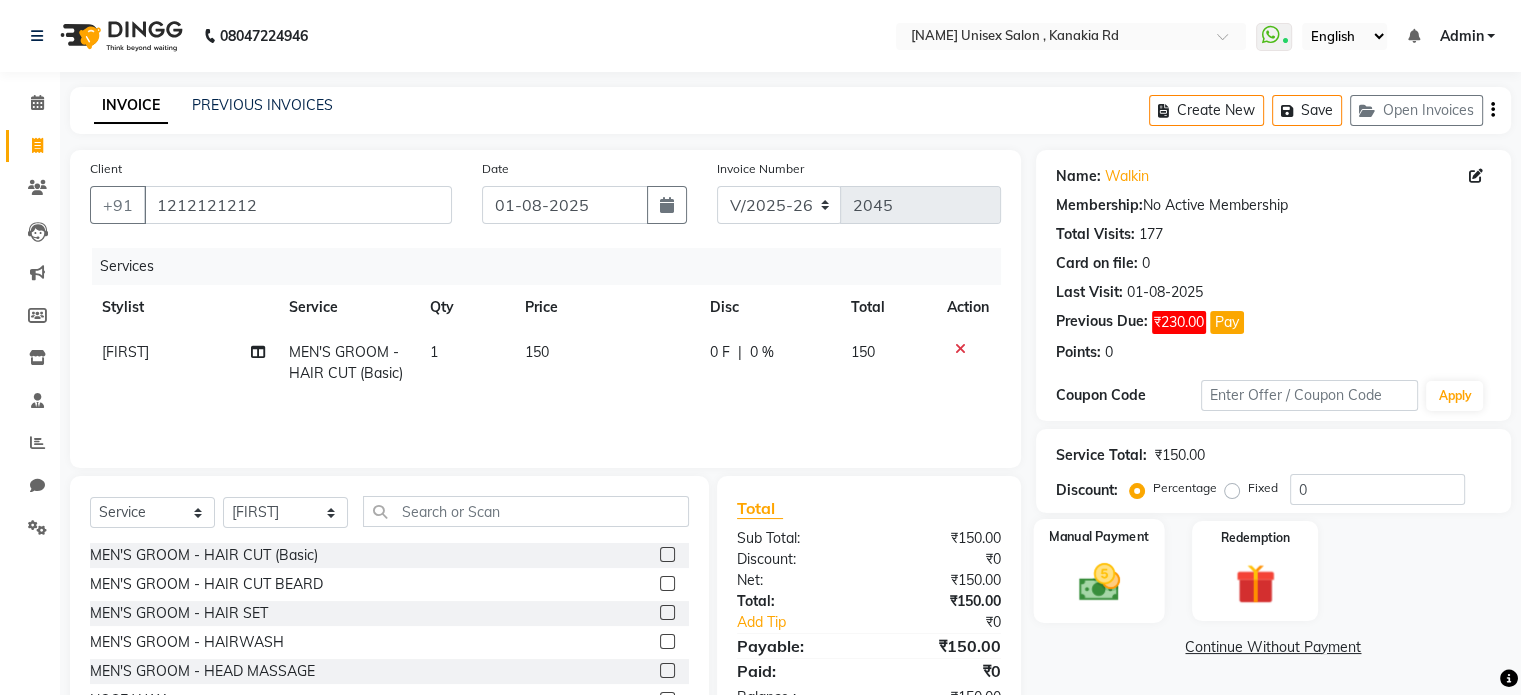 click 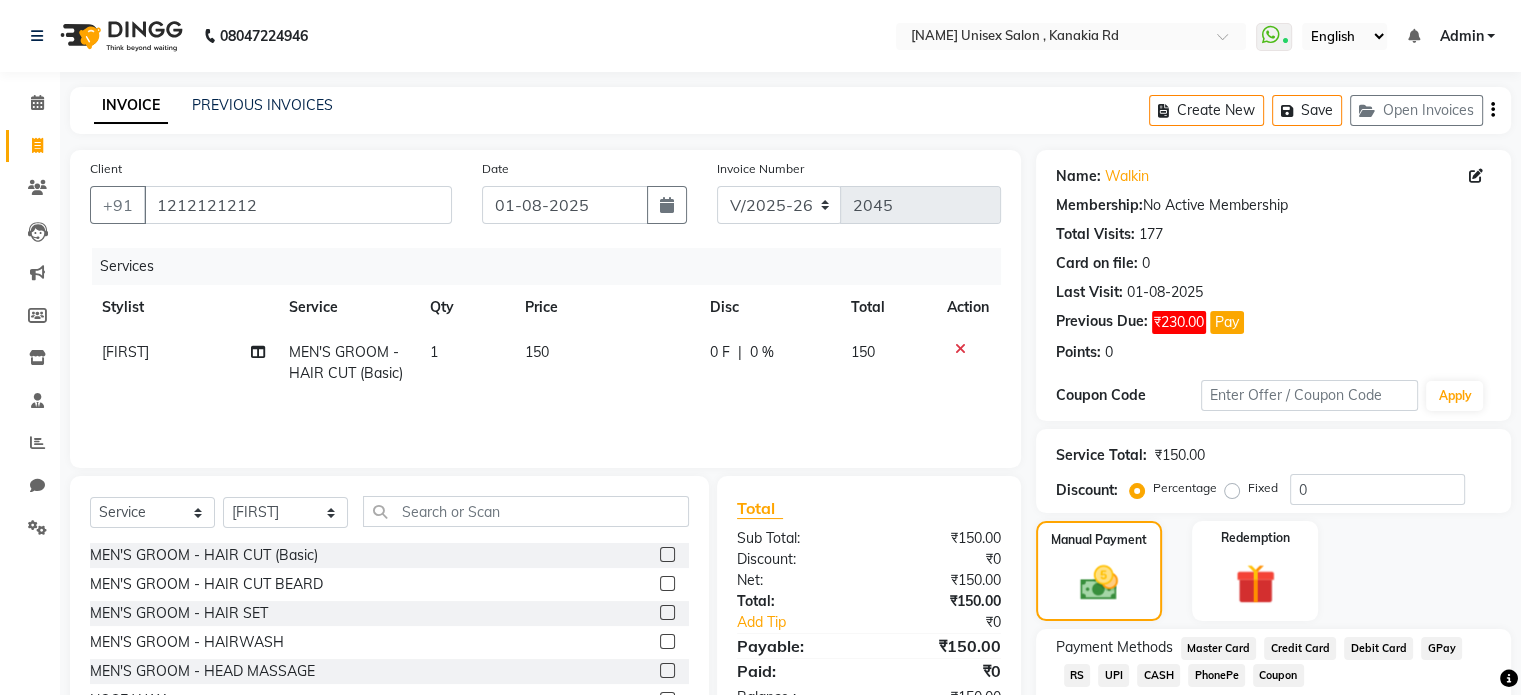 click on "UPI" 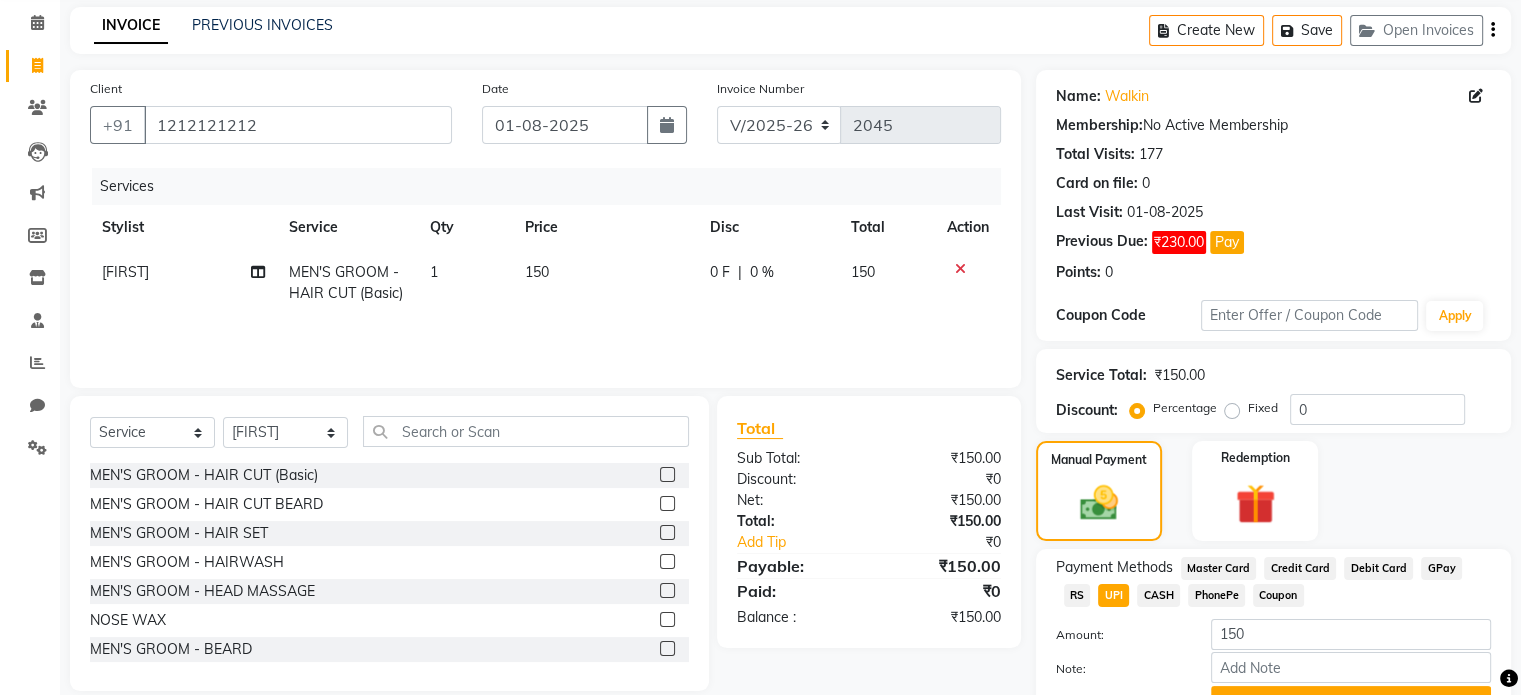 scroll, scrollTop: 120, scrollLeft: 0, axis: vertical 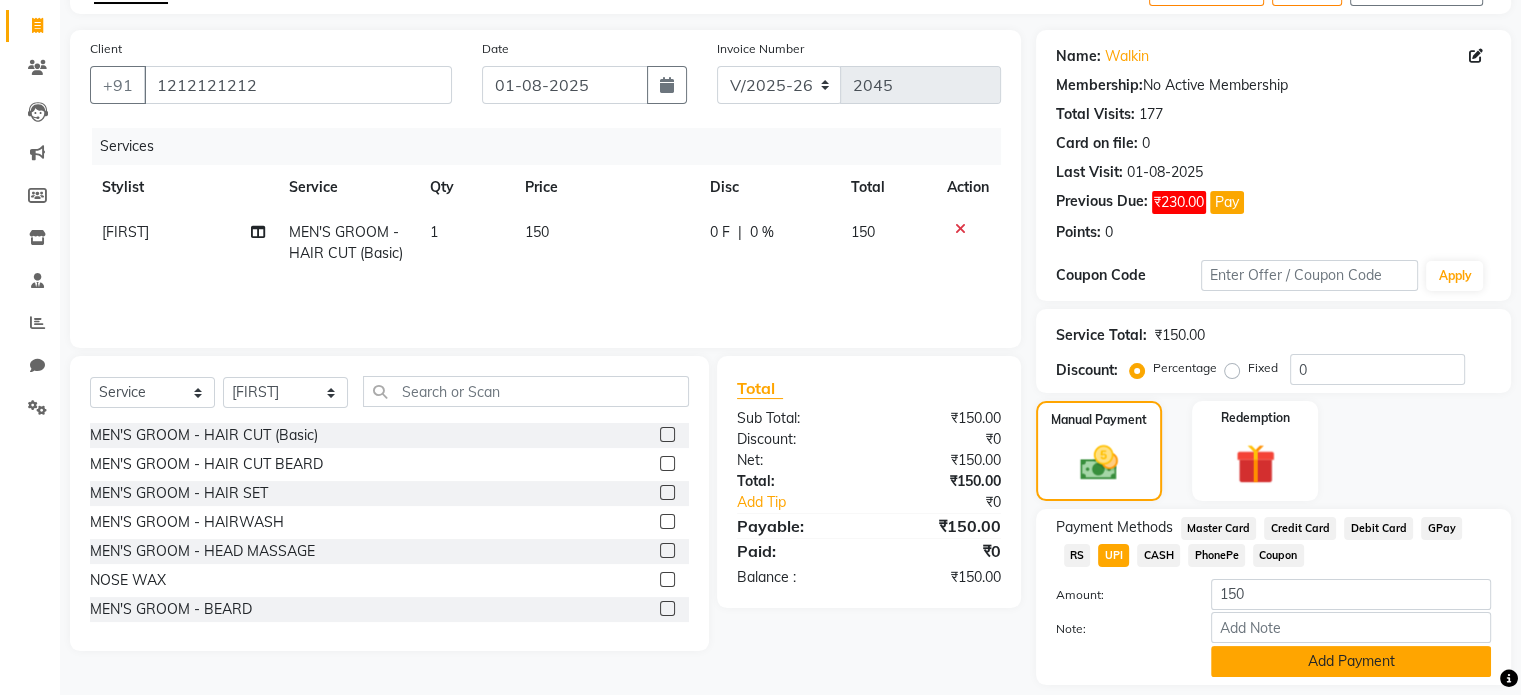 click on "Add Payment" 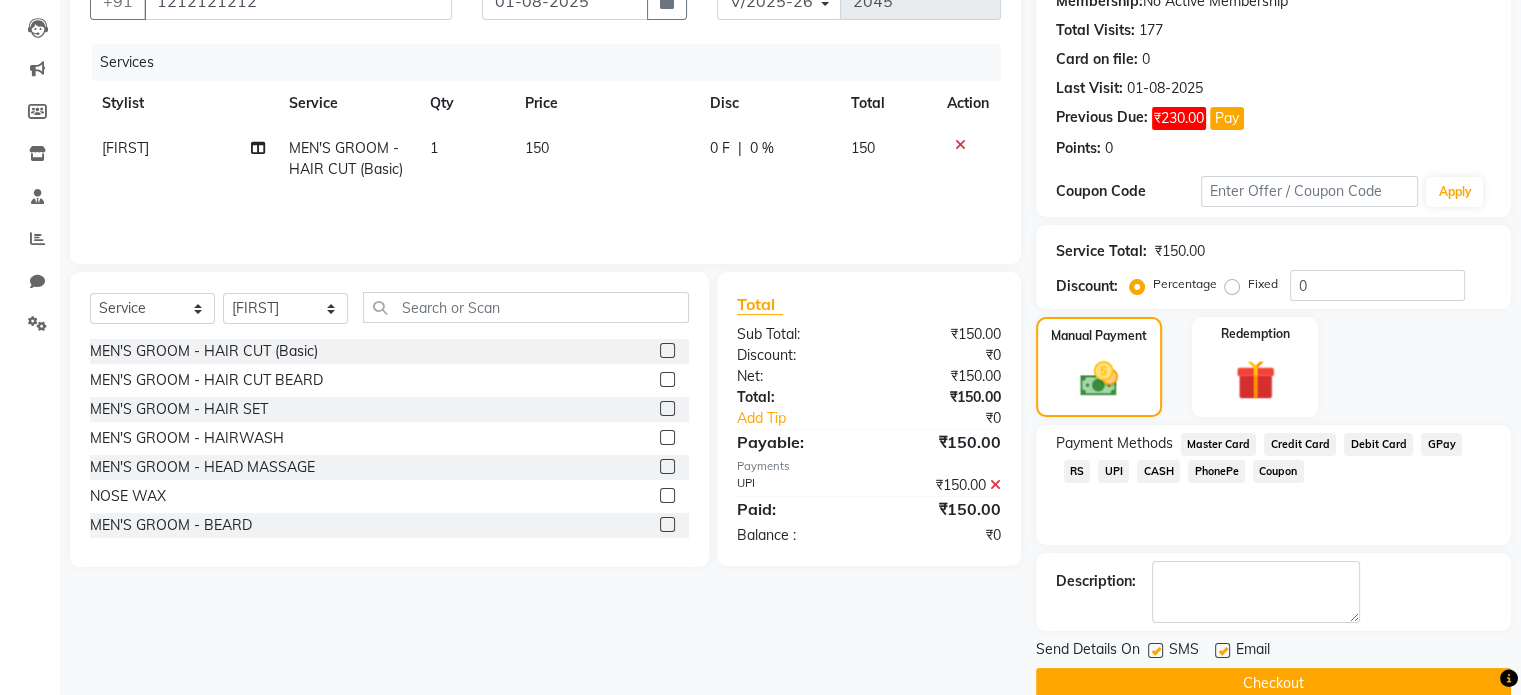 scroll, scrollTop: 236, scrollLeft: 0, axis: vertical 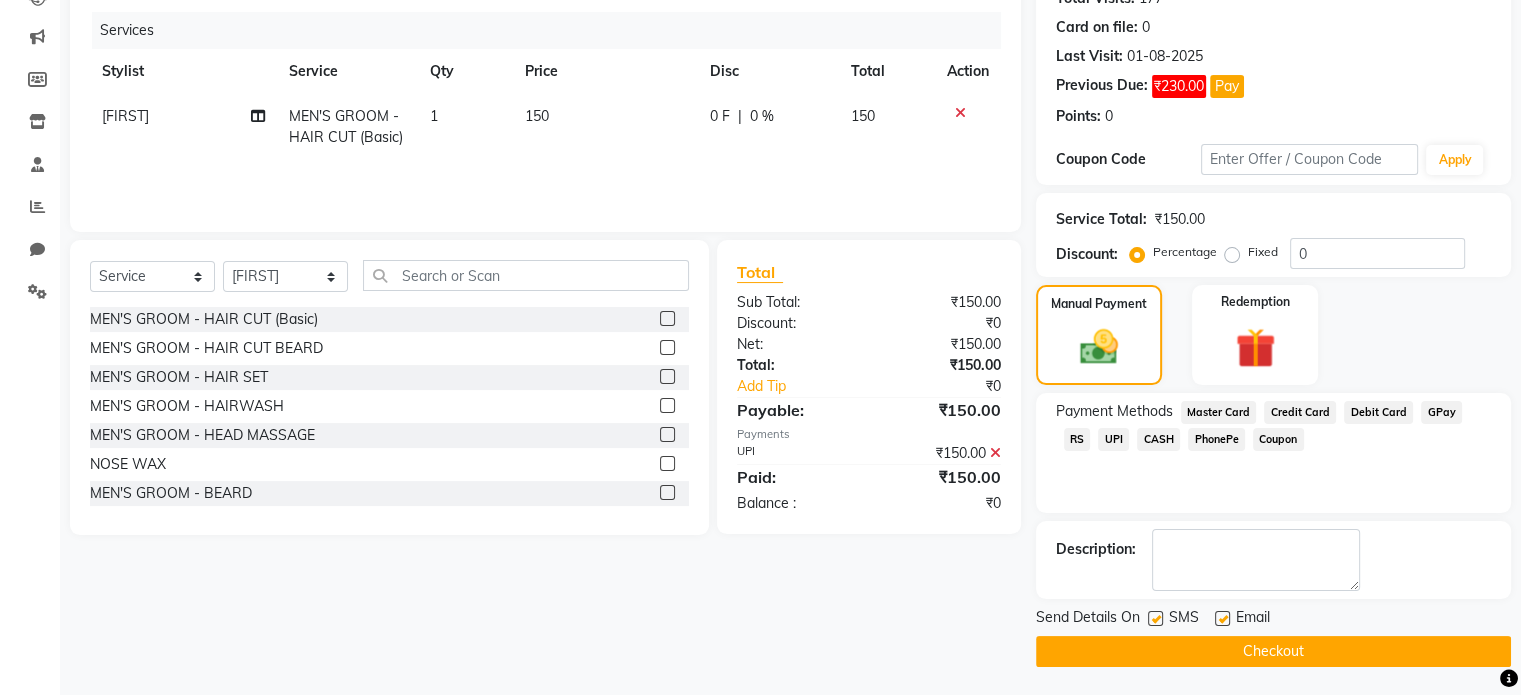 click on "Checkout" 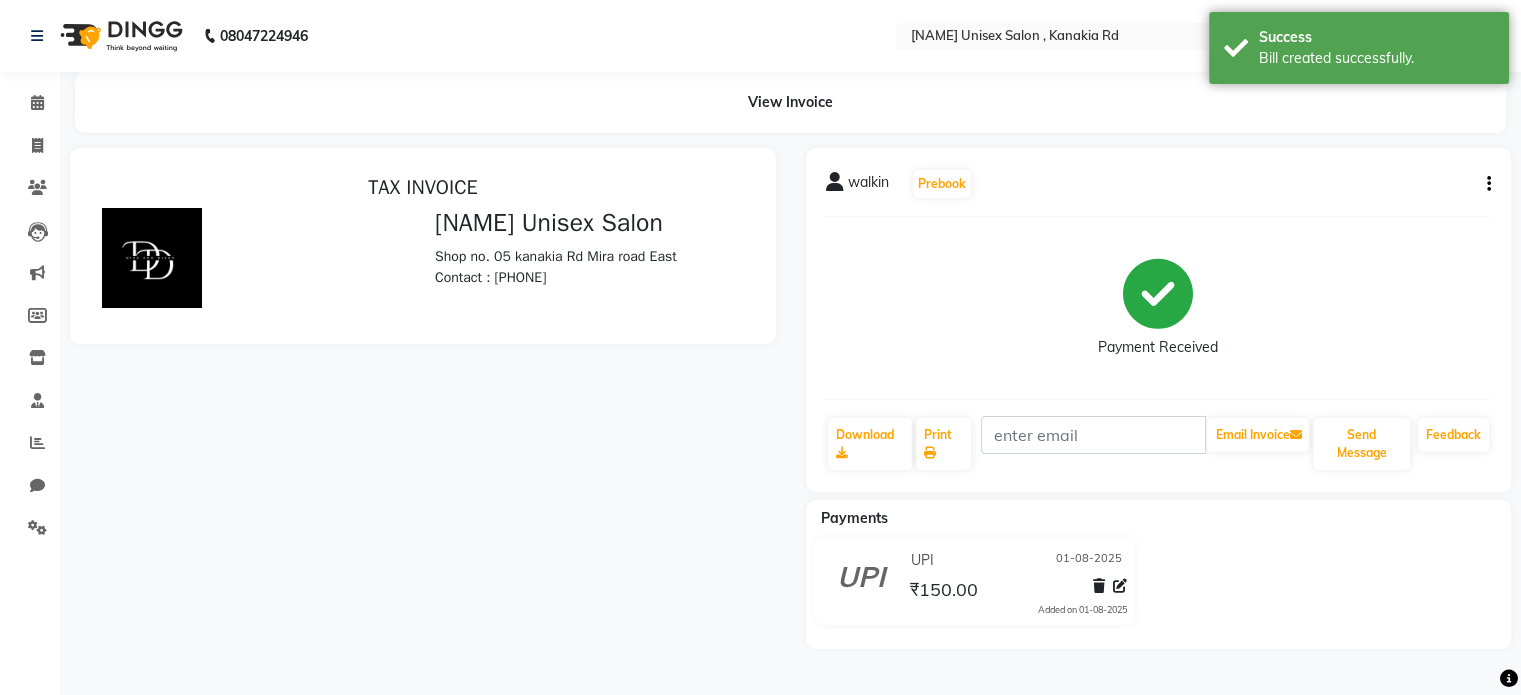scroll, scrollTop: 0, scrollLeft: 0, axis: both 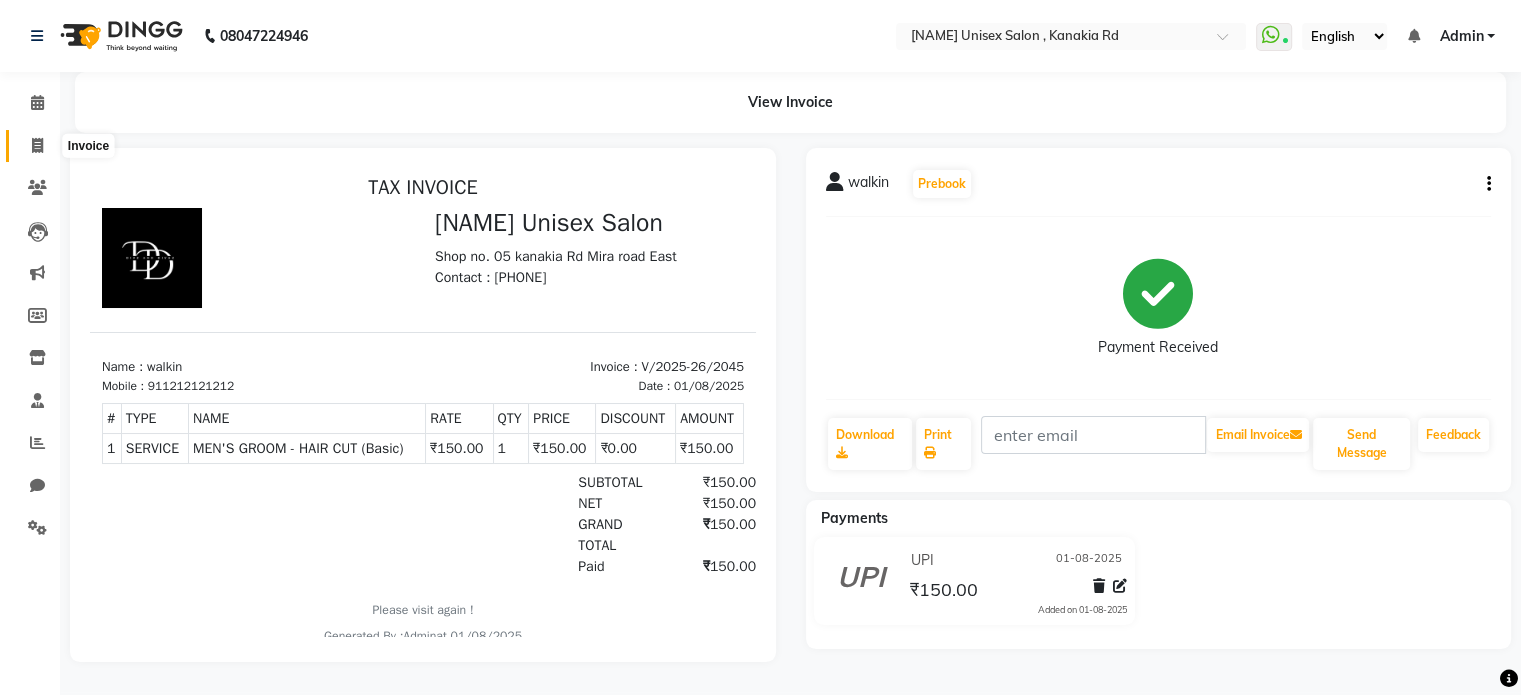 click 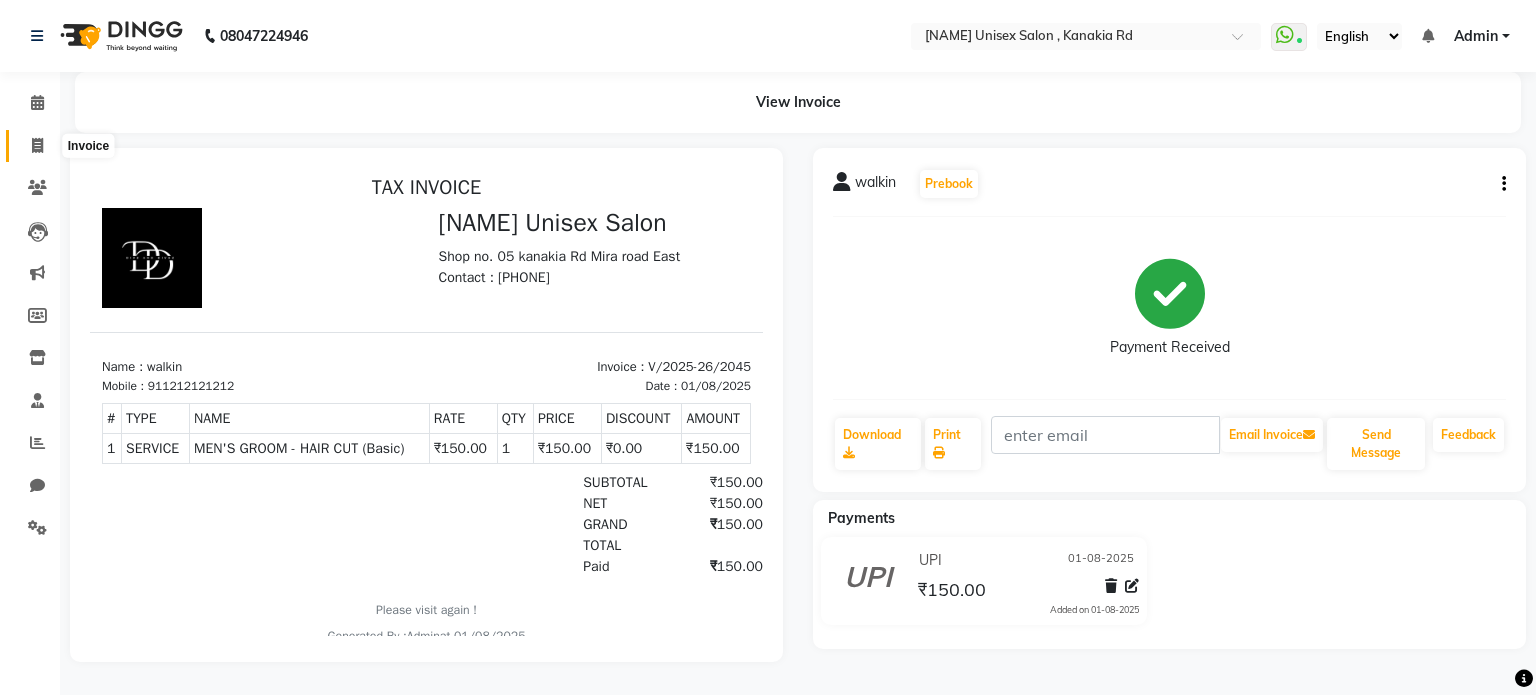 select on "service" 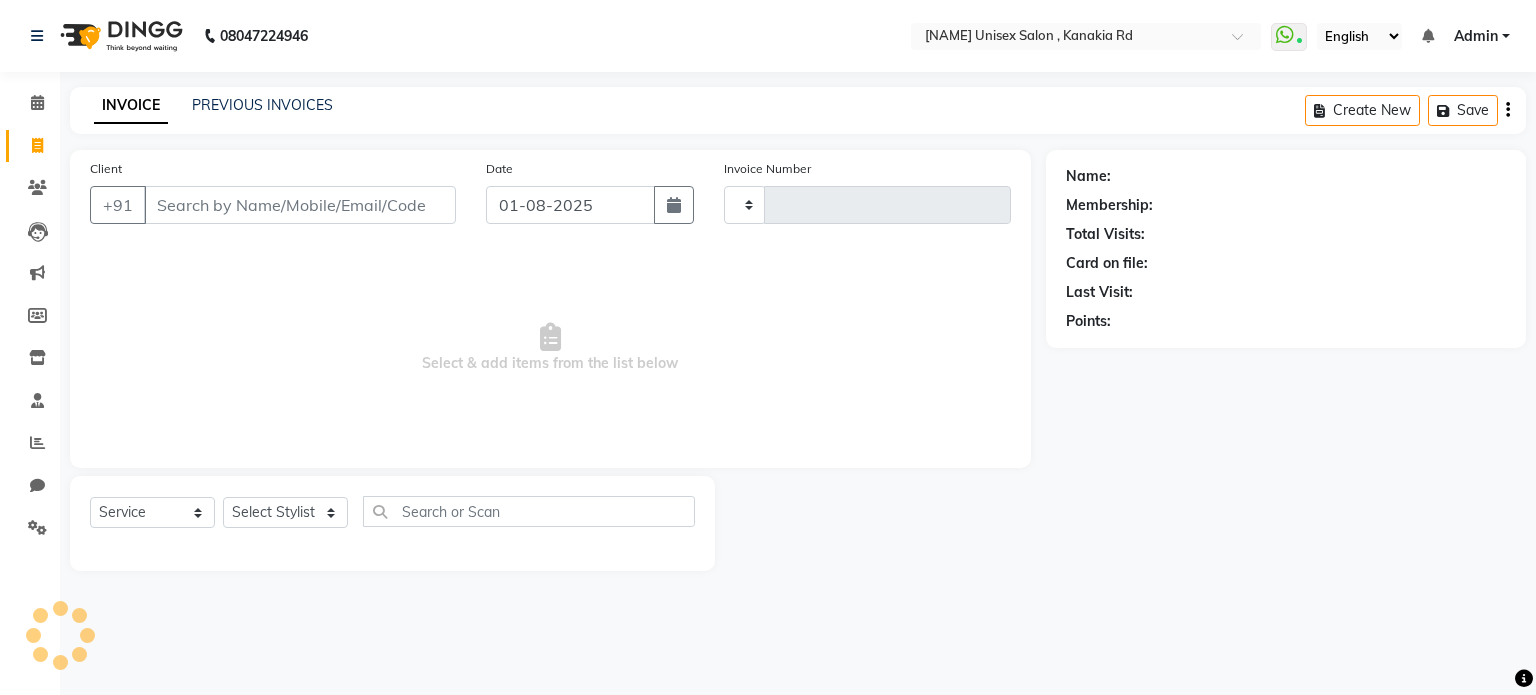 type on "2046" 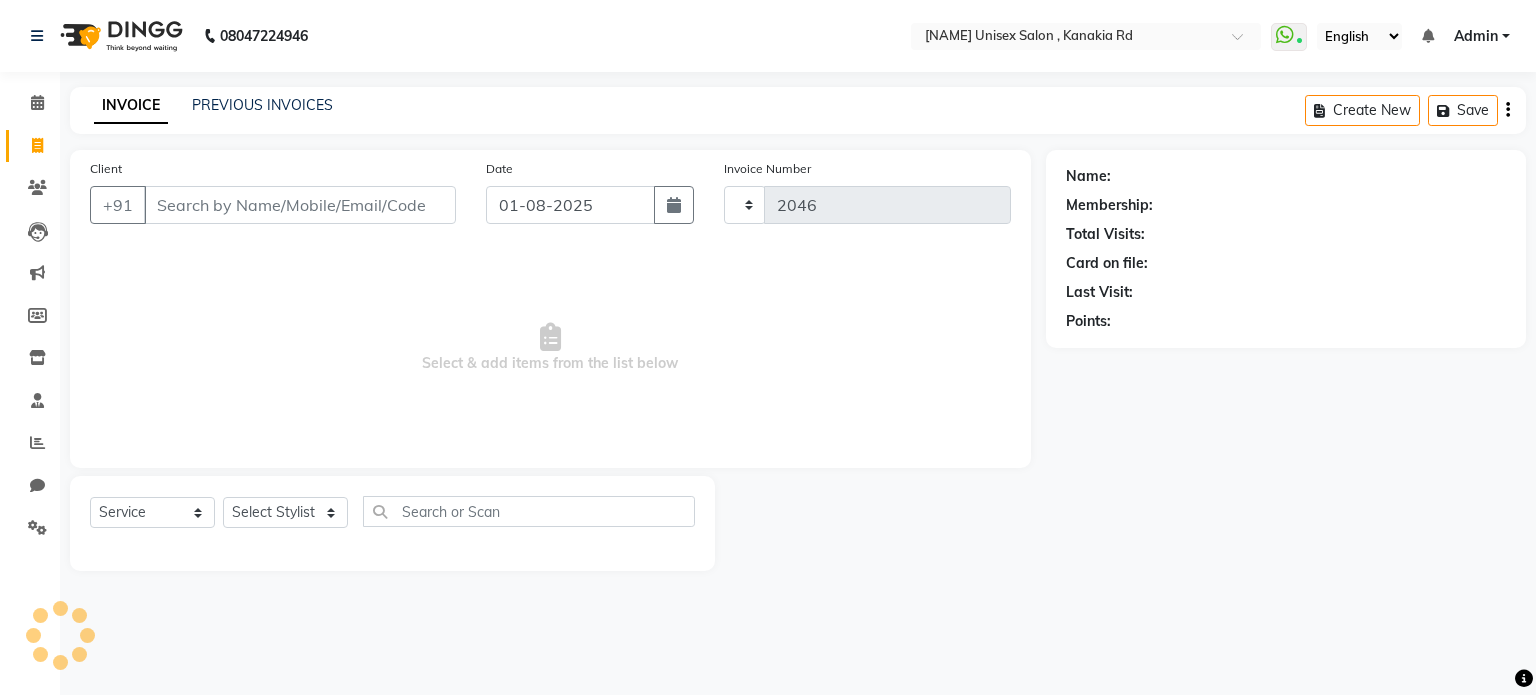 select on "7588" 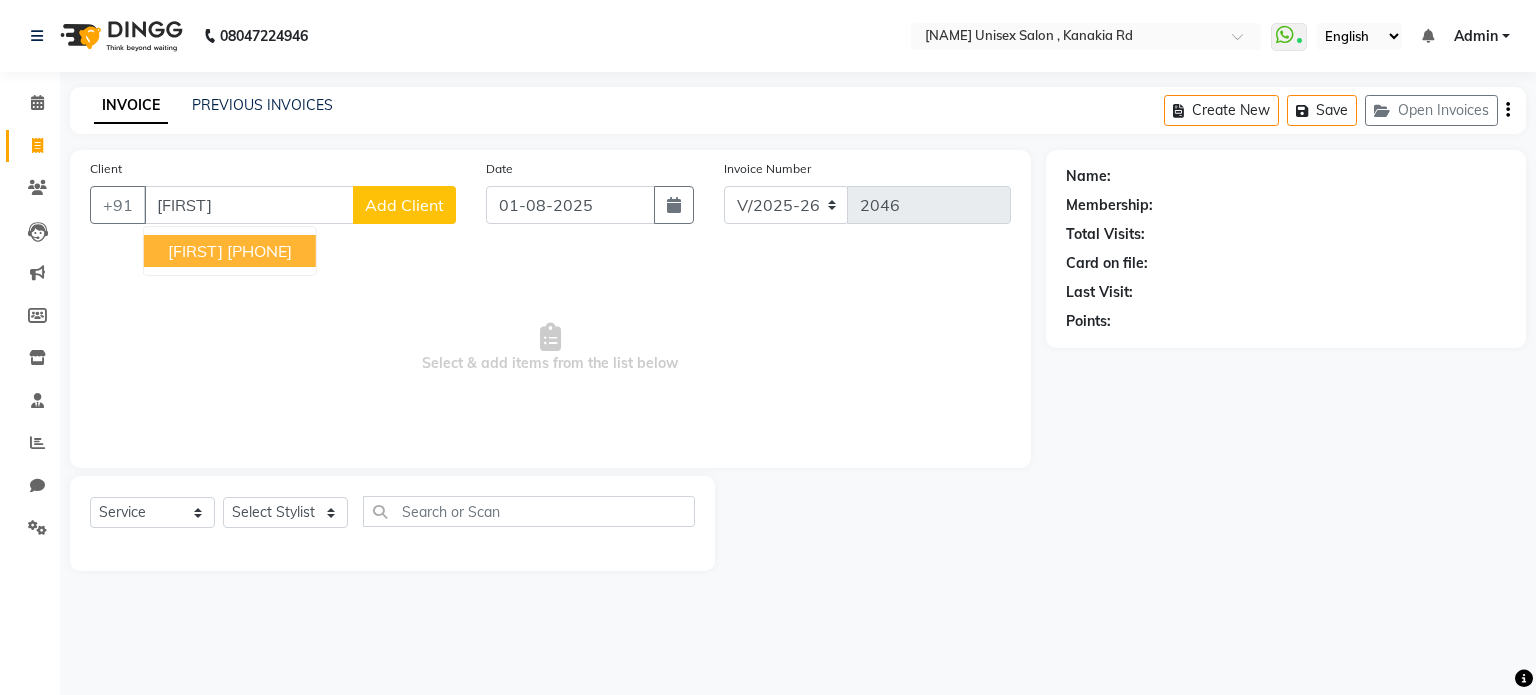 click on "[PHONE]" at bounding box center [259, 251] 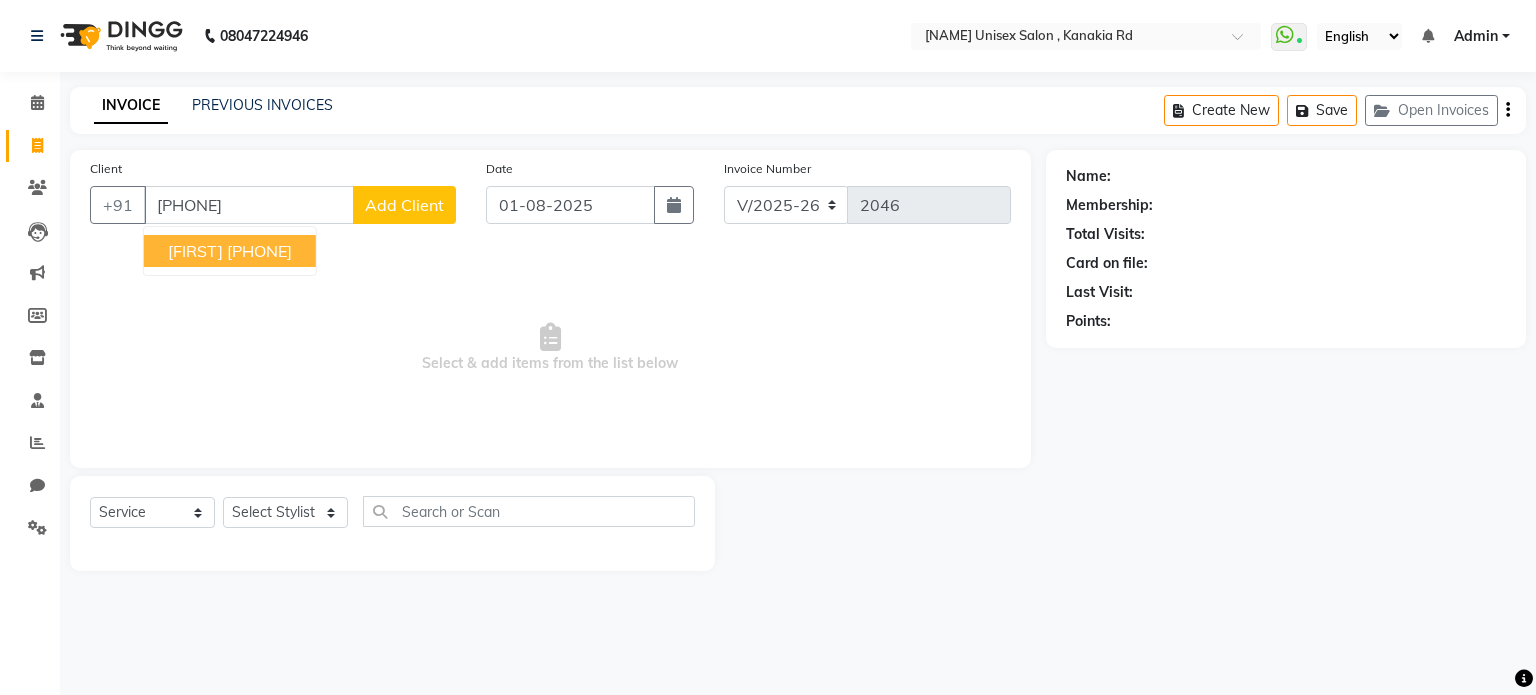 click on "Client +91 [PHONE] [FIRST]  [PHONE] Add Client" 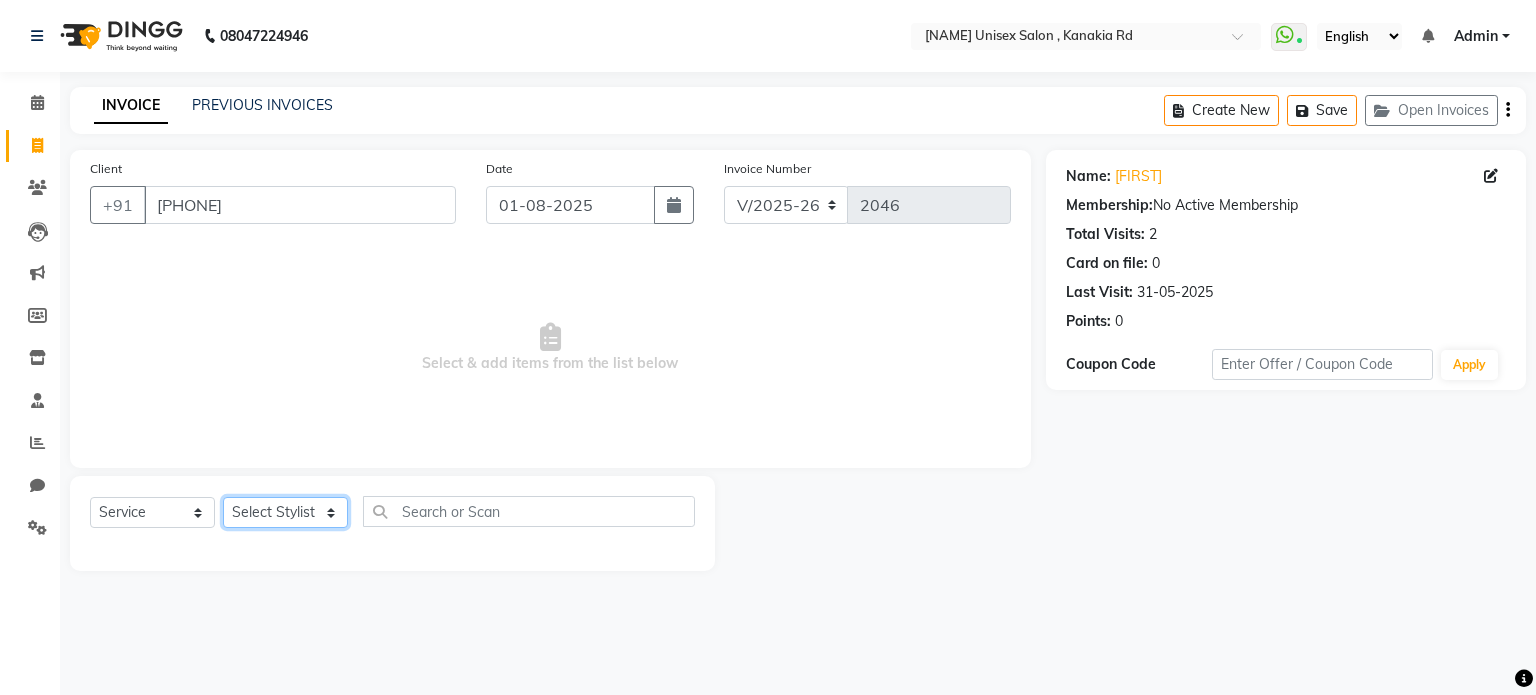 click on "Select Stylist Divyanshu Kailash  Nisha Prem ravina shabeer" 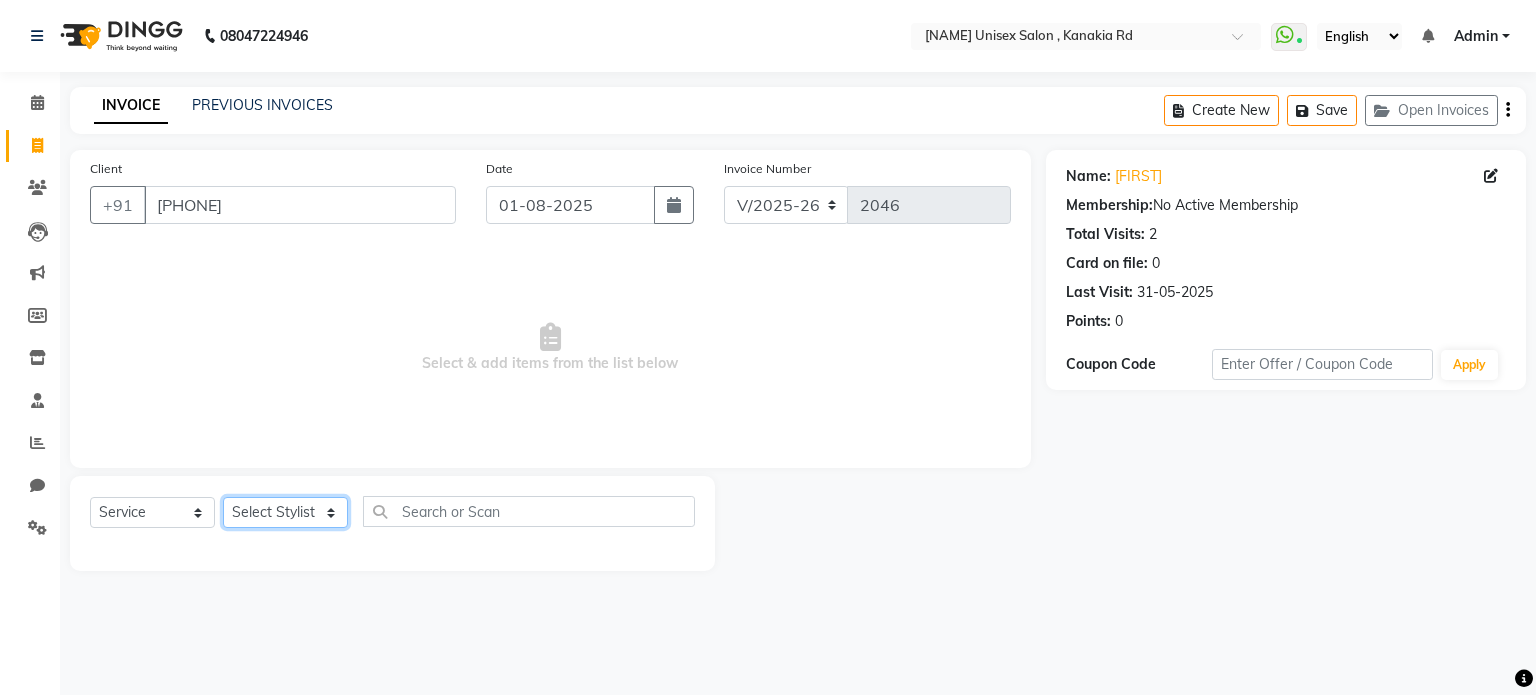 select on "67195" 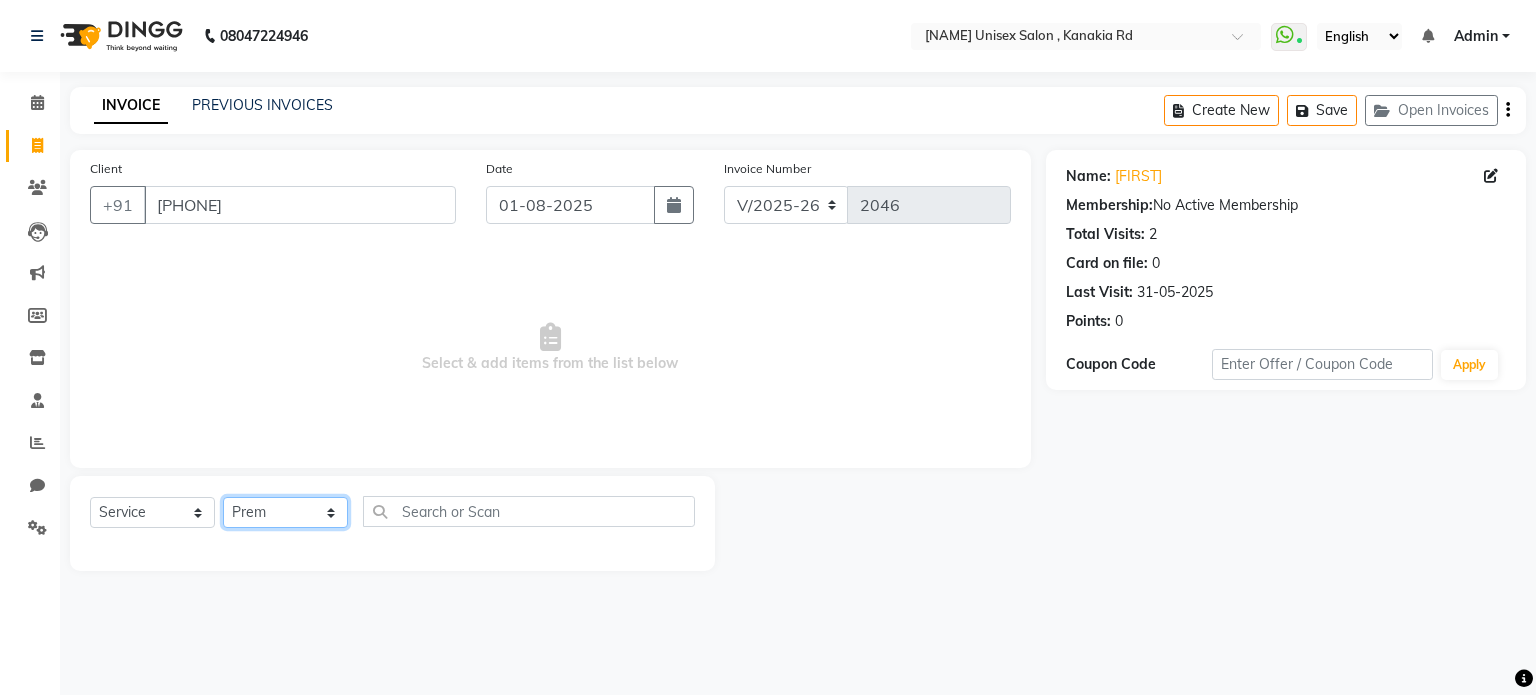 click on "Select Stylist Divyanshu Kailash  Nisha Prem ravina shabeer" 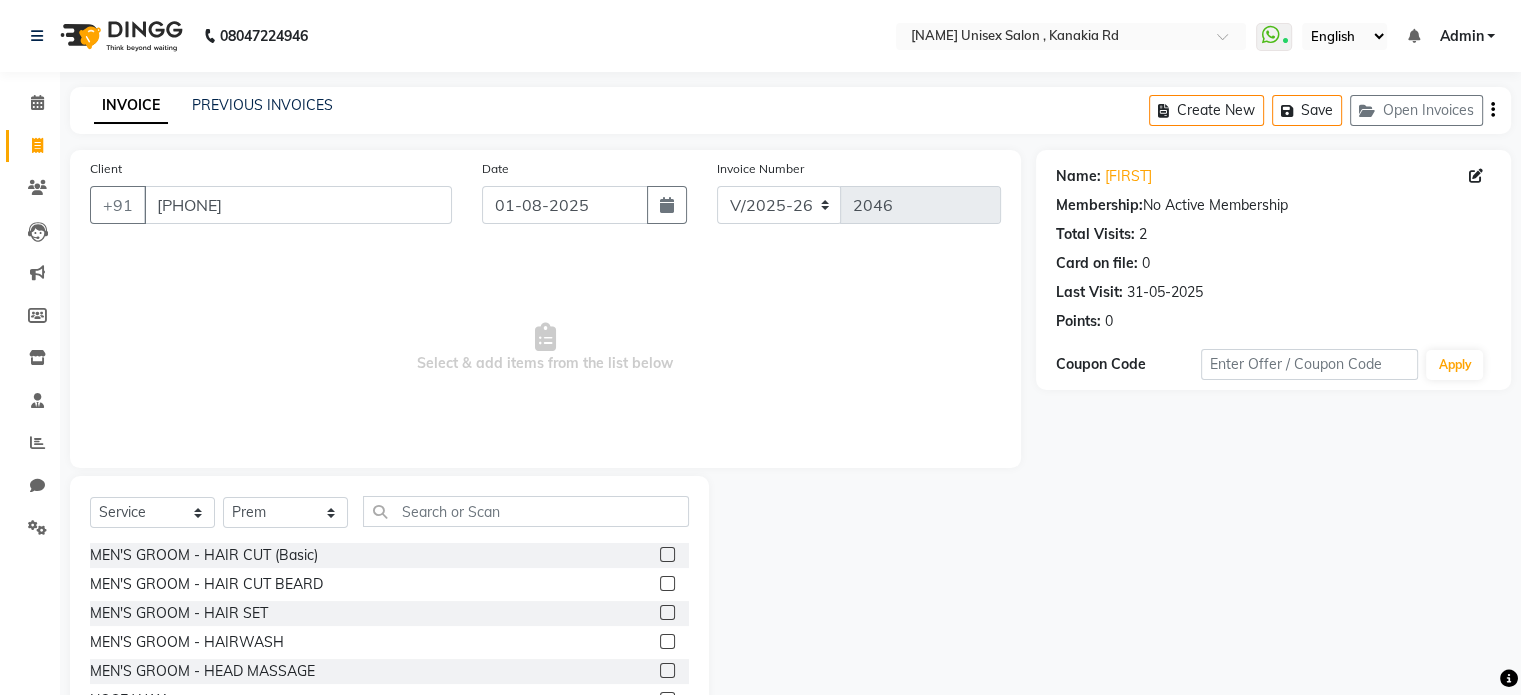 click 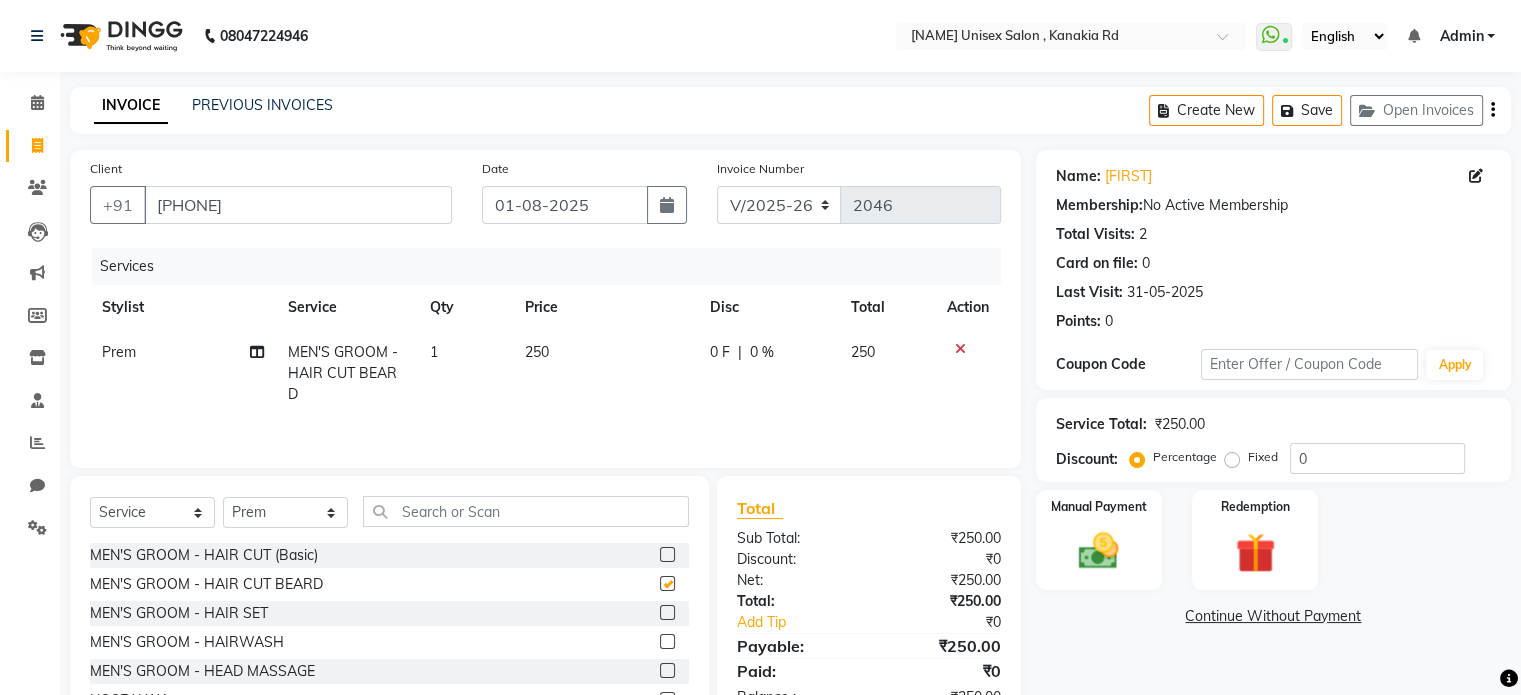 checkbox on "false" 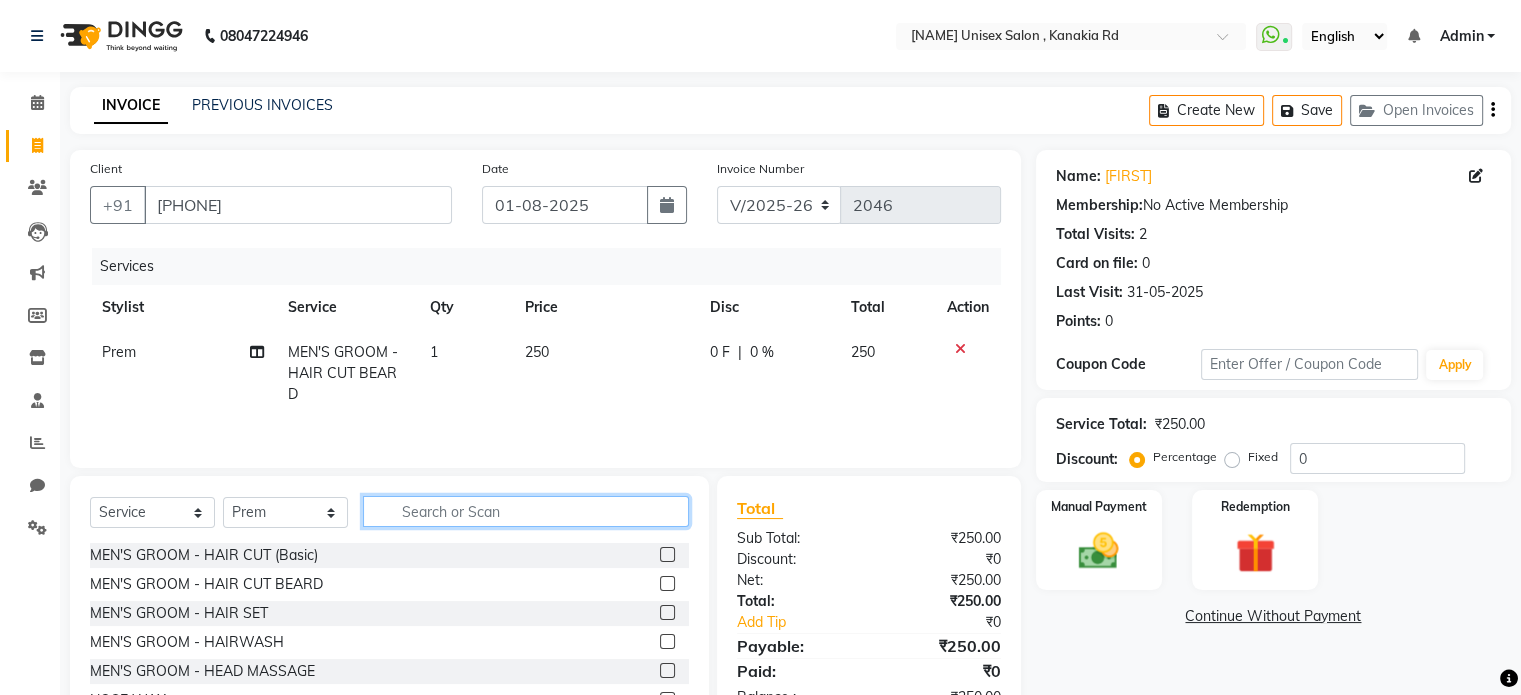 click 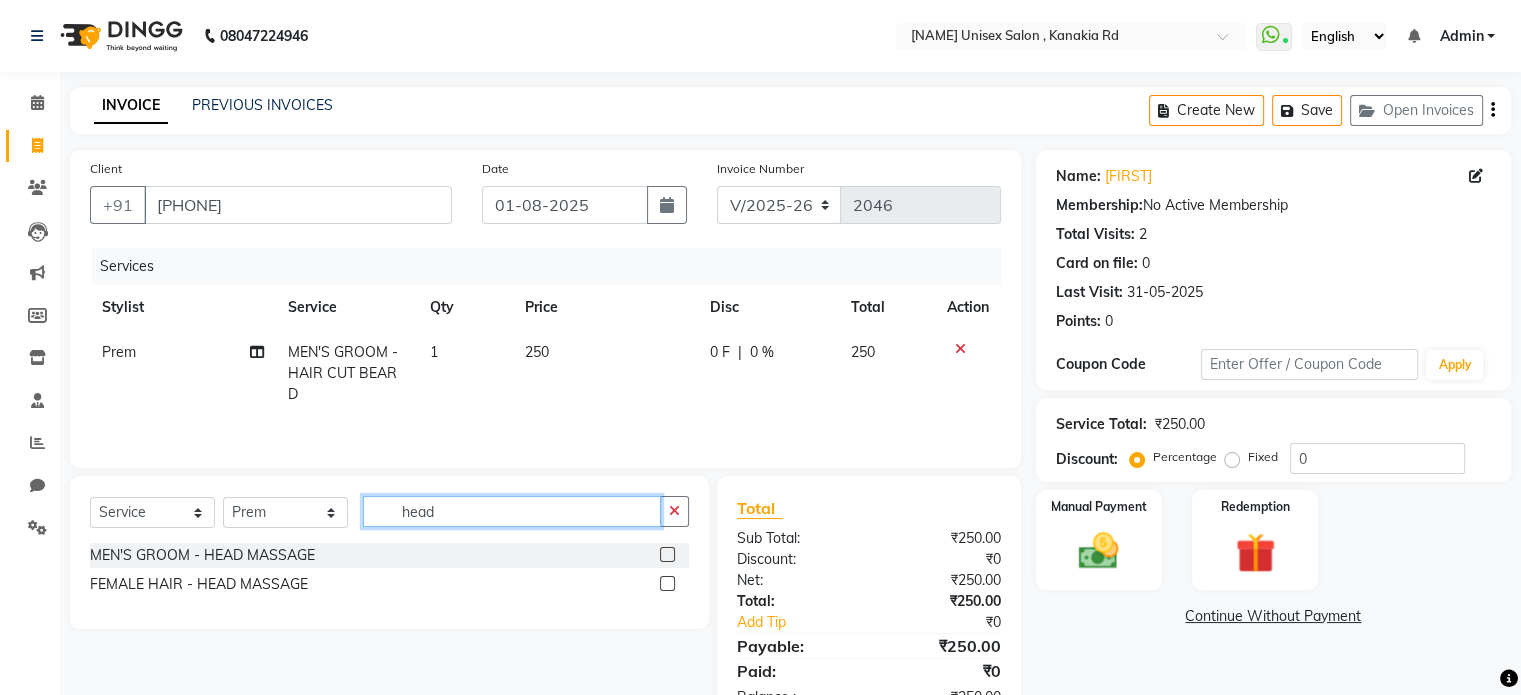 type on "head" 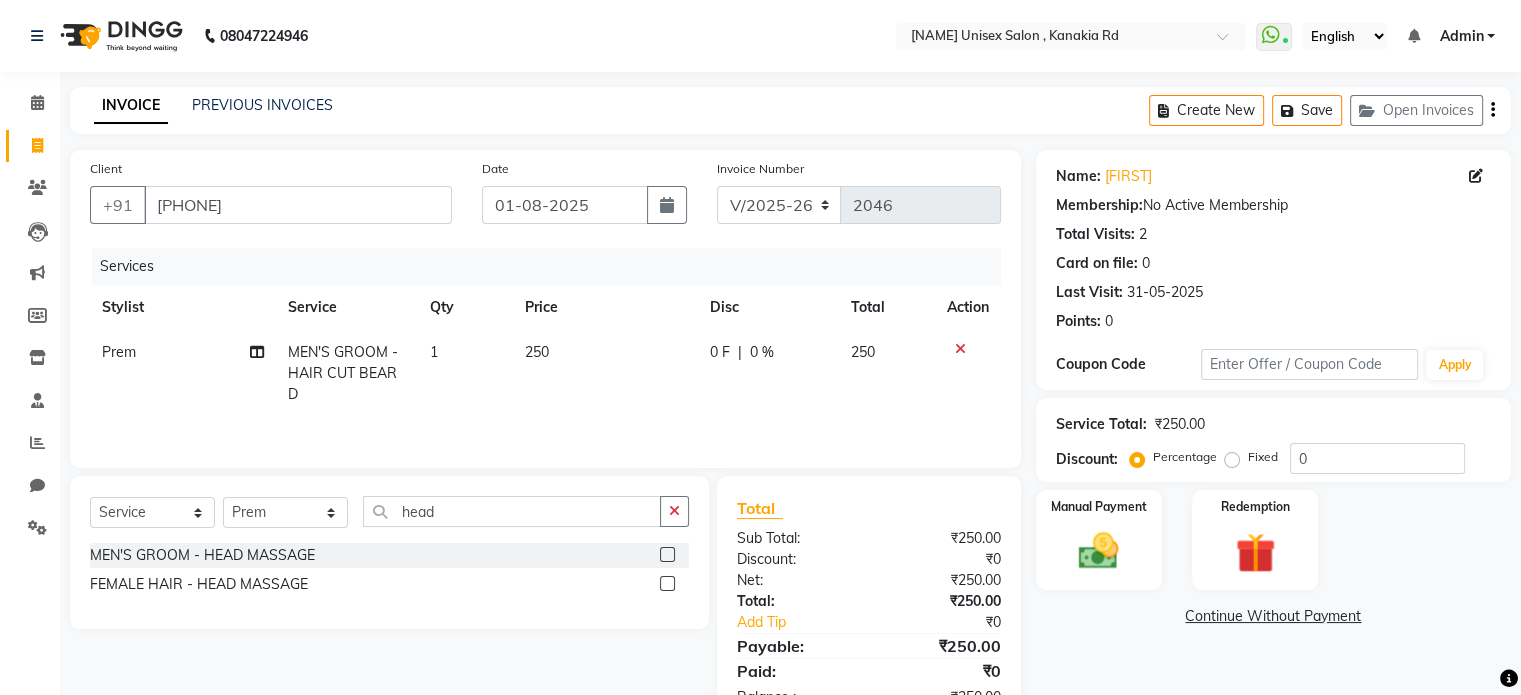 click 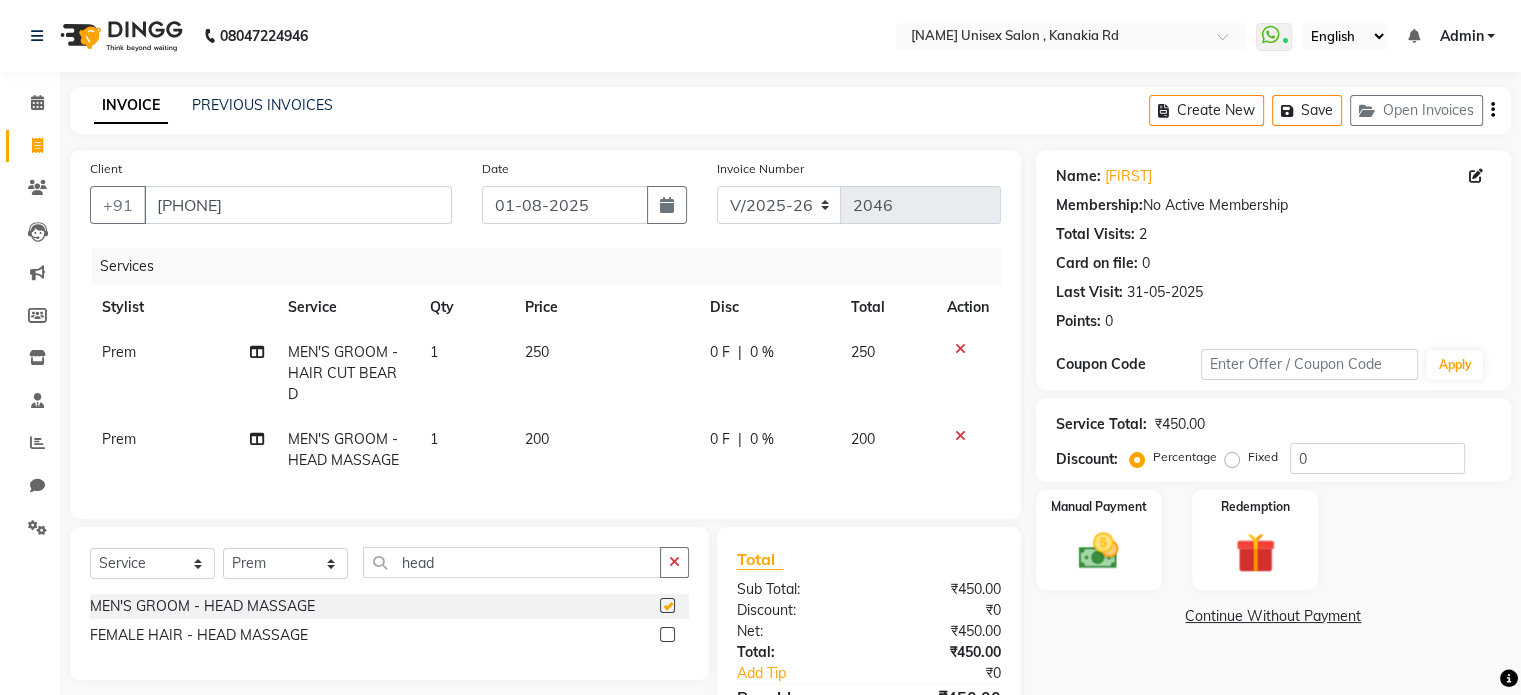 checkbox on "false" 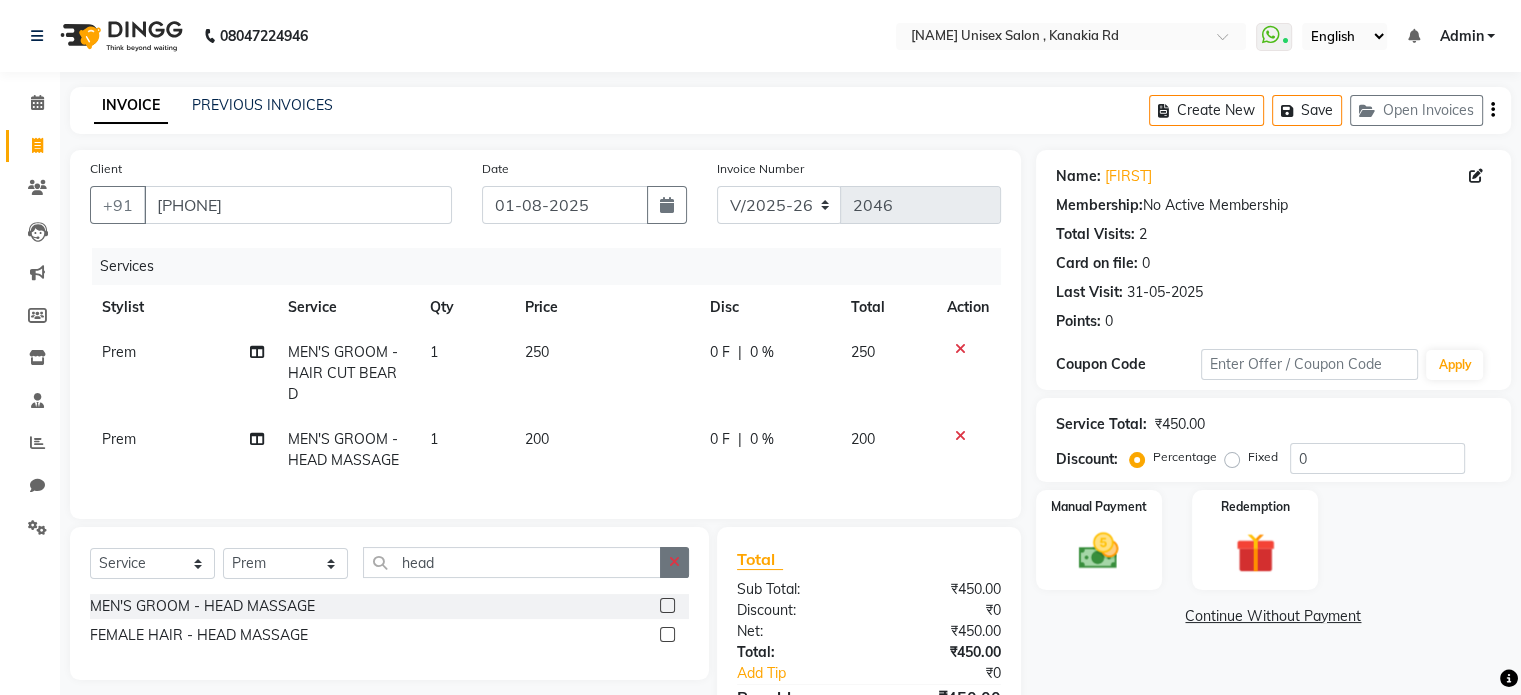 click 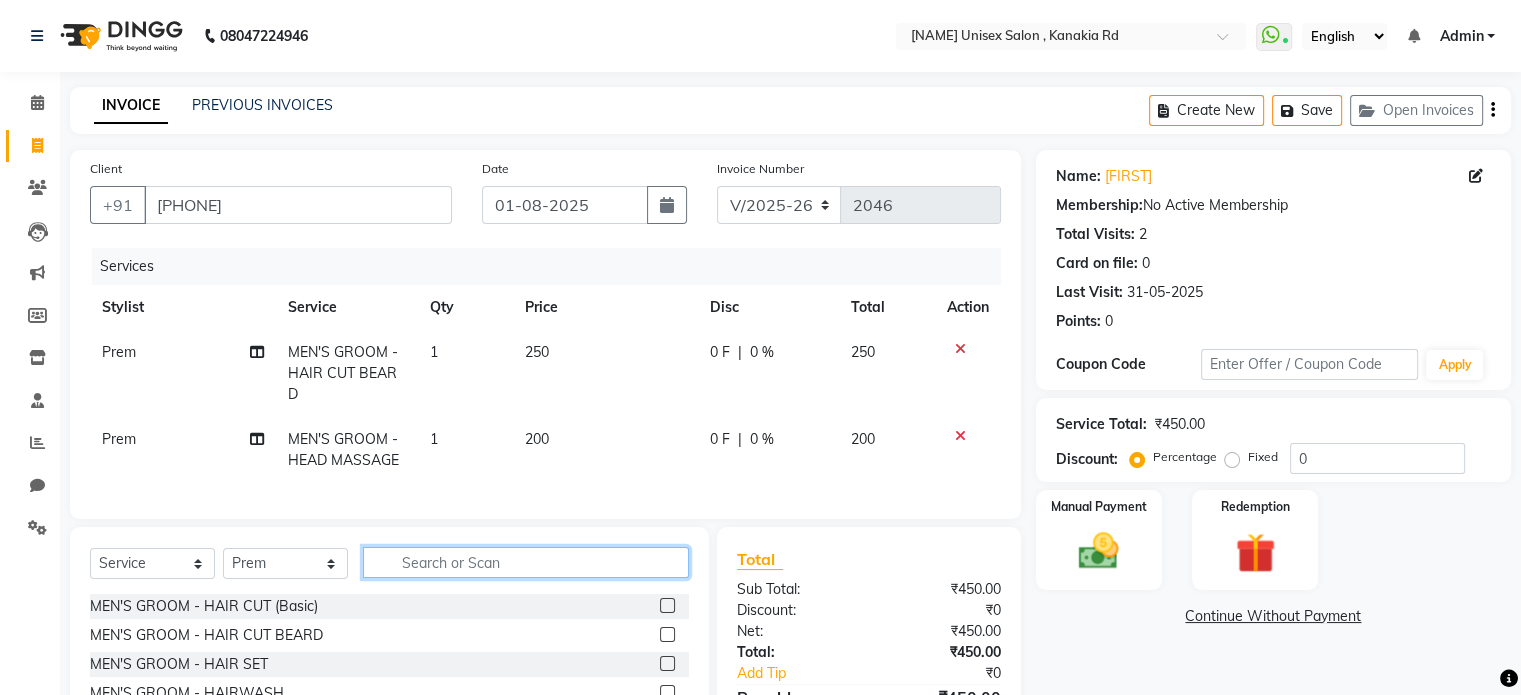 click 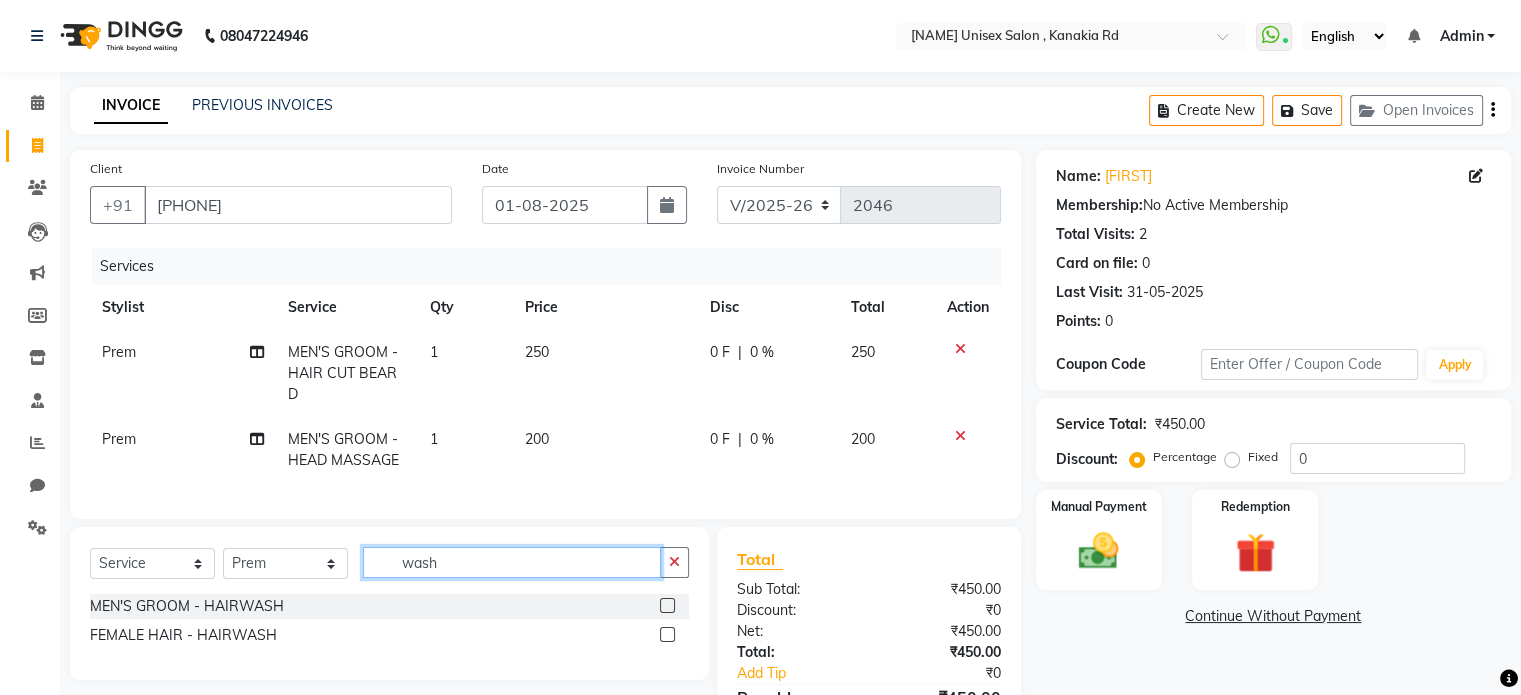 type on "wash" 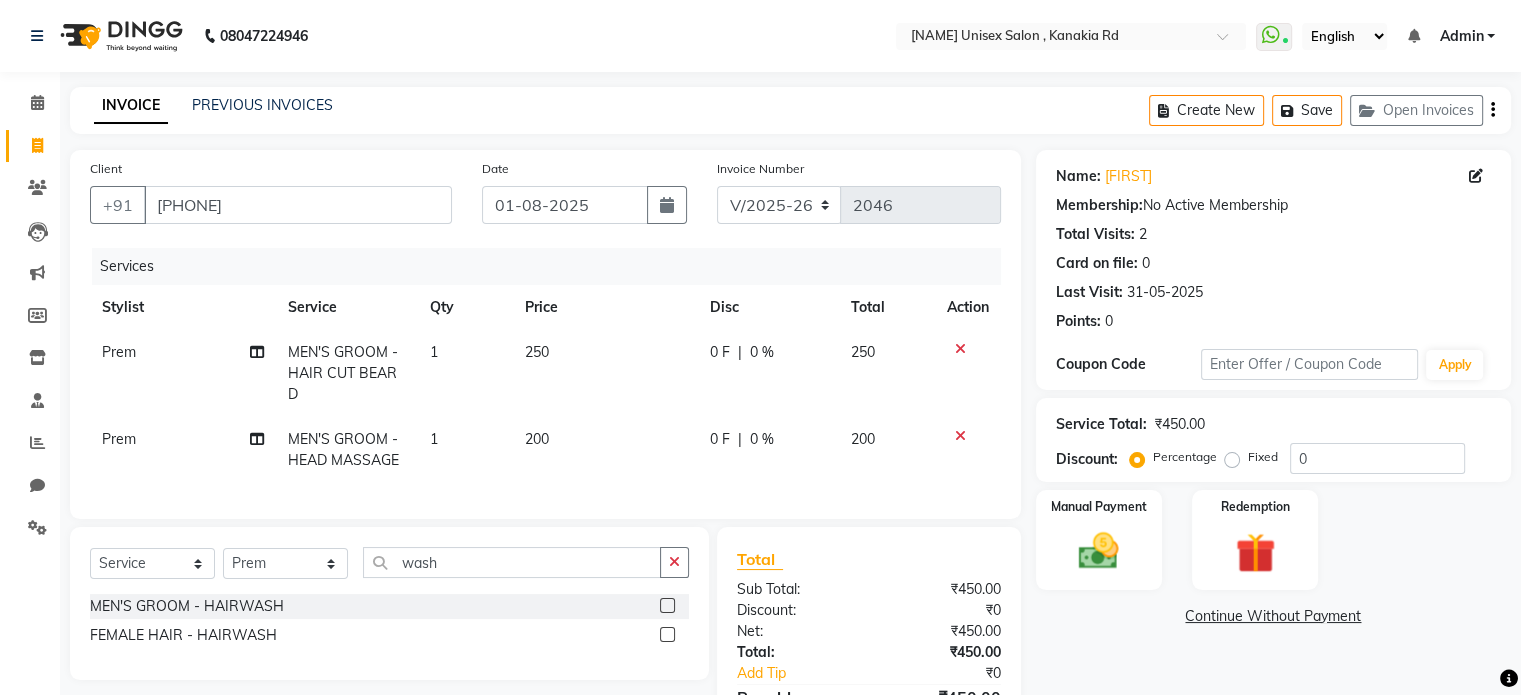 click 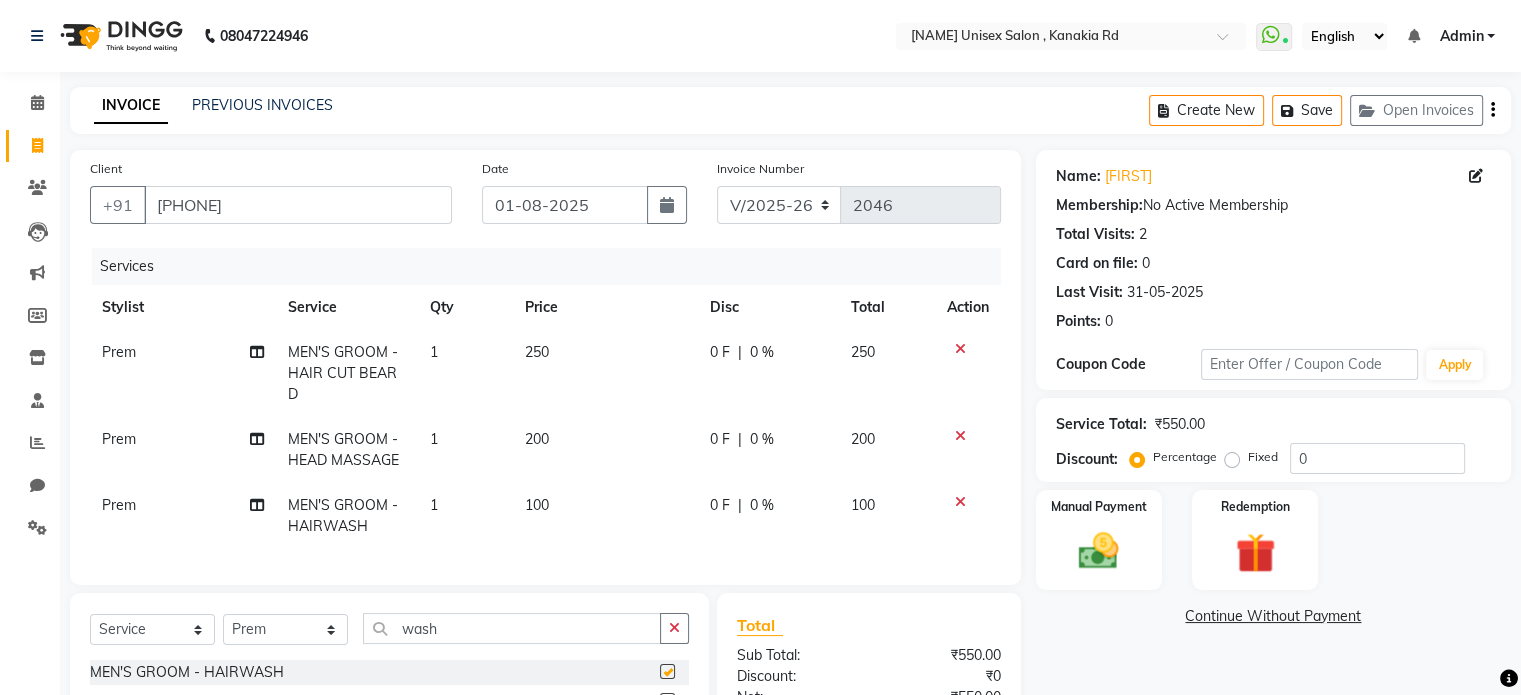 checkbox on "false" 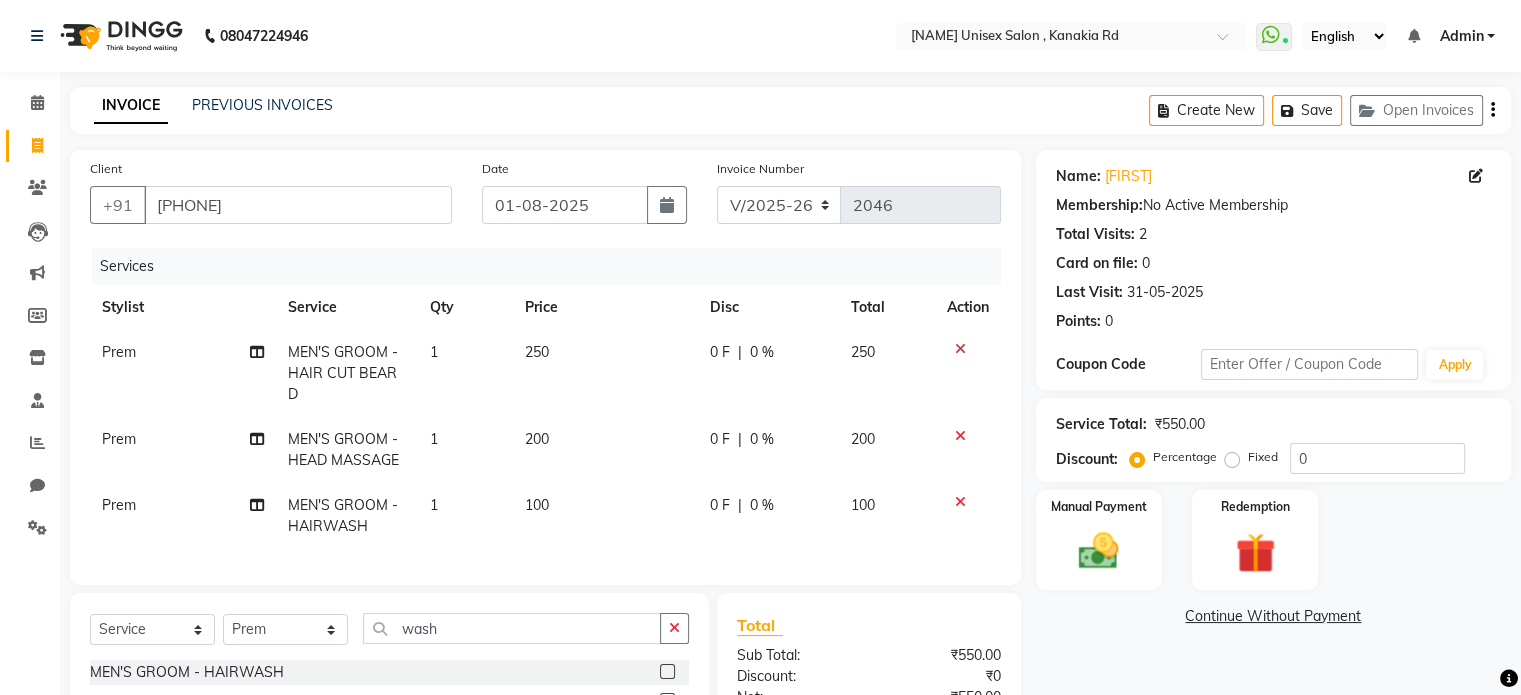 click on "100" 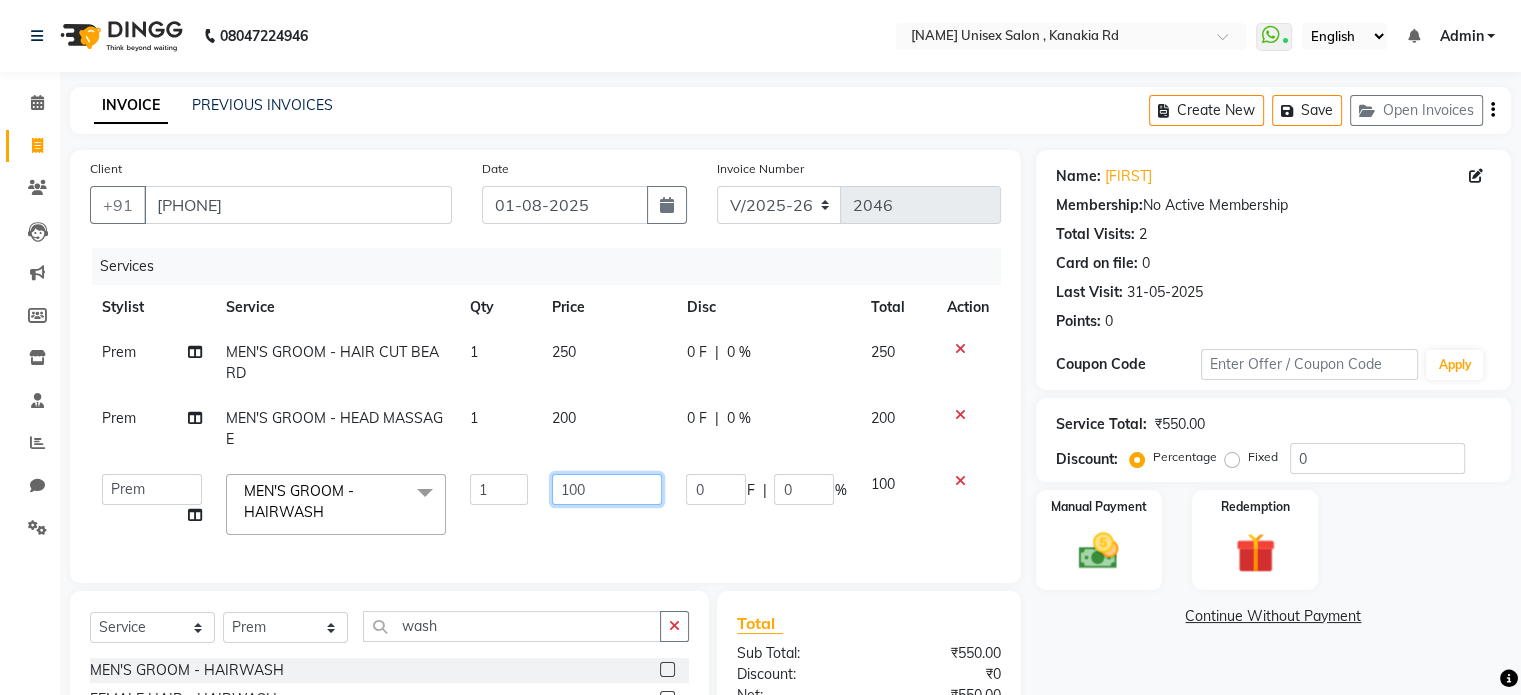 click on "100" 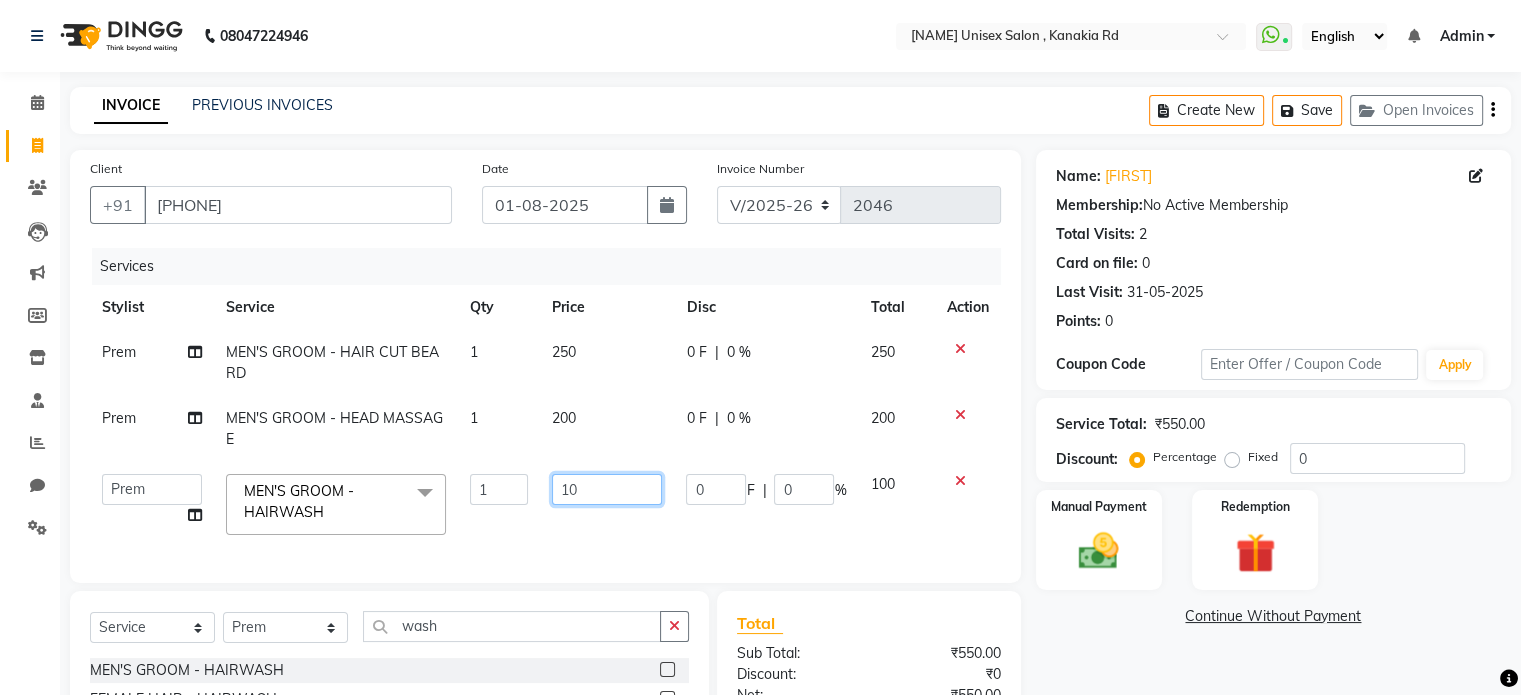 type on "1" 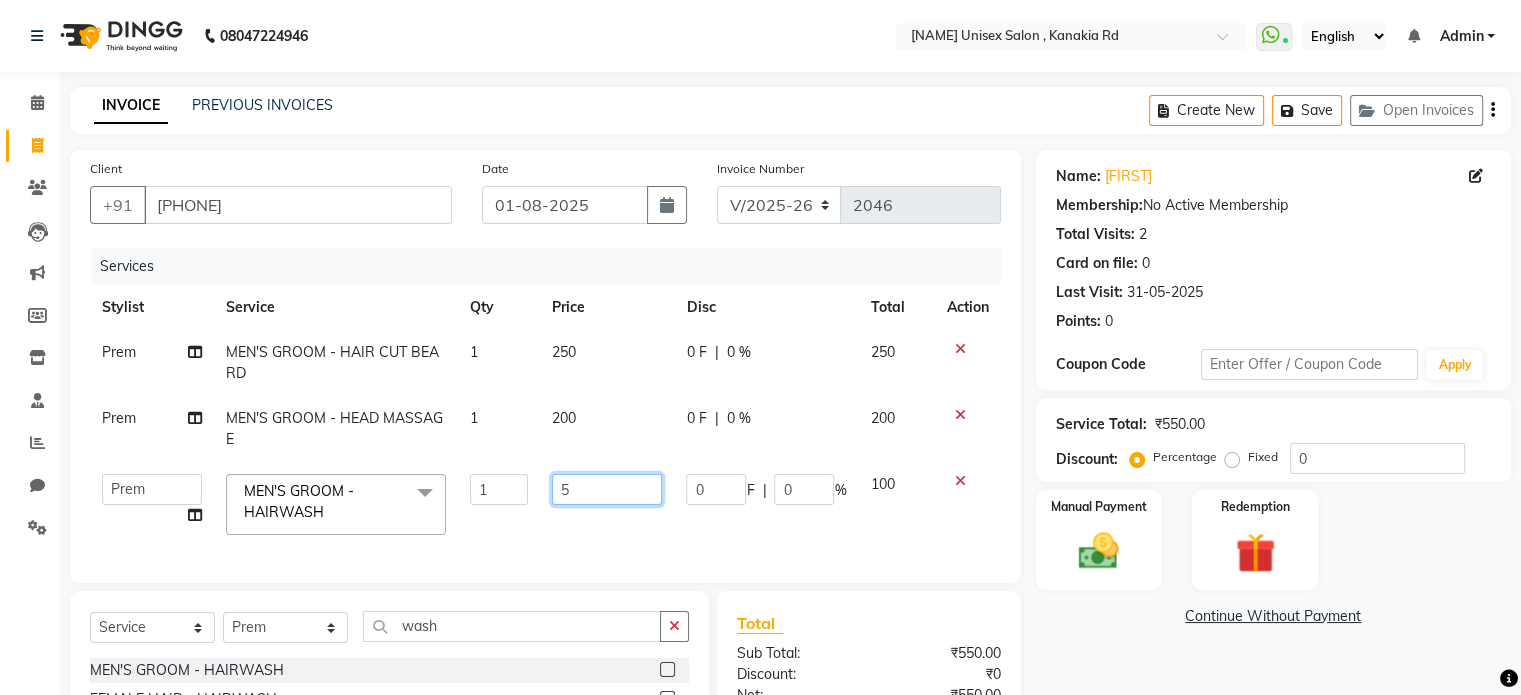 type on "50" 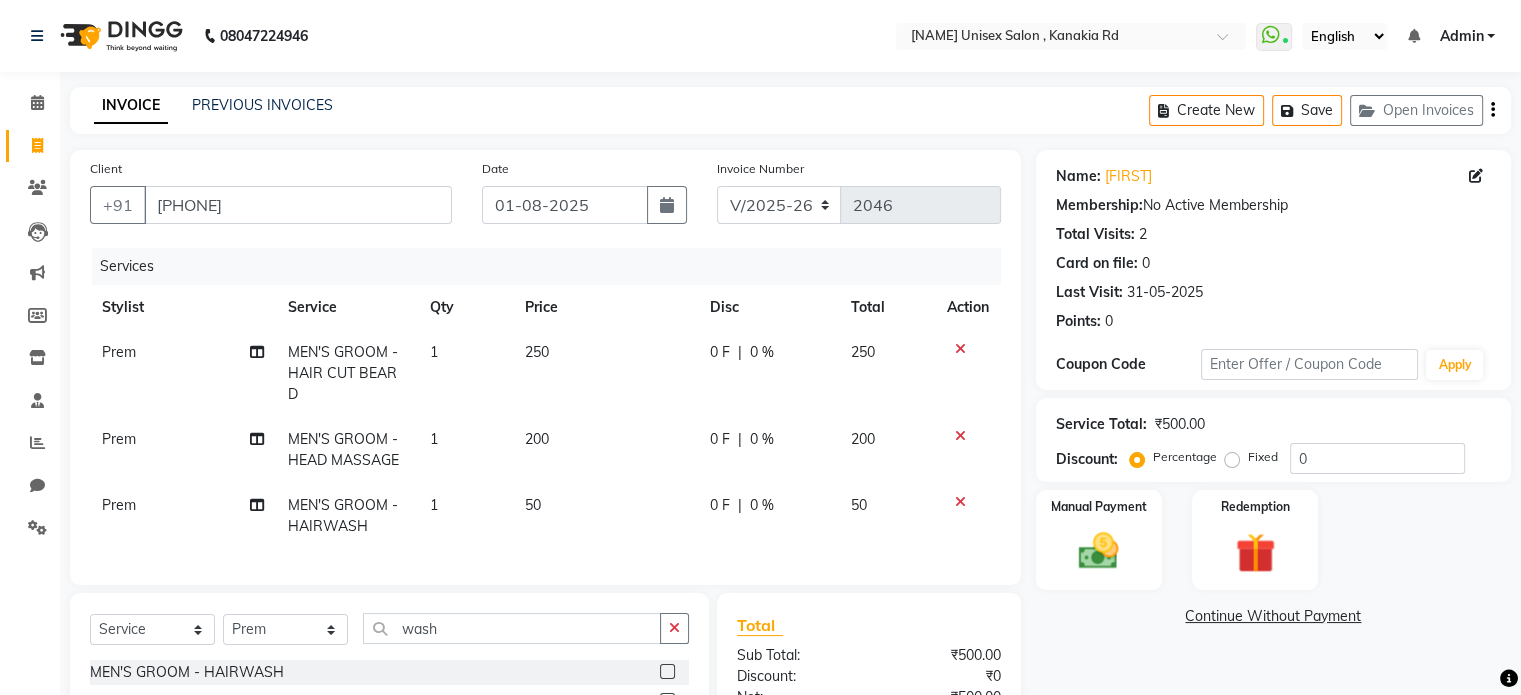 click on "Prem MEN'S GROOM - HAIR CUT BEARD 1 250 0 F | 0 % 250 Prem MEN'S GROOM - HEAD MASSAGE 1 200 0 F | 0 % 200 Prem MEN'S GROOM - HAIRWASH 1 50 0 F | 0 % 50" 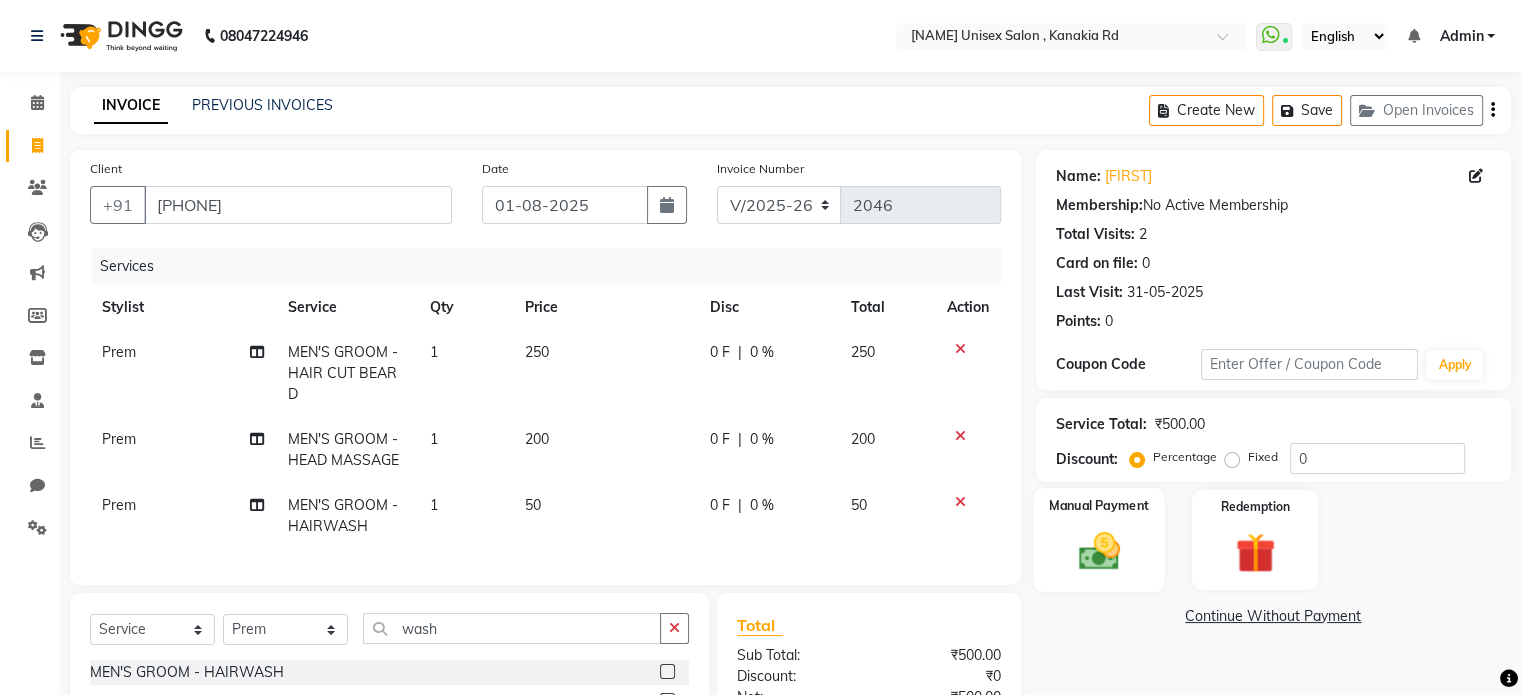 click 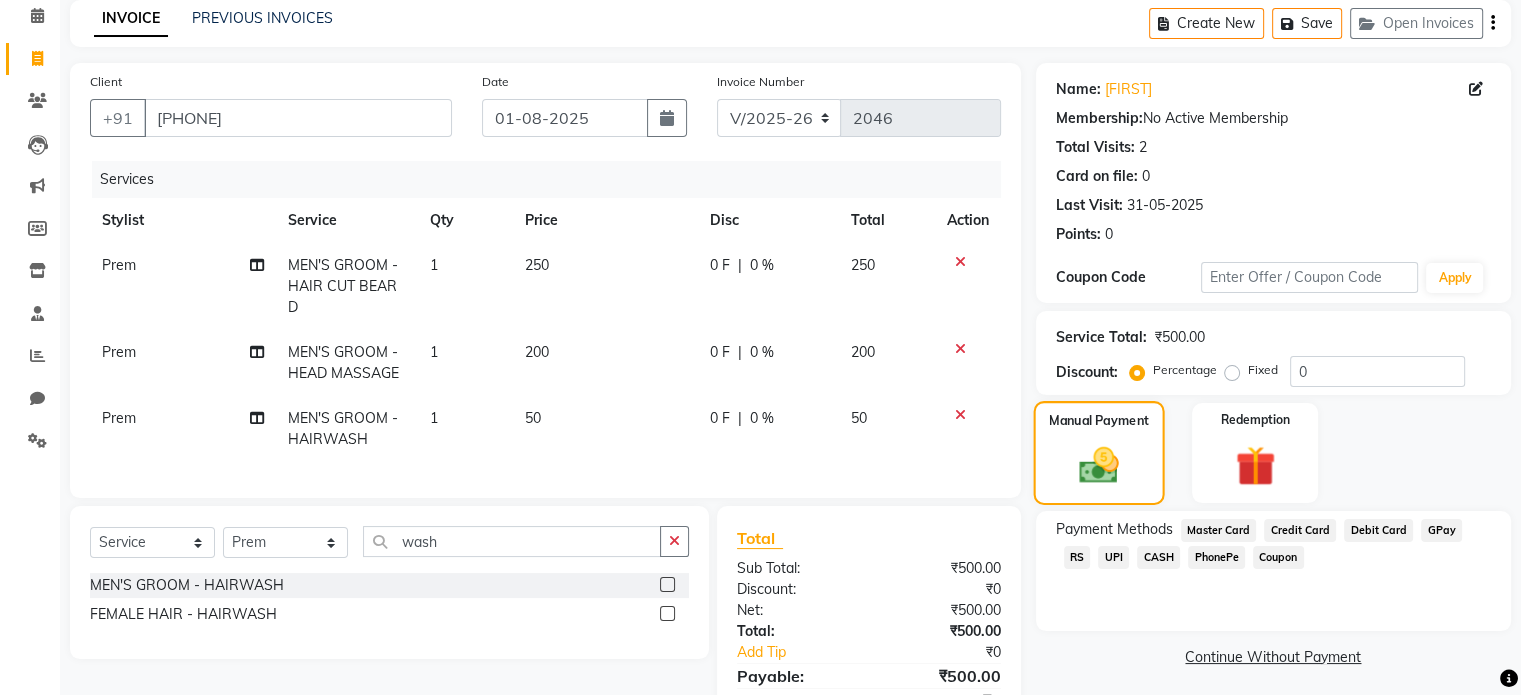 scroll, scrollTop: 120, scrollLeft: 0, axis: vertical 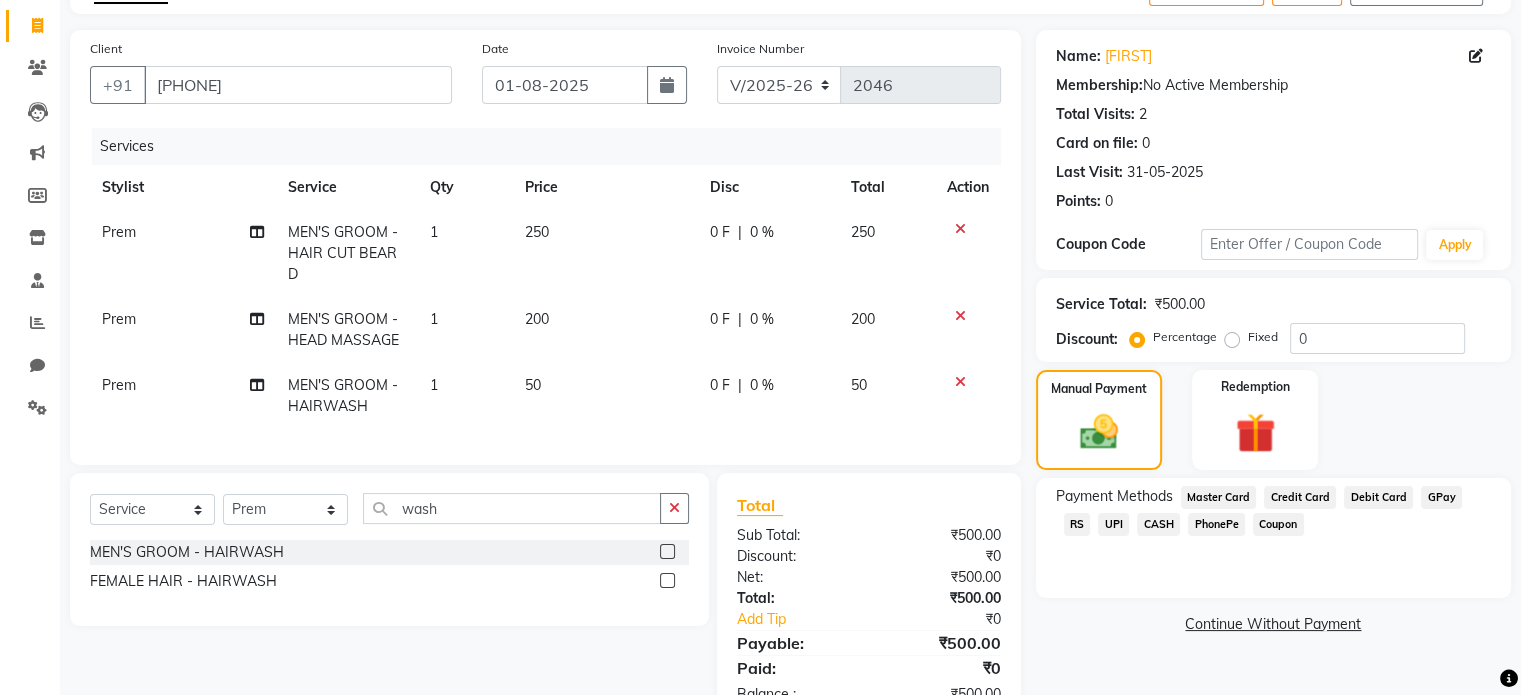 click on "UPI" 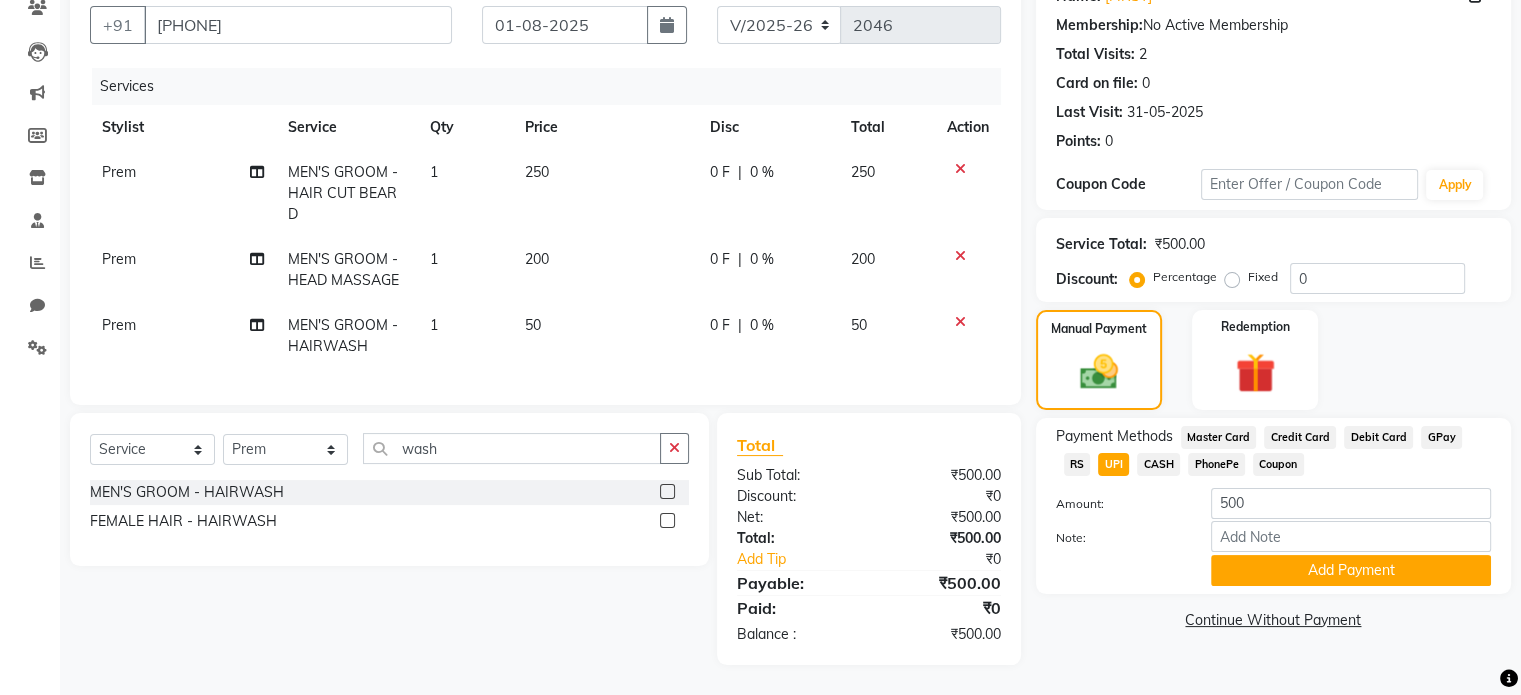 scroll, scrollTop: 195, scrollLeft: 0, axis: vertical 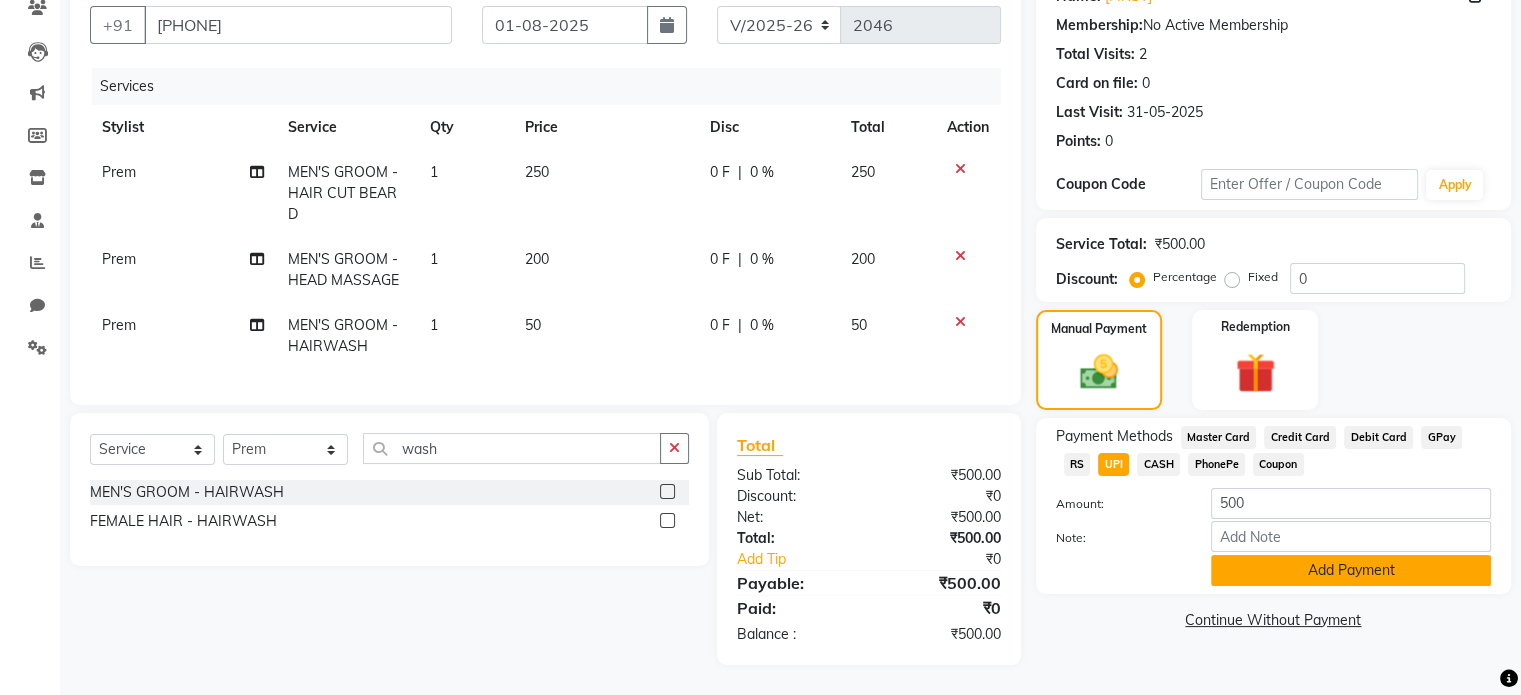 type 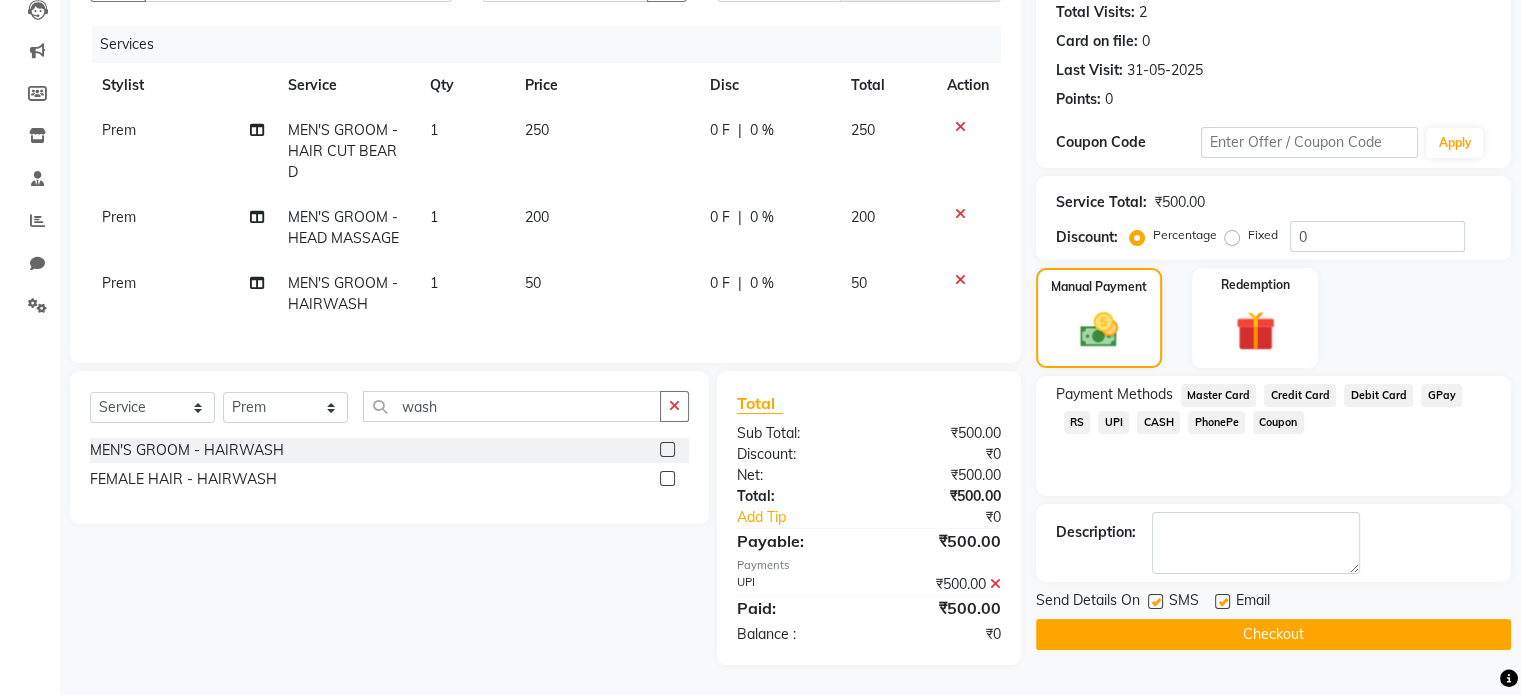 scroll, scrollTop: 237, scrollLeft: 0, axis: vertical 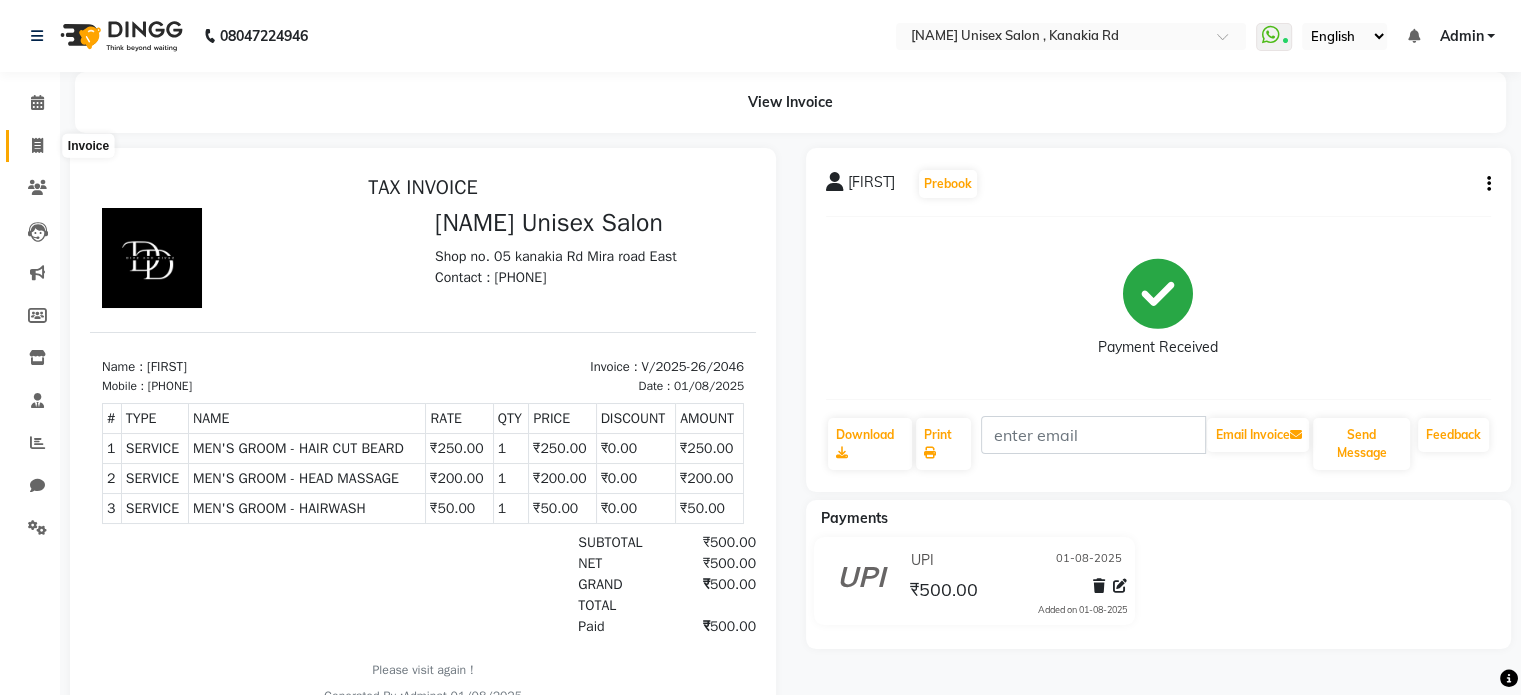 click 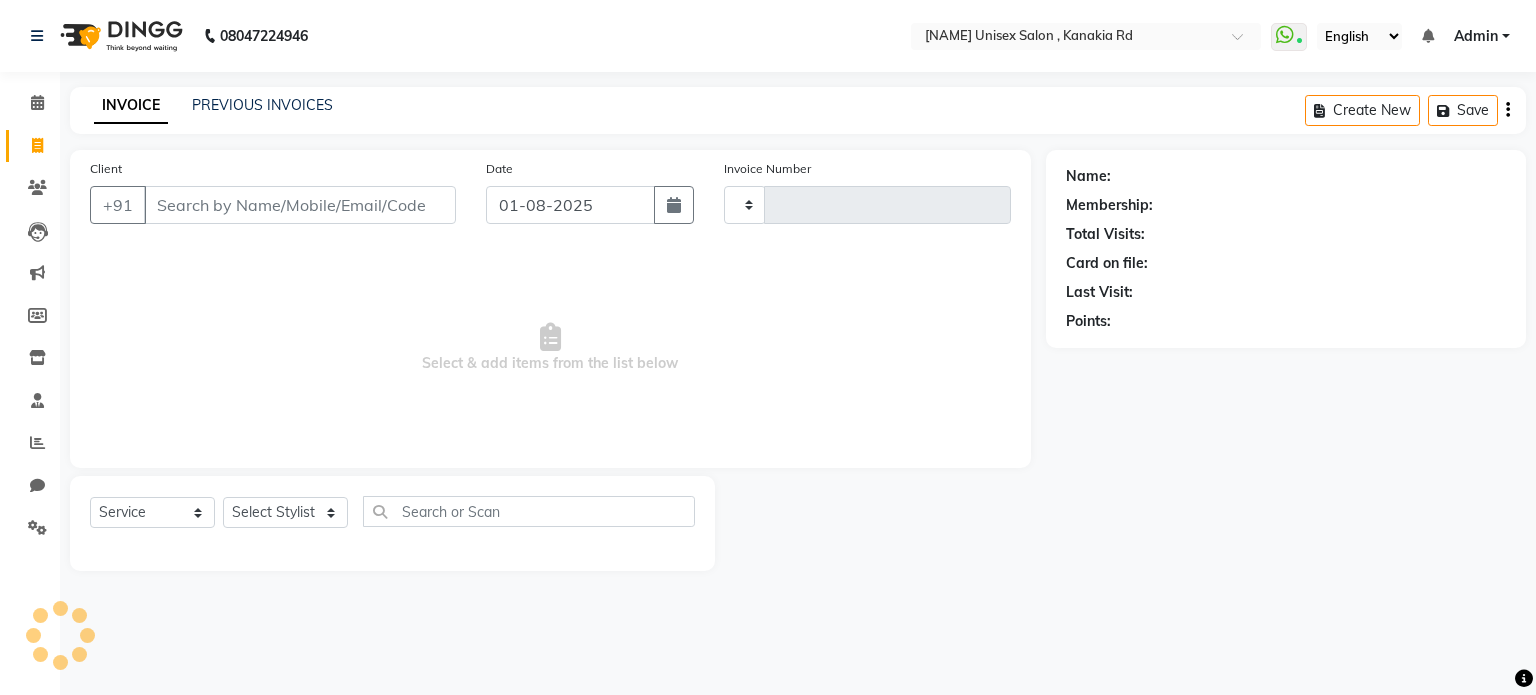 type on "2047" 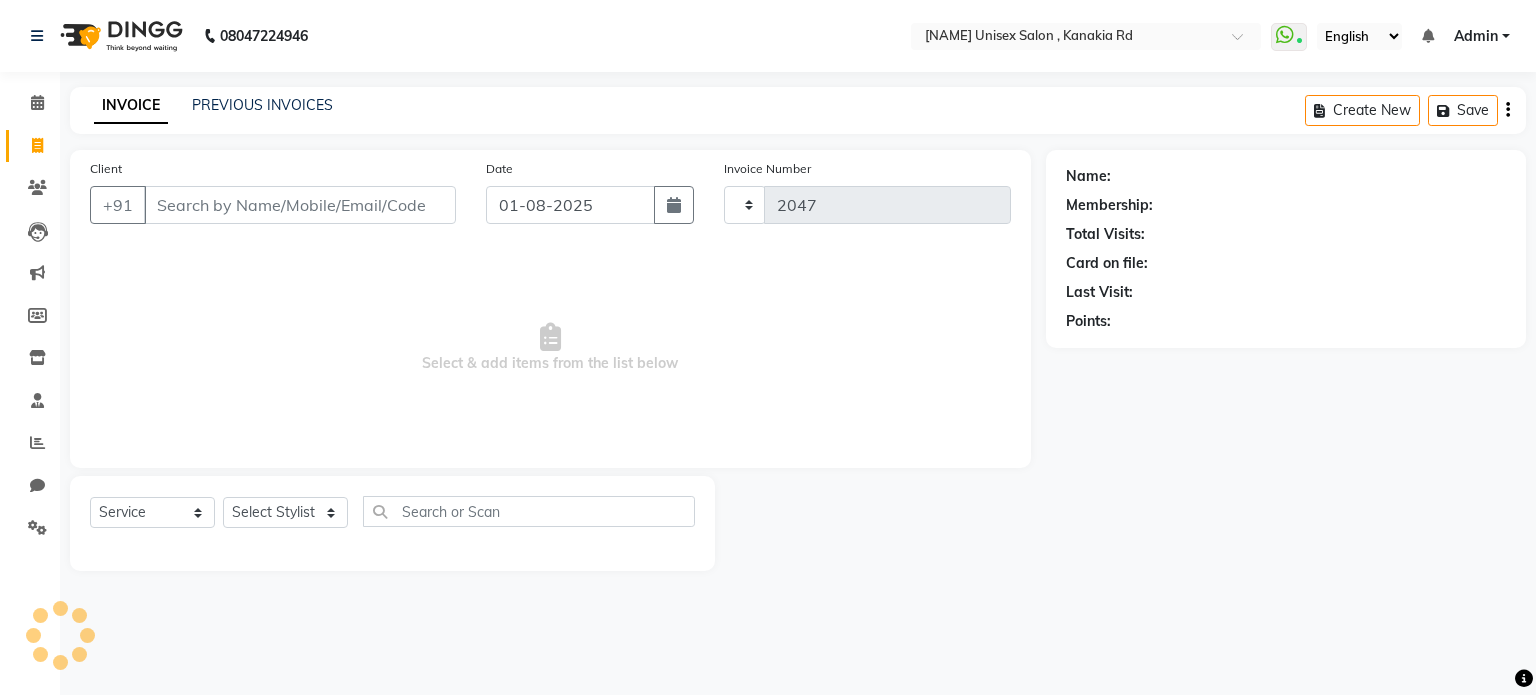 select on "7588" 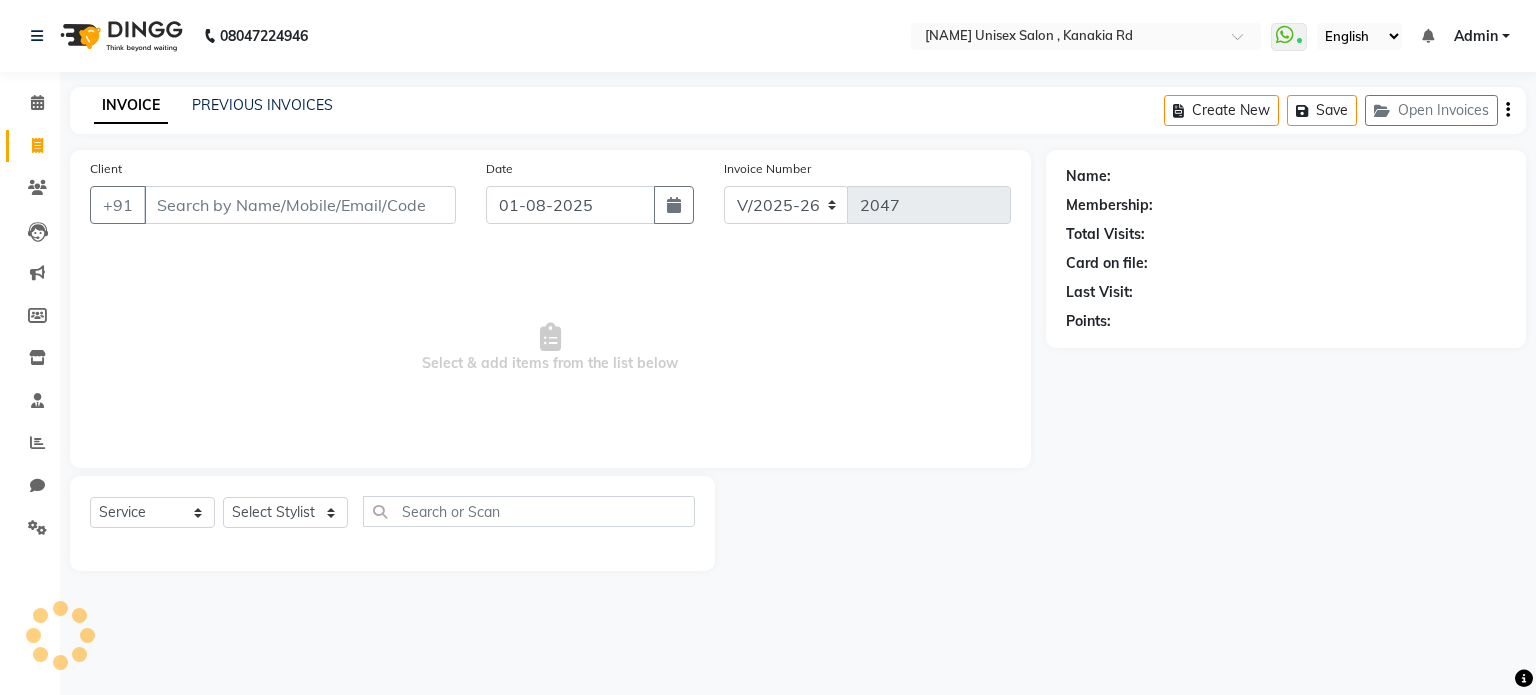 click on "Client" at bounding box center [300, 205] 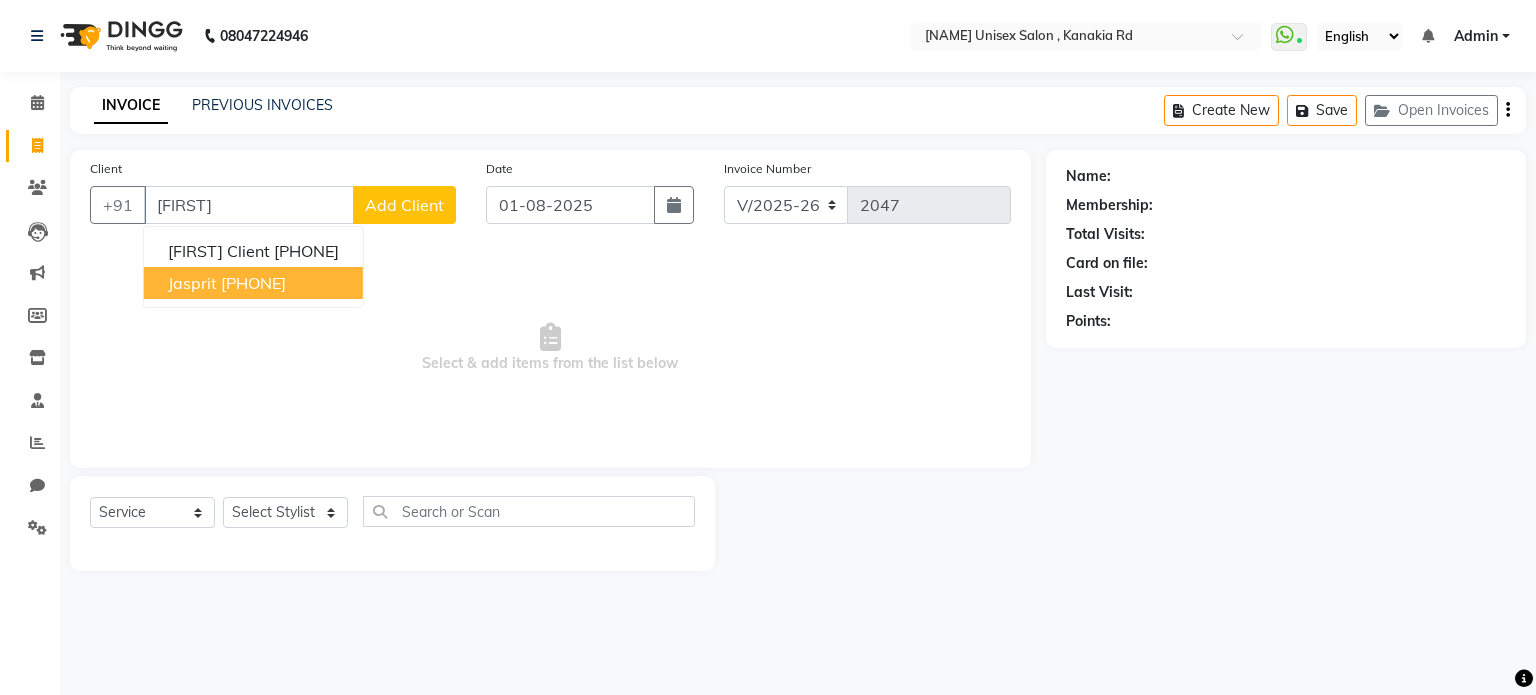 click on "[PHONE]" at bounding box center [253, 283] 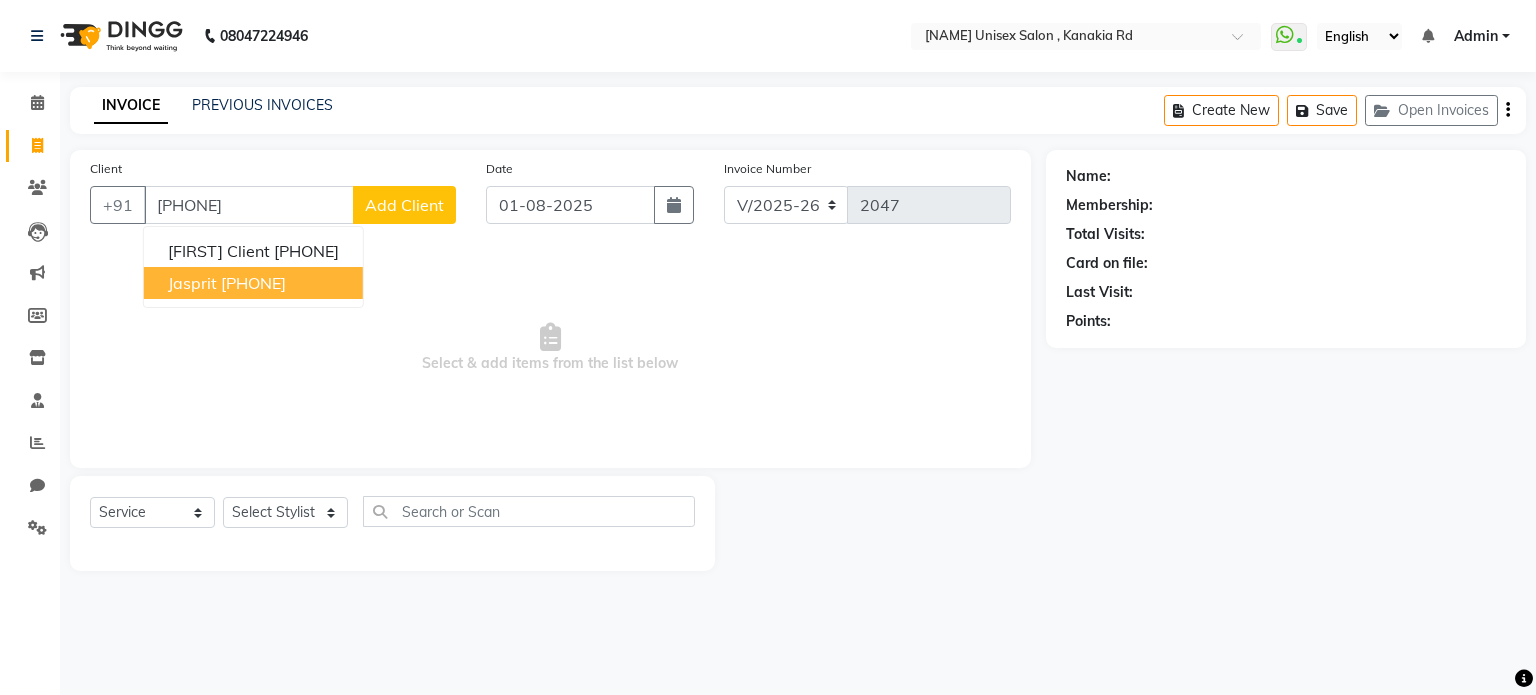 type on "[PHONE]" 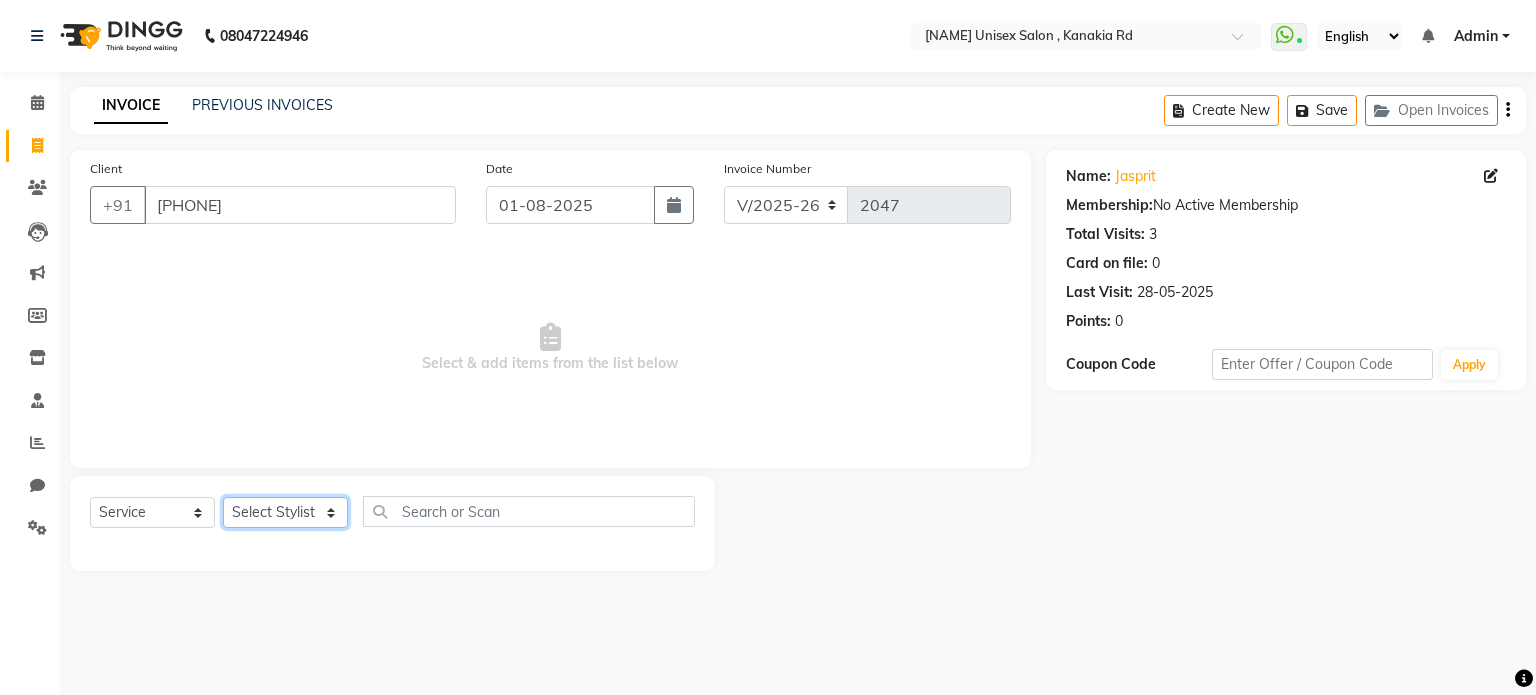 click on "Select Stylist Divyanshu Kailash  Nisha Prem ravina shabeer" 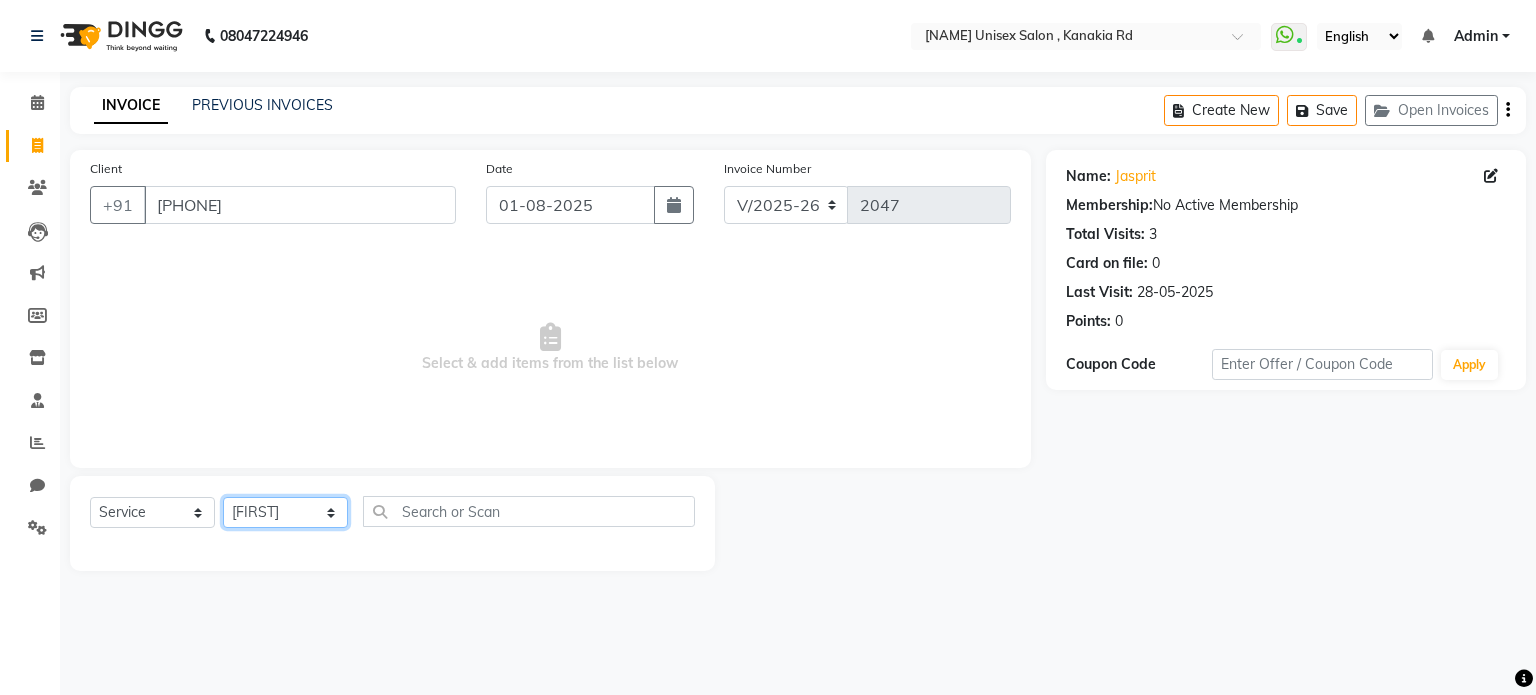 click on "Select Stylist Divyanshu Kailash  Nisha Prem ravina shabeer" 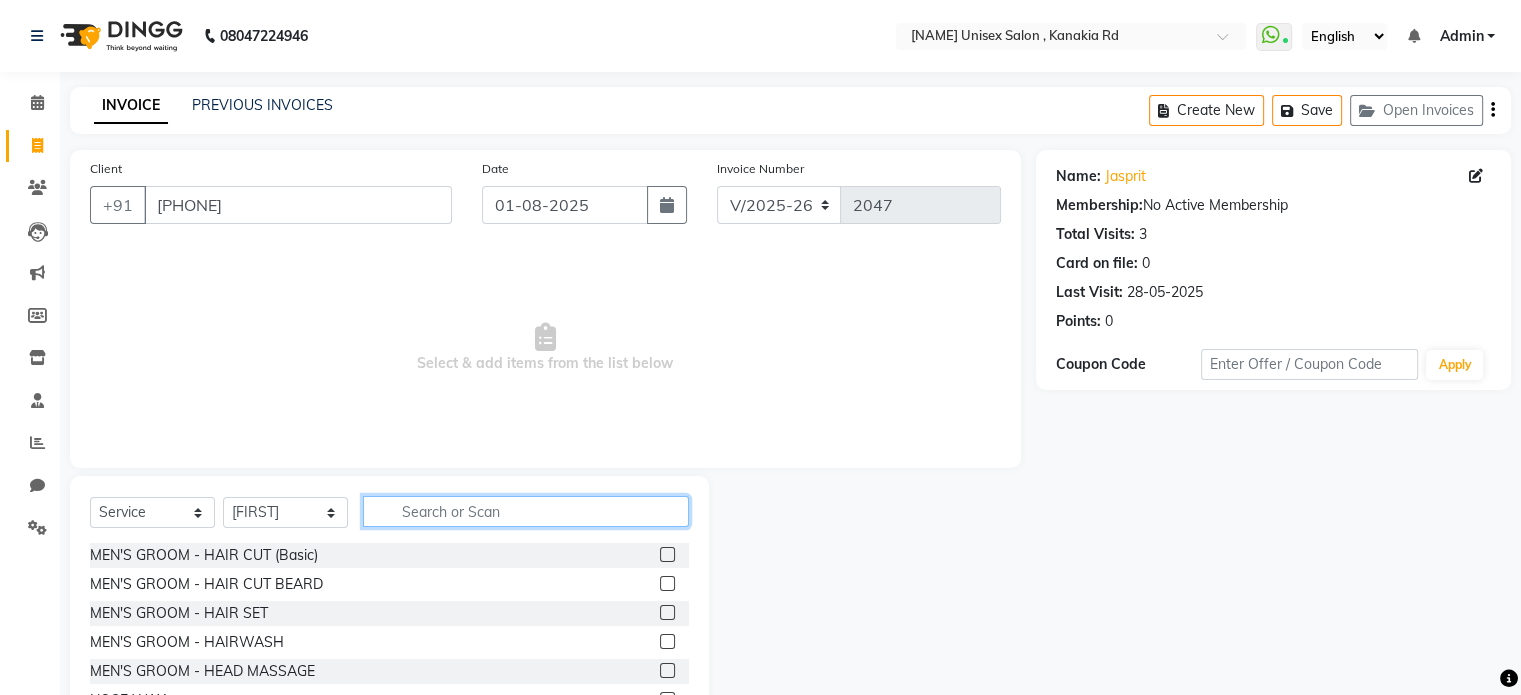 click 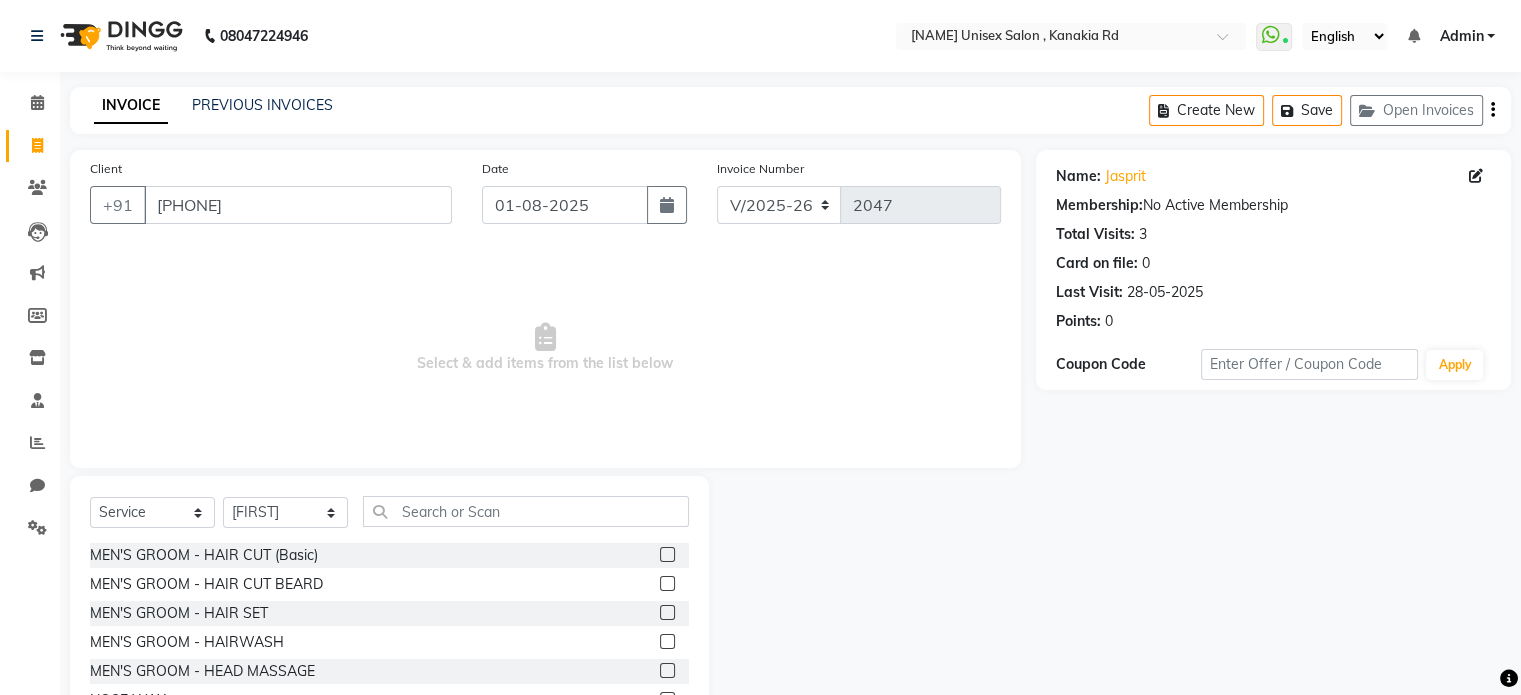 click 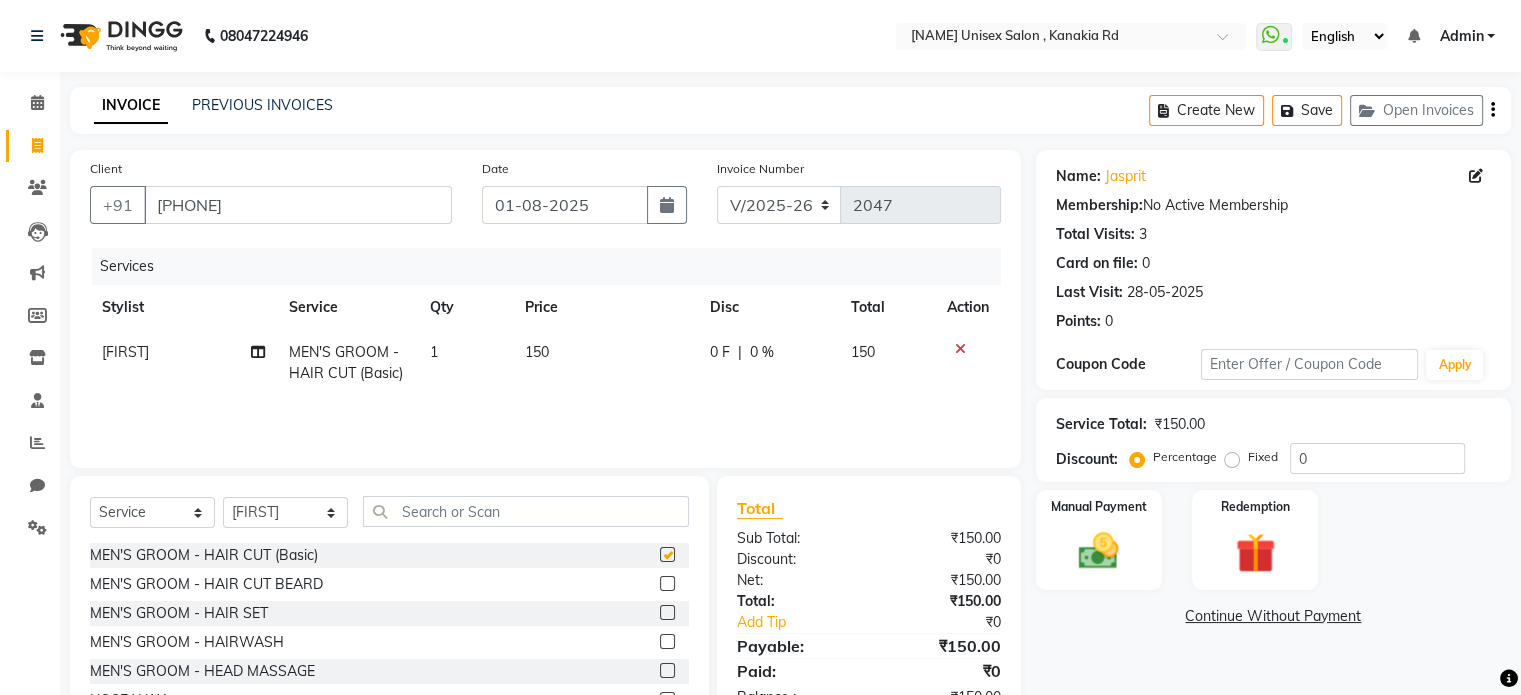 checkbox on "false" 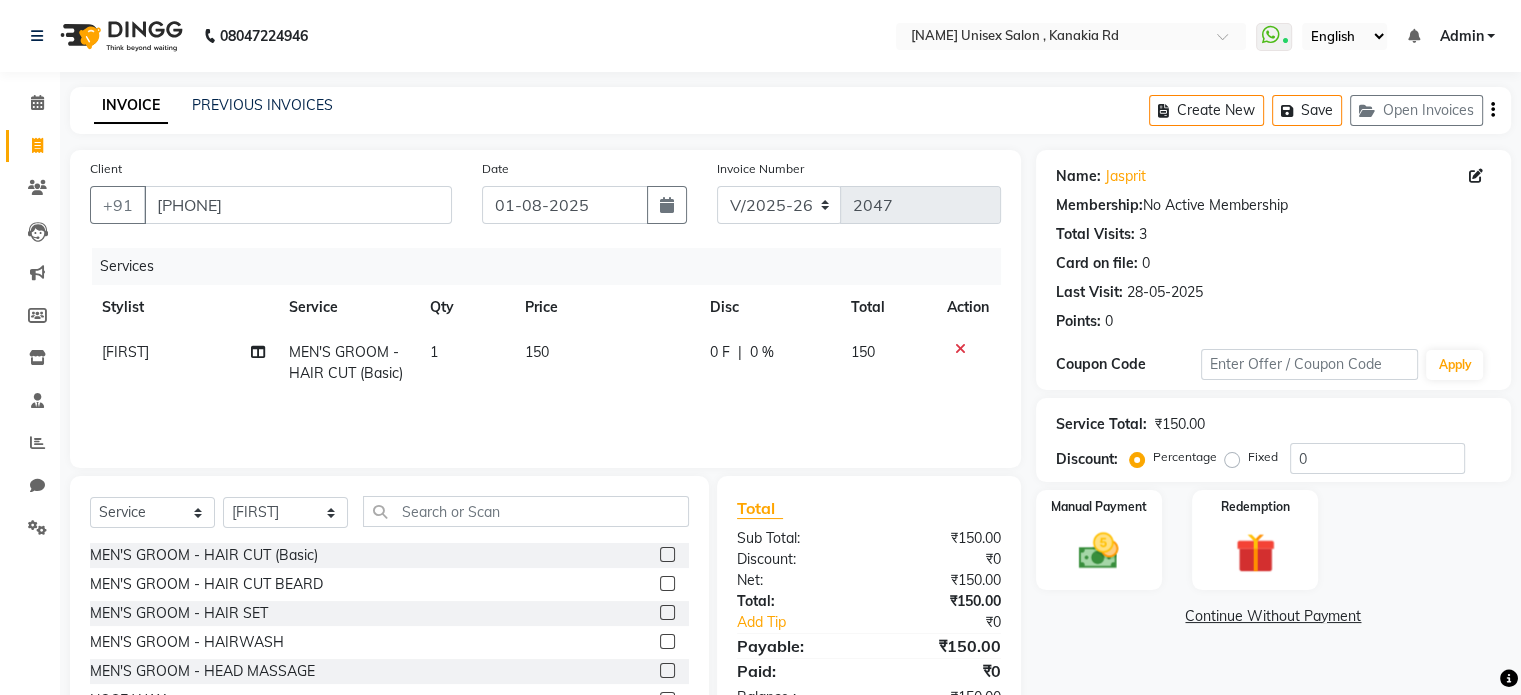 click on "150" 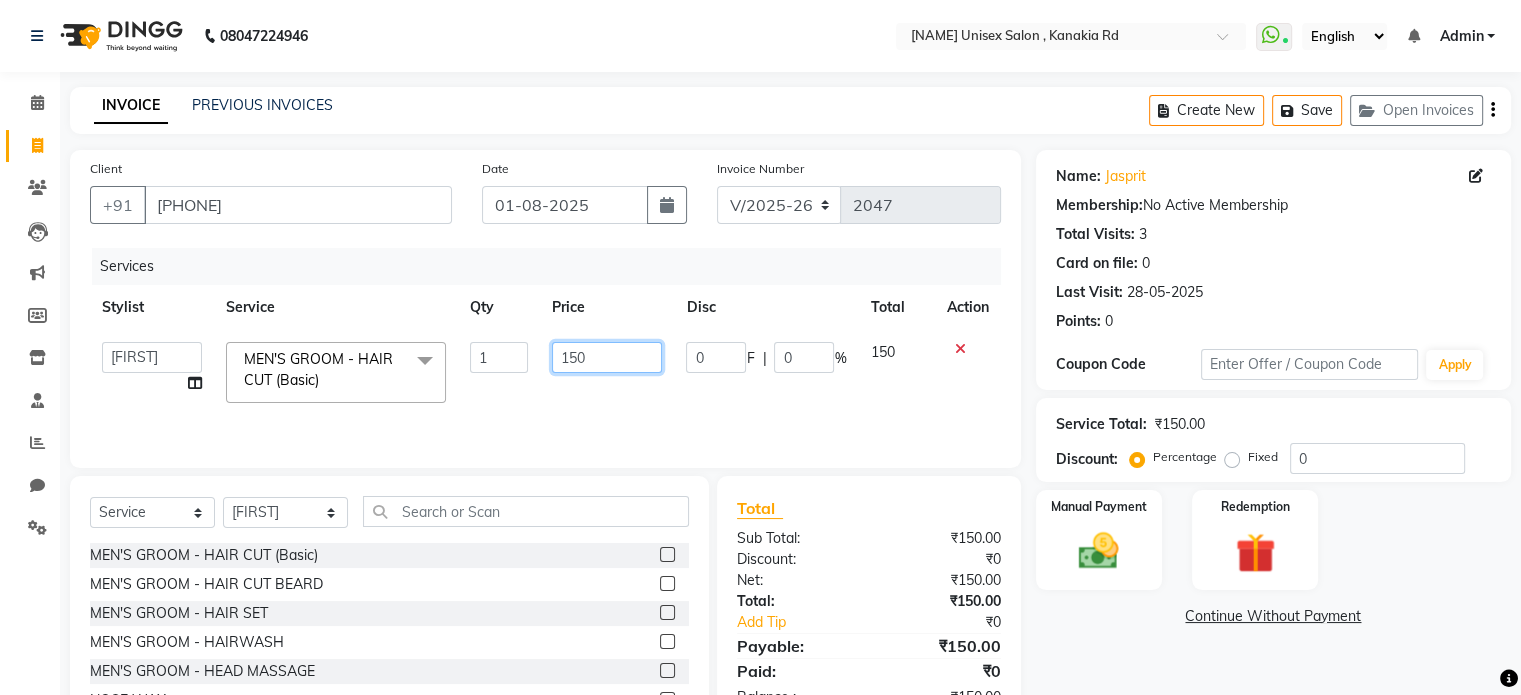 click on "150" 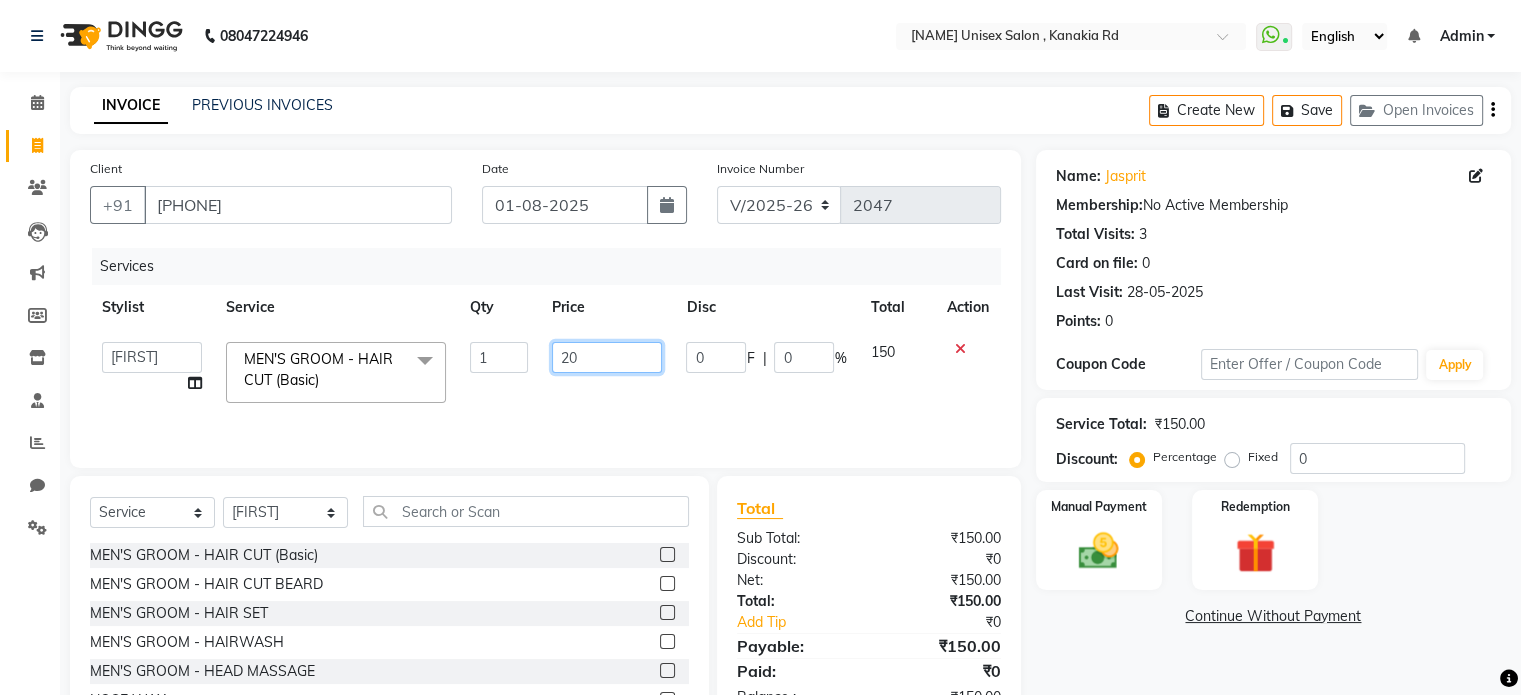 type on "200" 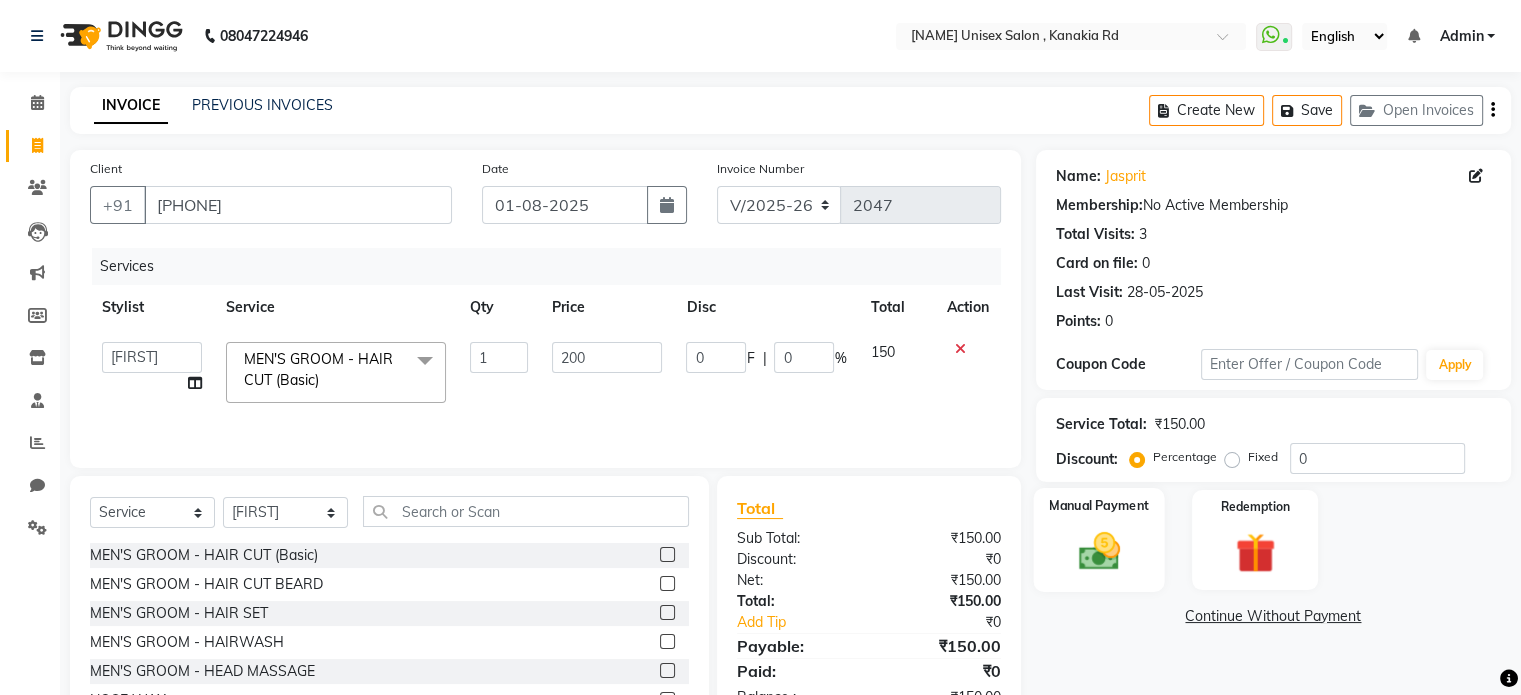 click 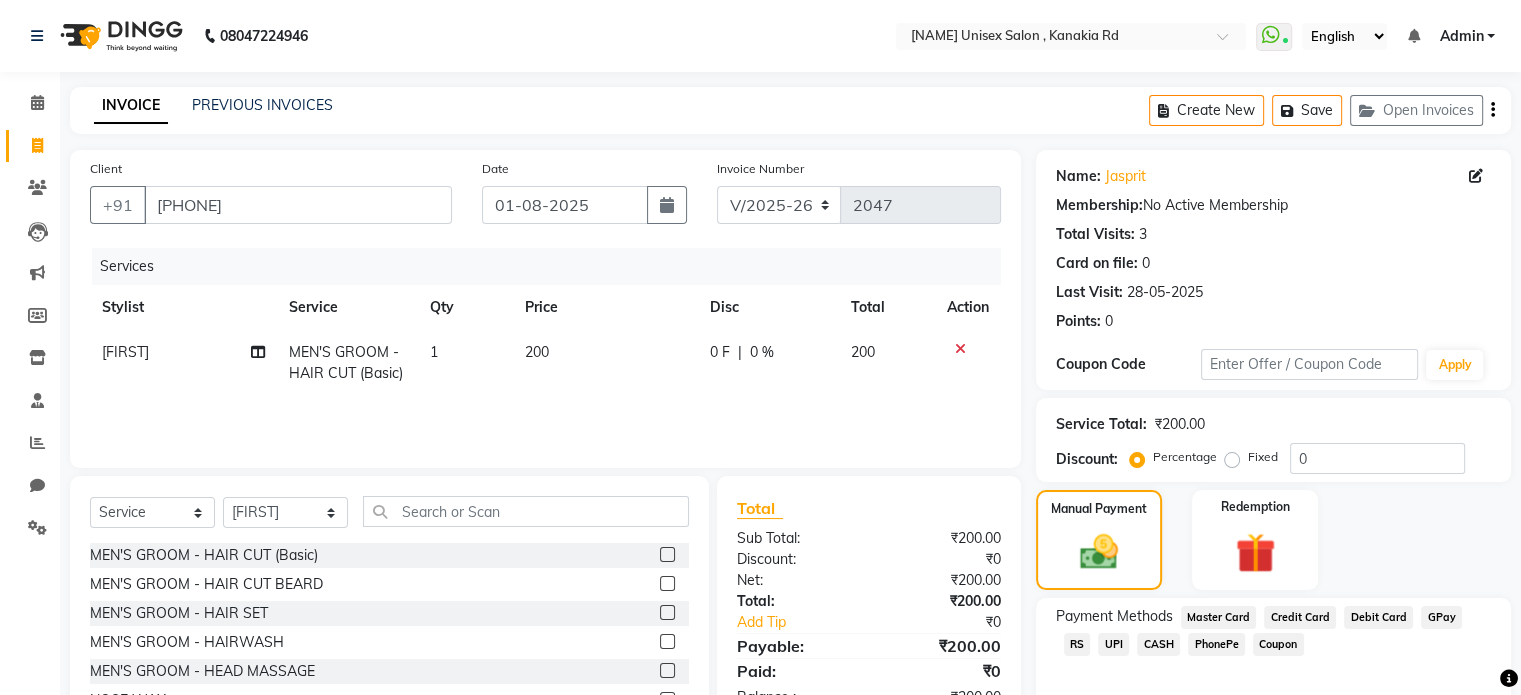 click on "UPI" 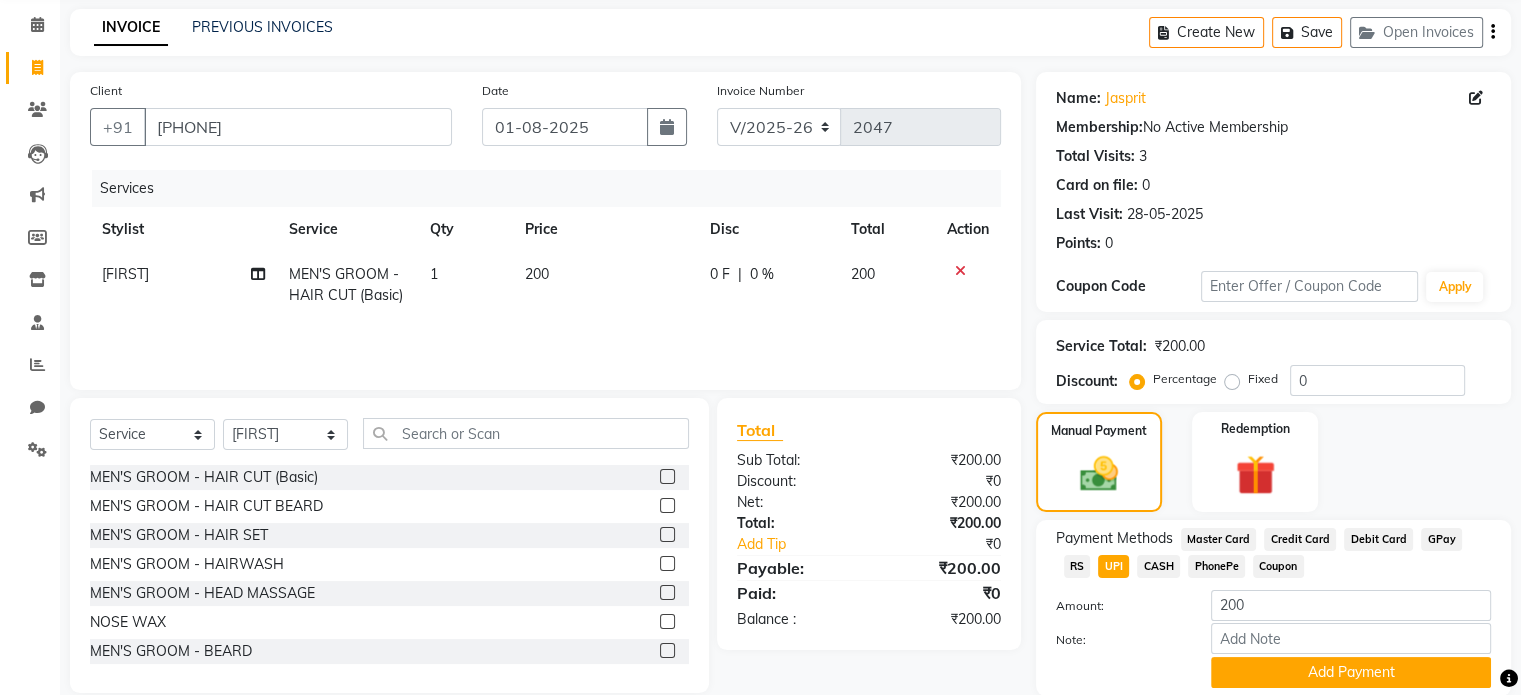 scroll, scrollTop: 80, scrollLeft: 0, axis: vertical 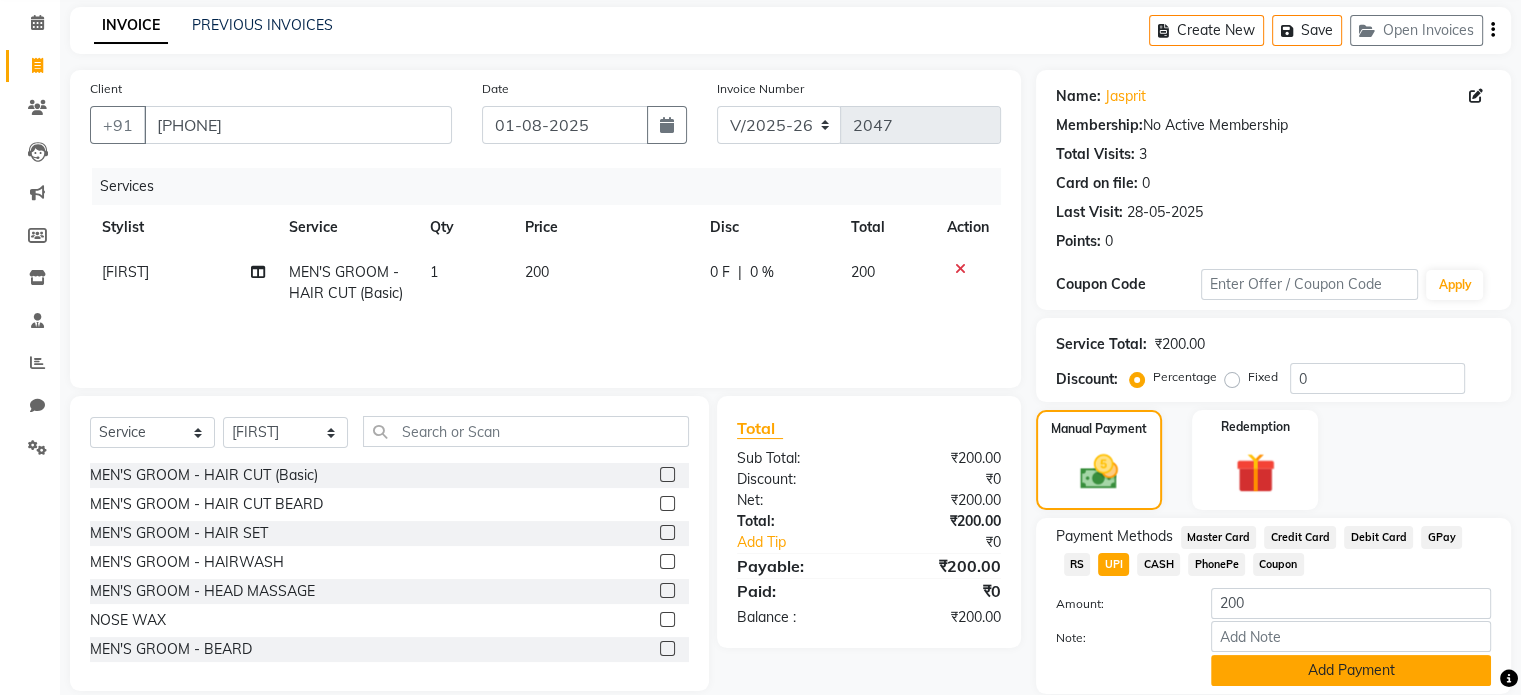click on "Add Payment" 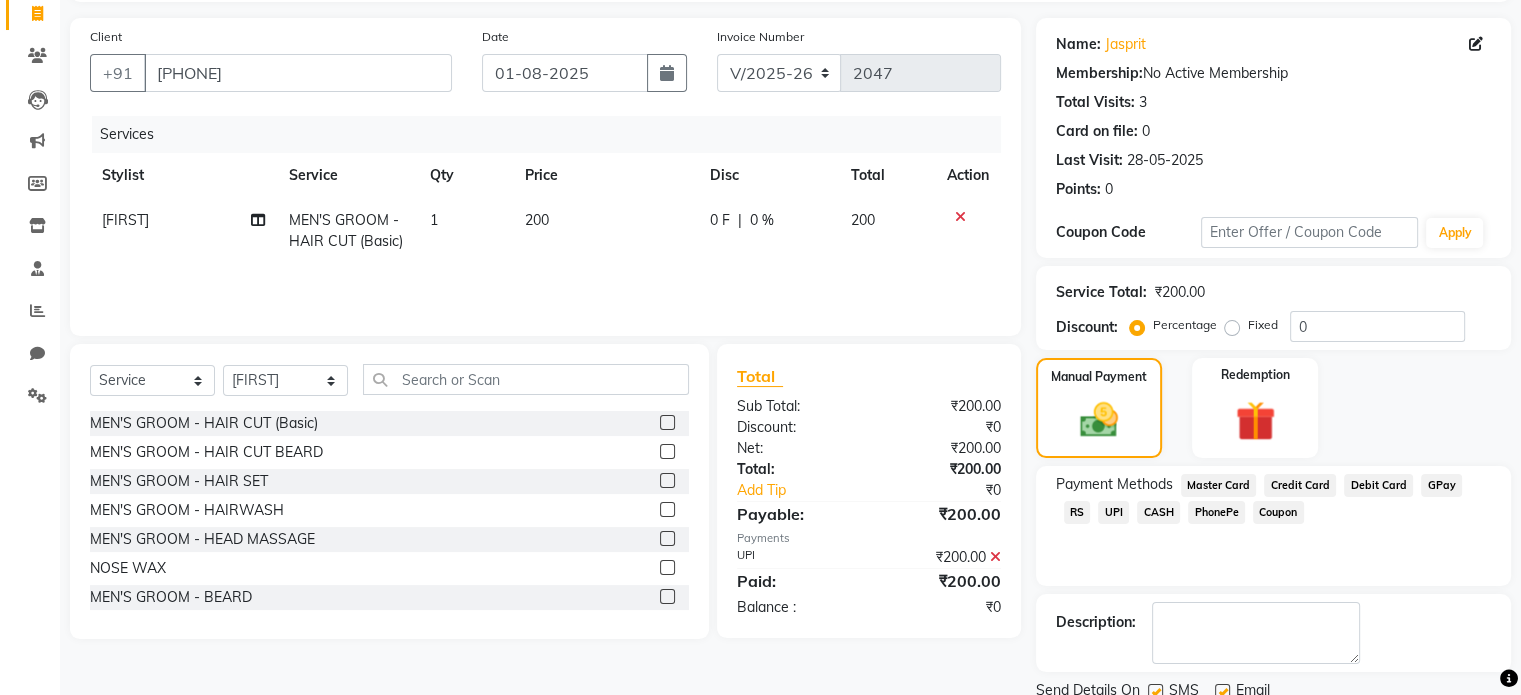 scroll, scrollTop: 160, scrollLeft: 0, axis: vertical 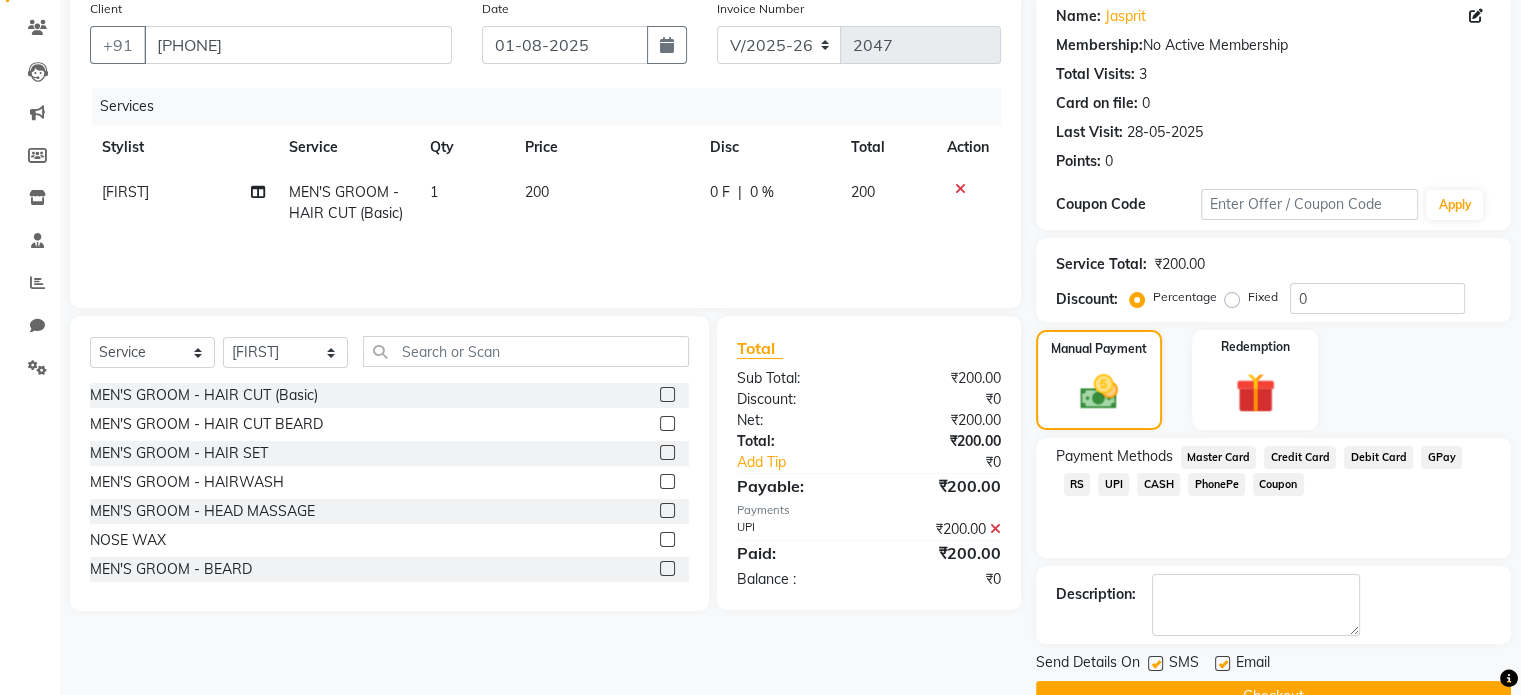 click on "Checkout" 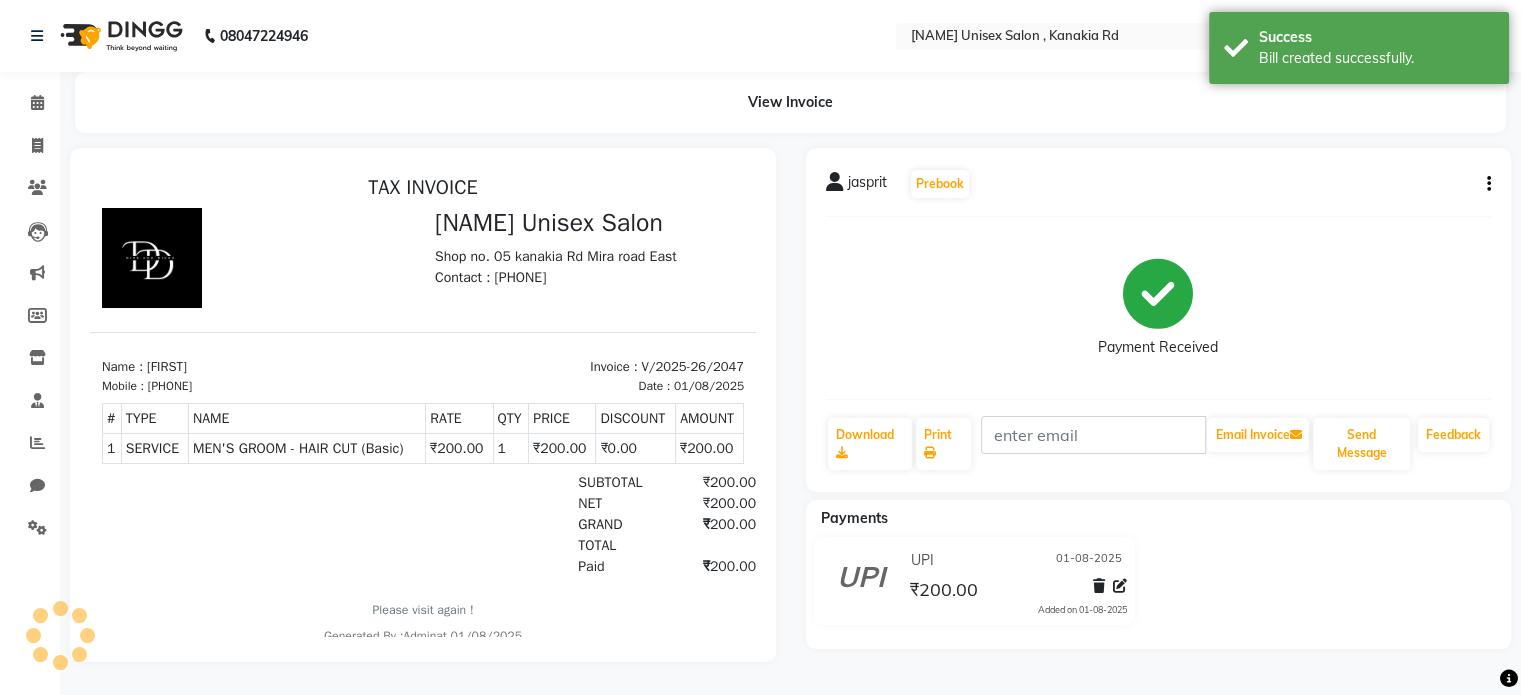 scroll, scrollTop: 0, scrollLeft: 0, axis: both 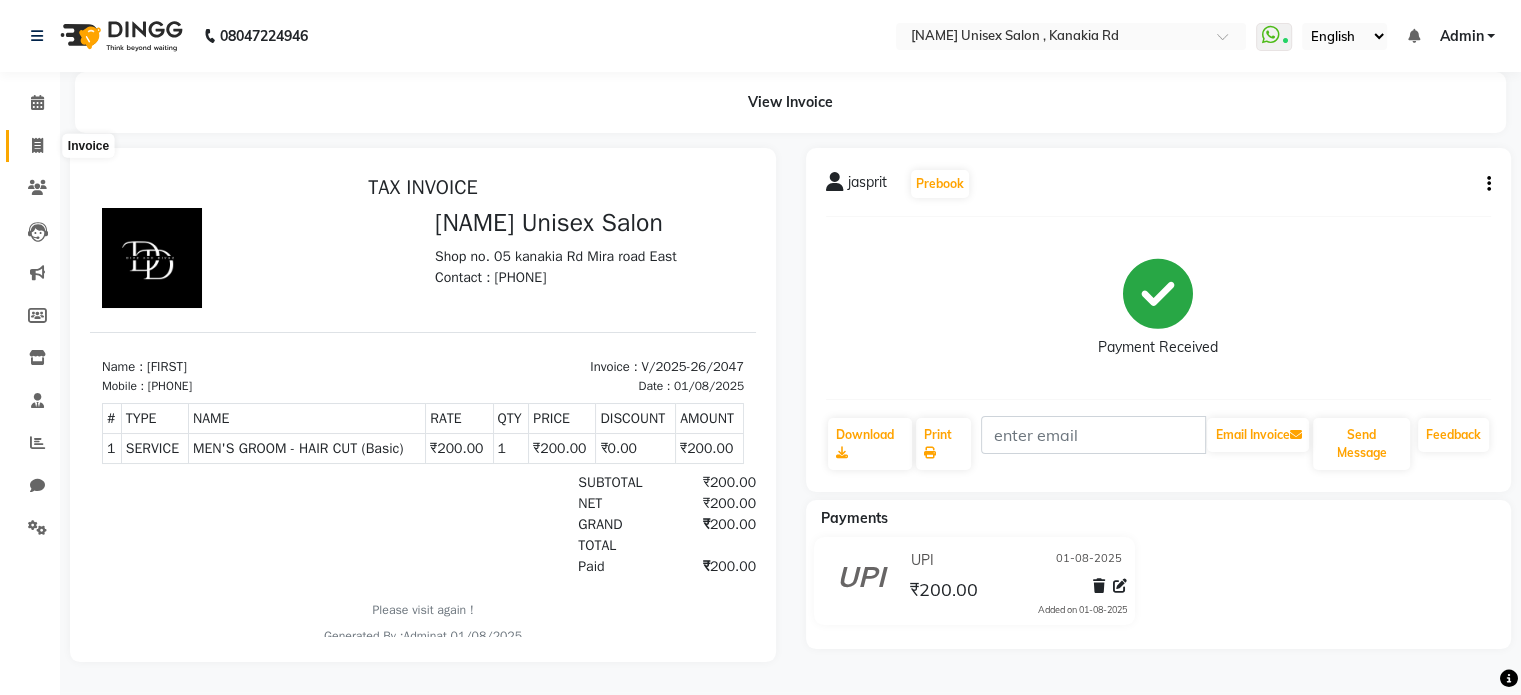 click 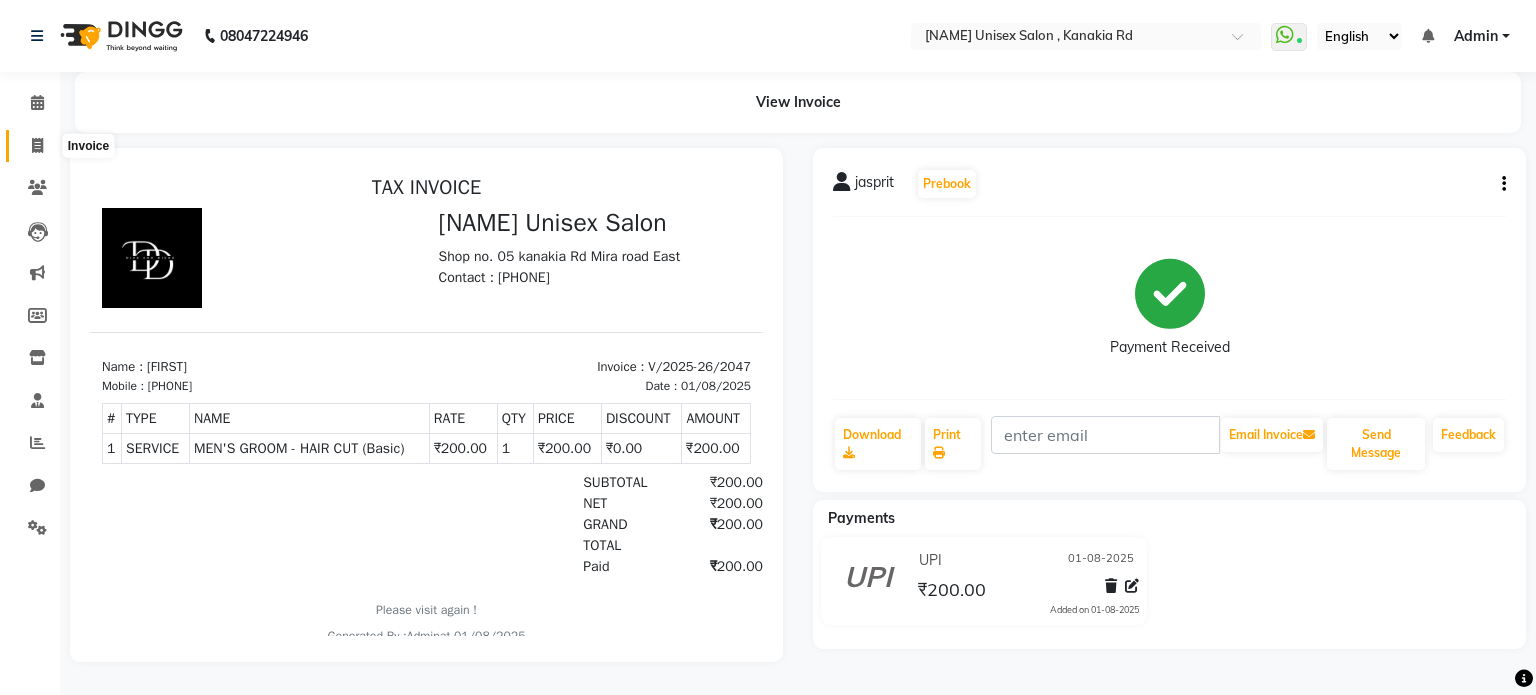 select on "service" 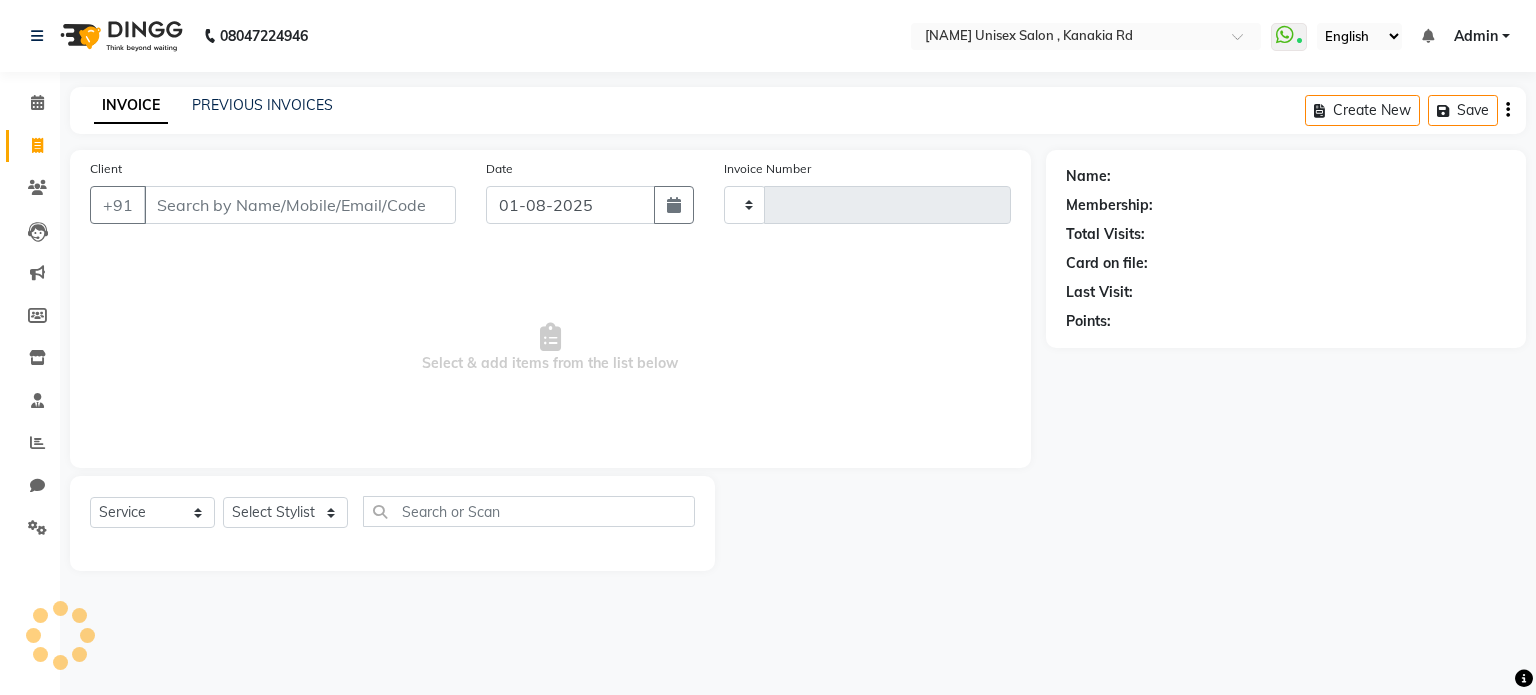 type on "2048" 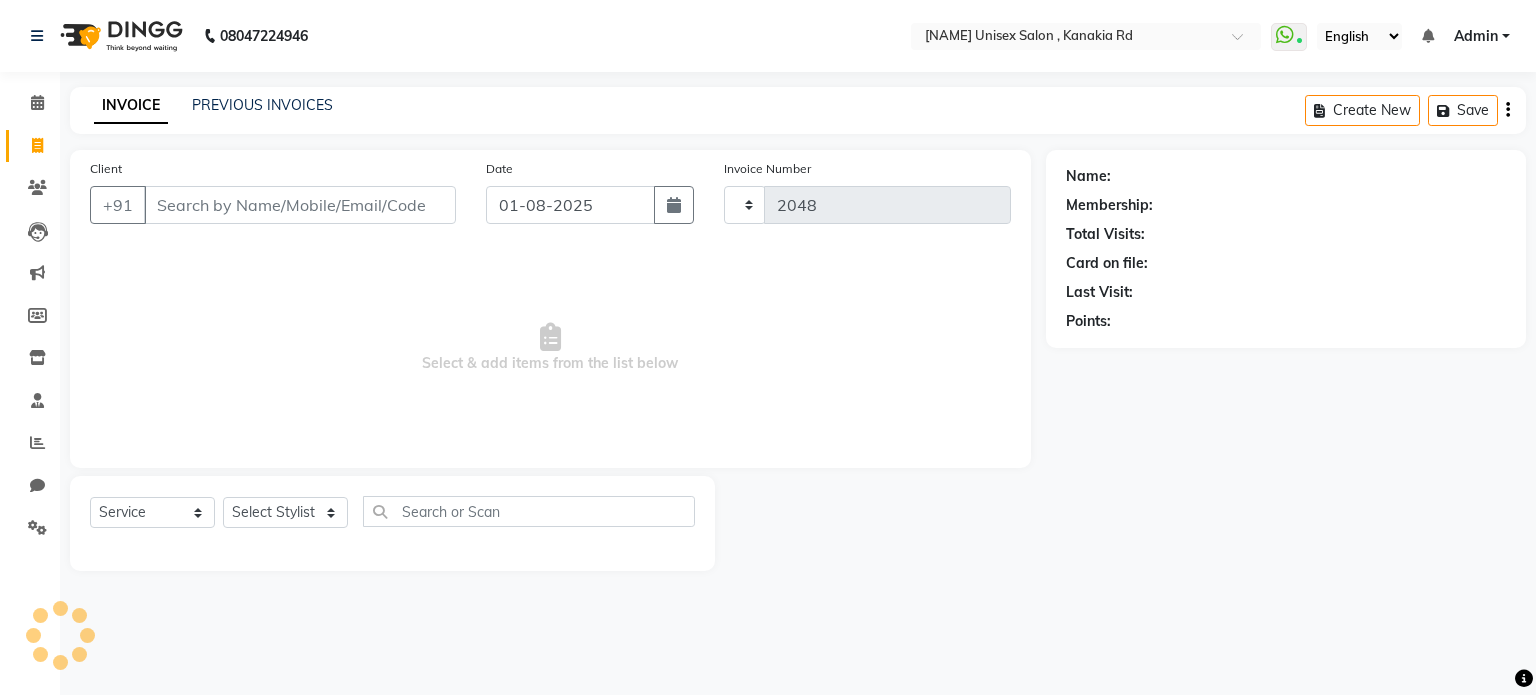 select on "7588" 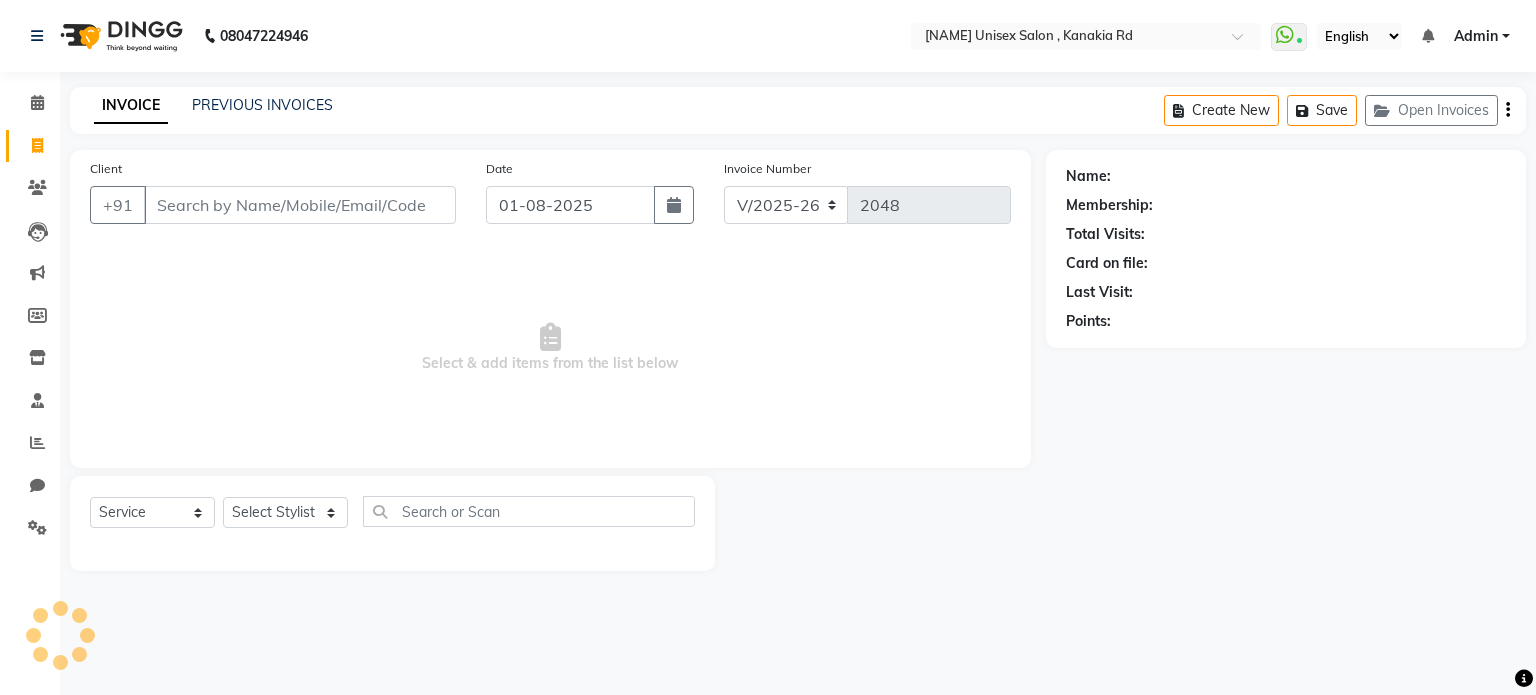 click on "Client" at bounding box center [300, 205] 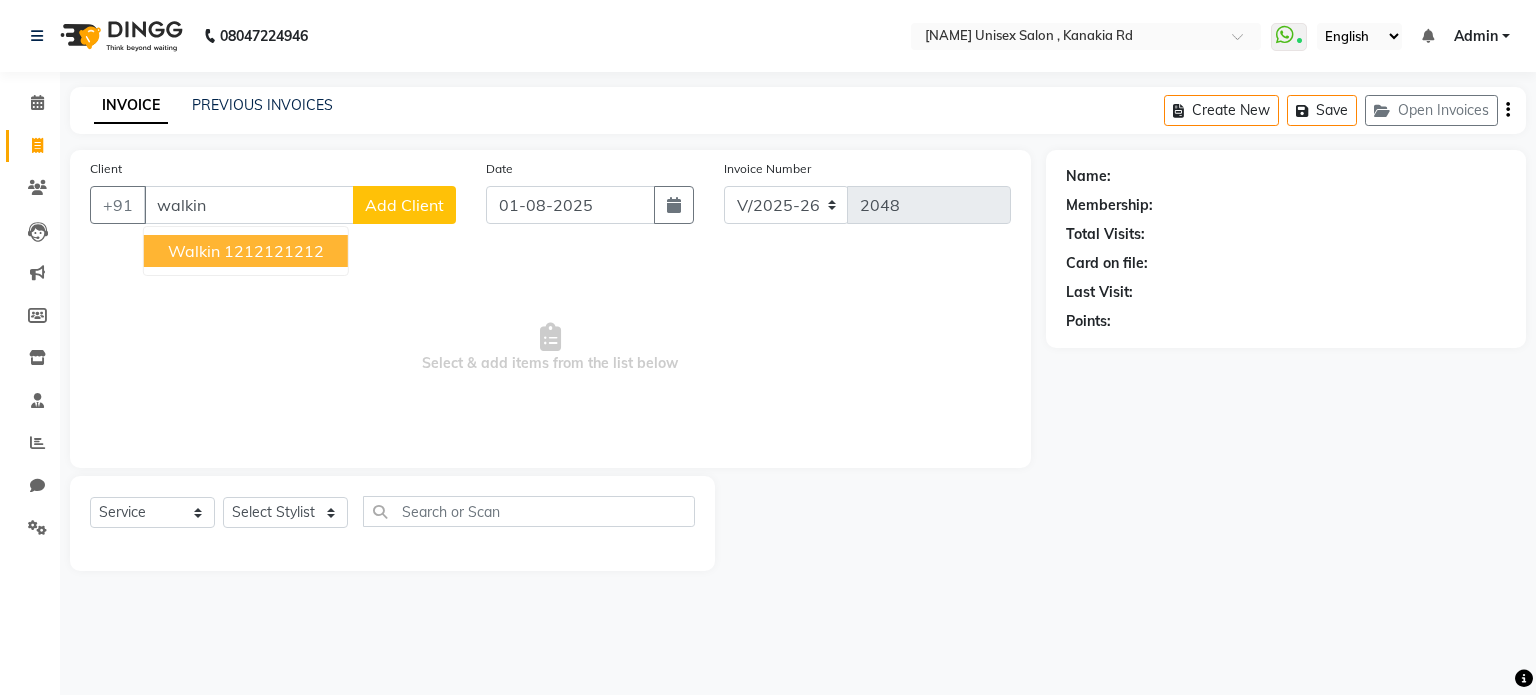 click on "1212121212" at bounding box center (274, 251) 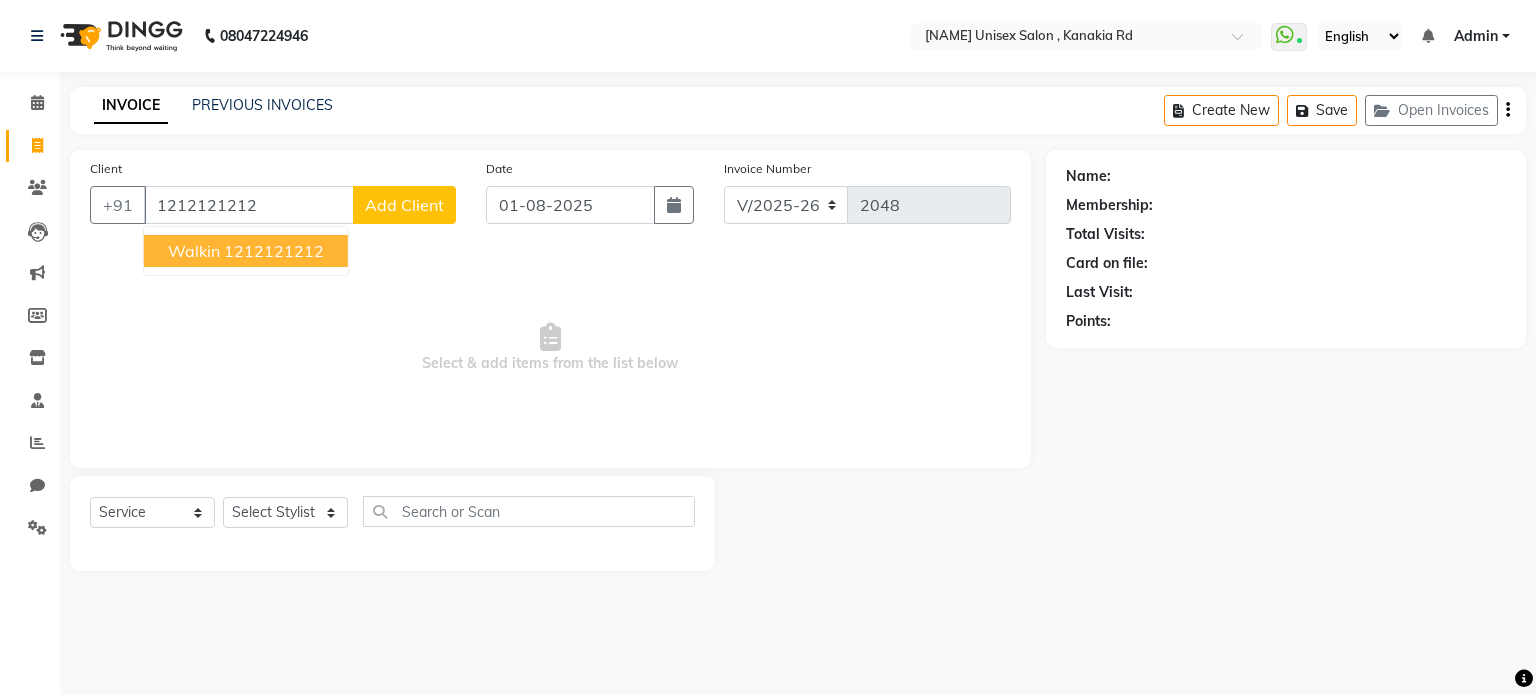 type on "1212121212" 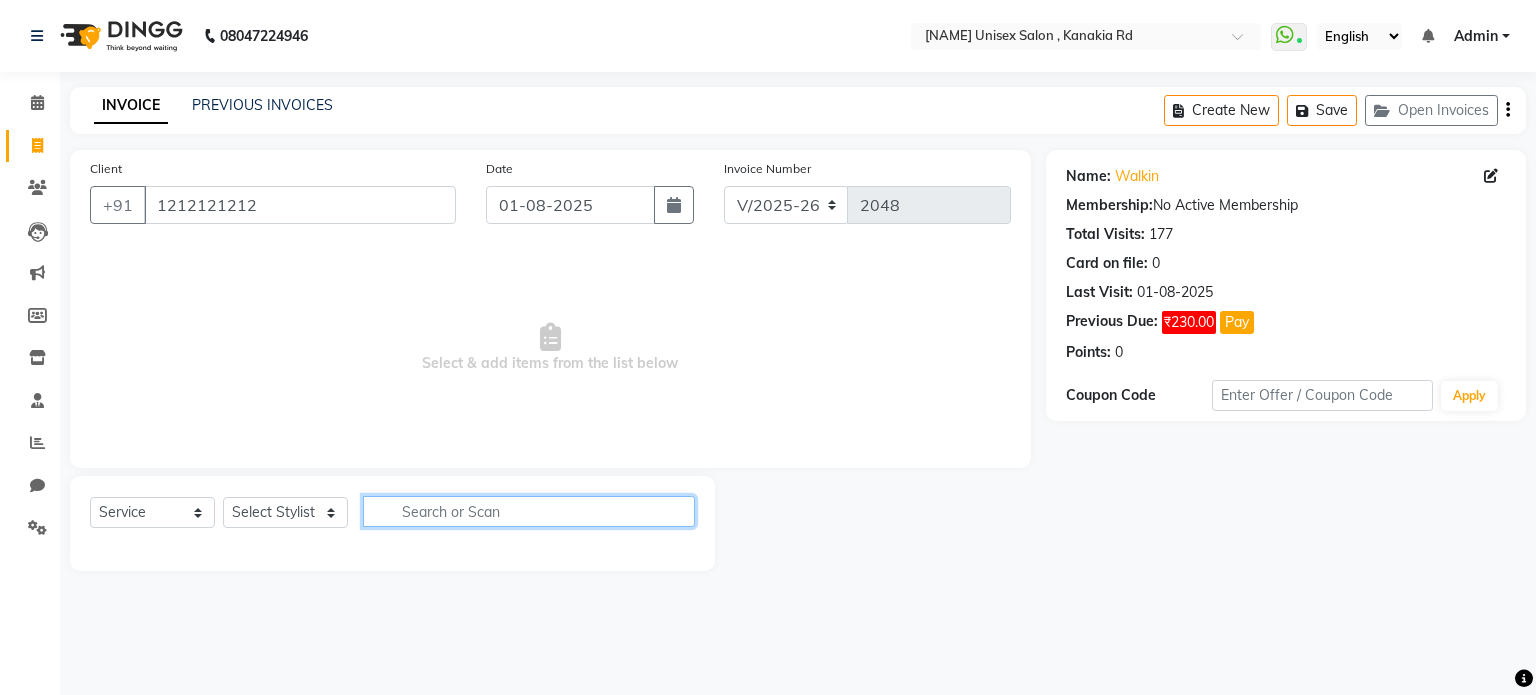 click 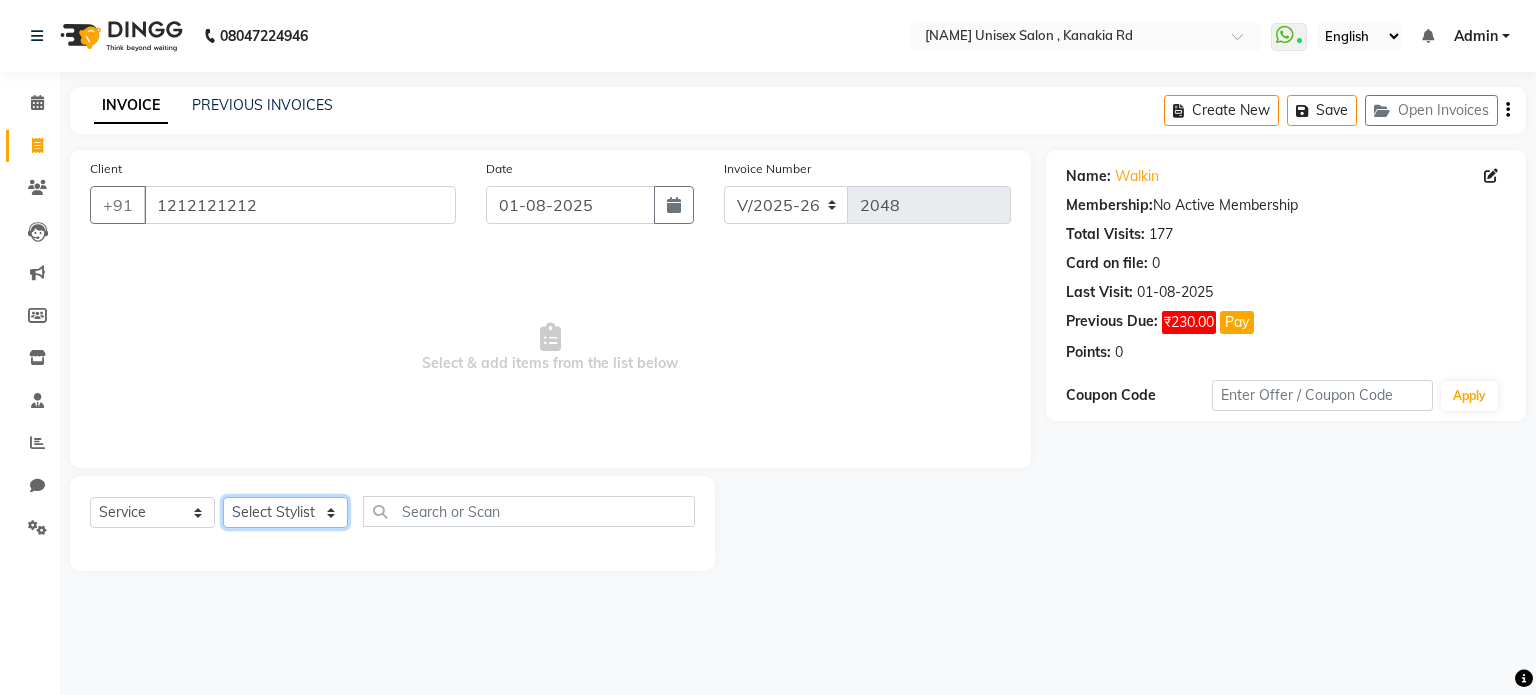 click on "Select Stylist Divyanshu Kailash  Nisha Prem ravina shabeer" 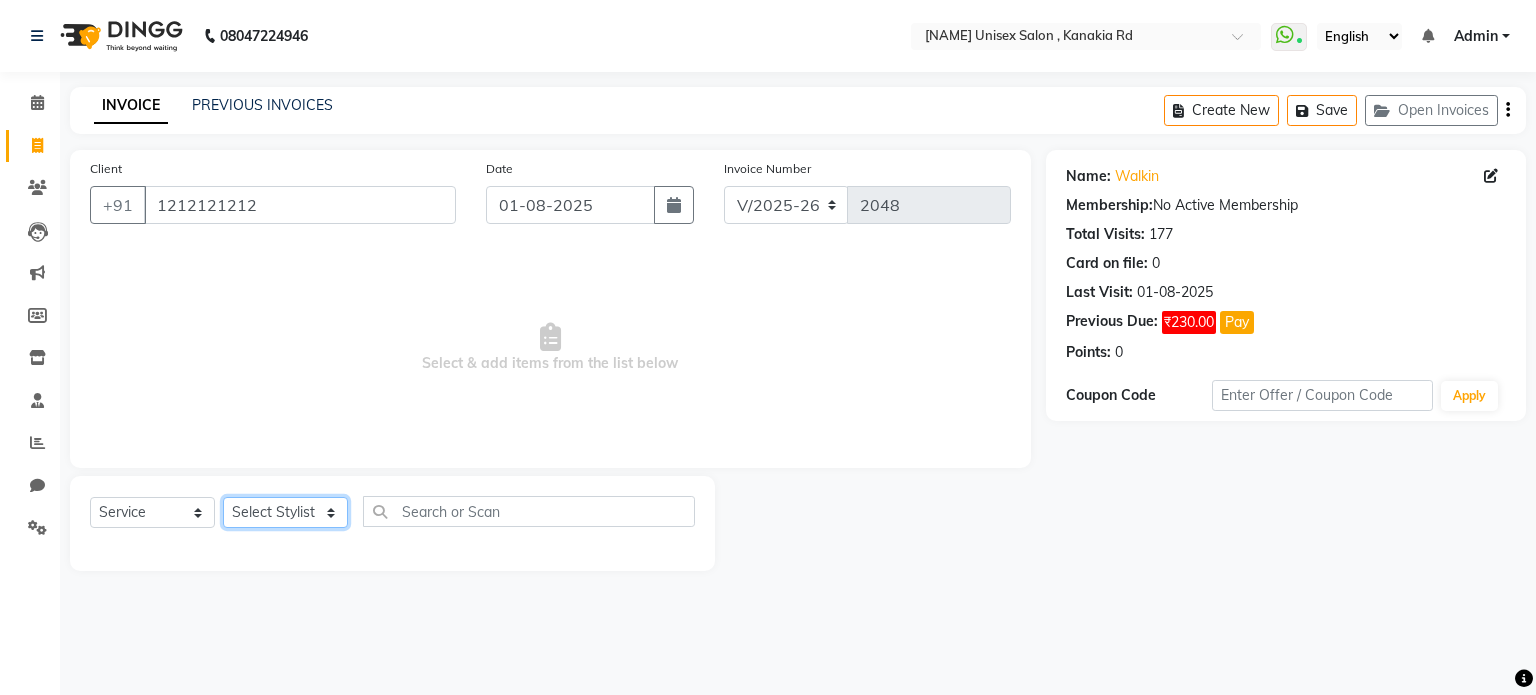 select on "67339" 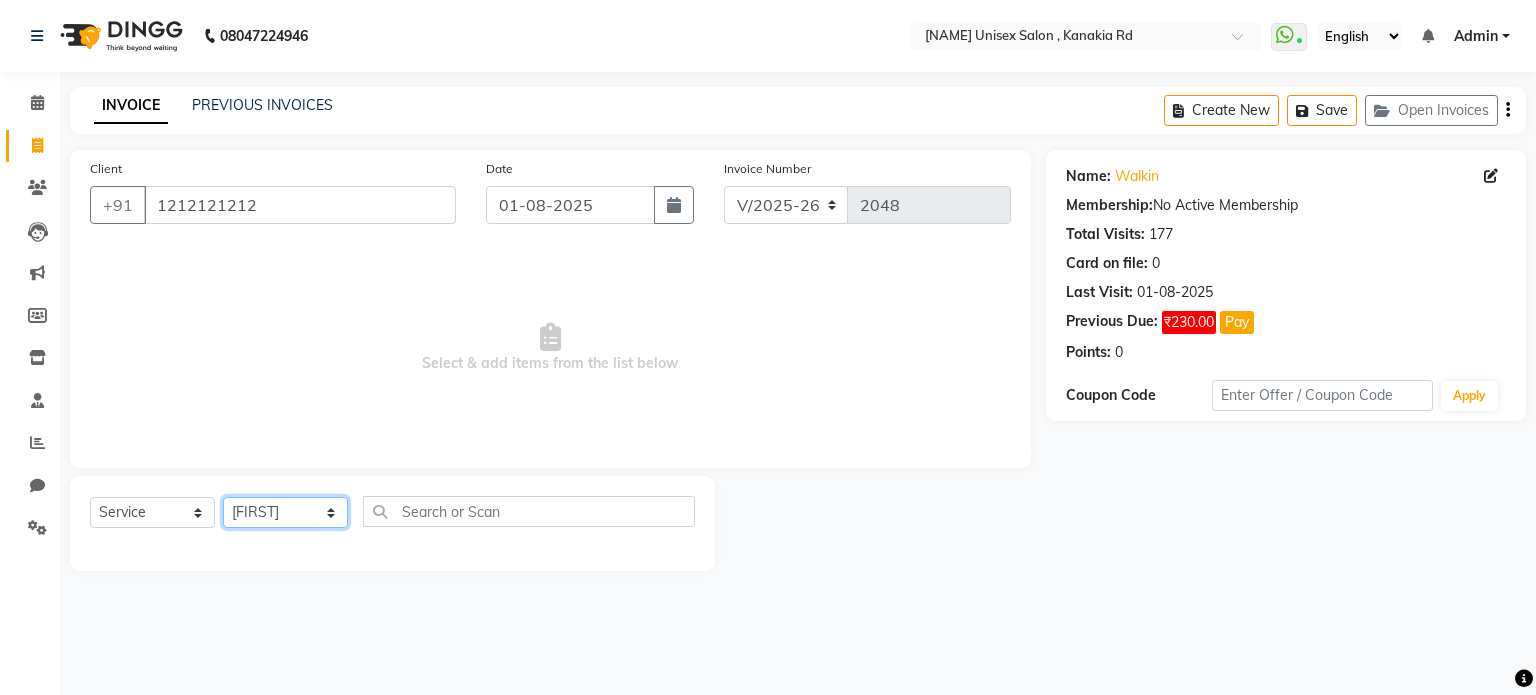 click on "Select Stylist Divyanshu Kailash  Nisha Prem ravina shabeer" 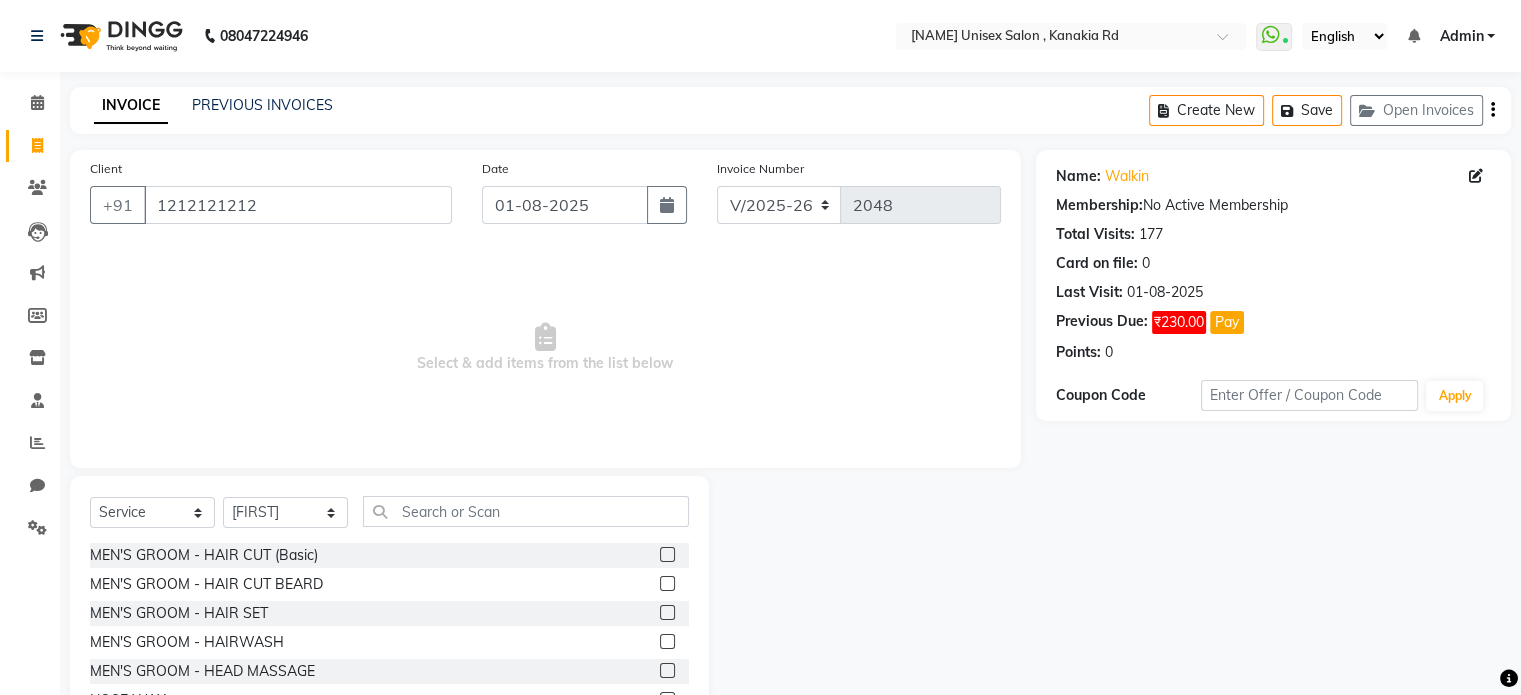 click 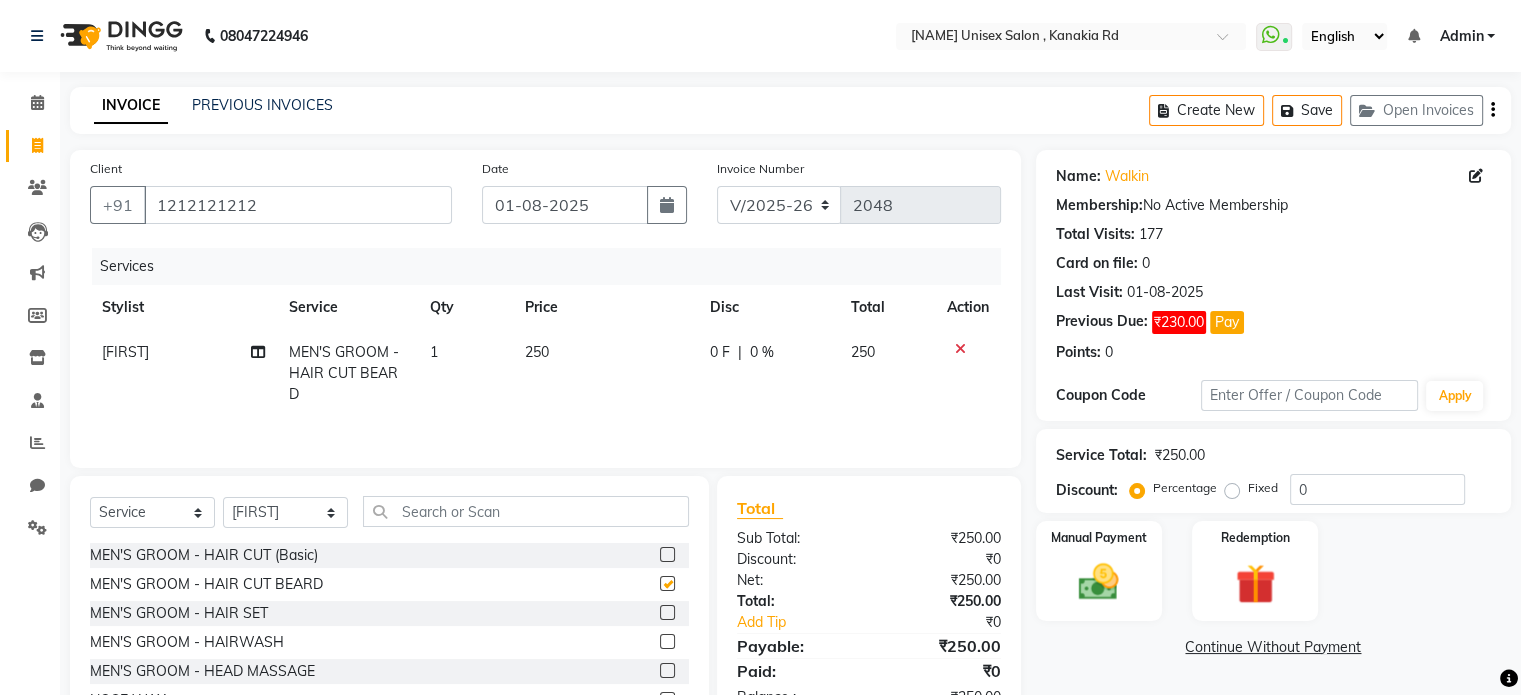 checkbox on "false" 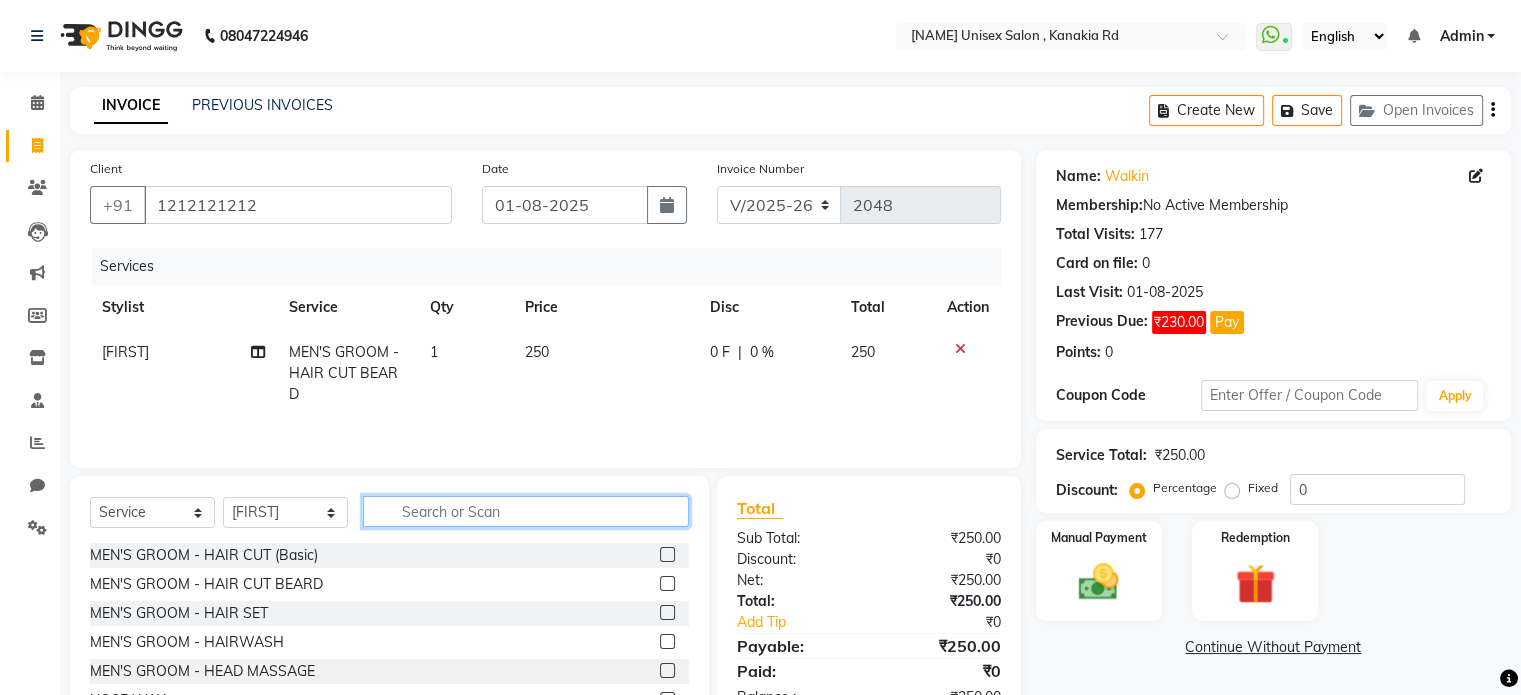 click 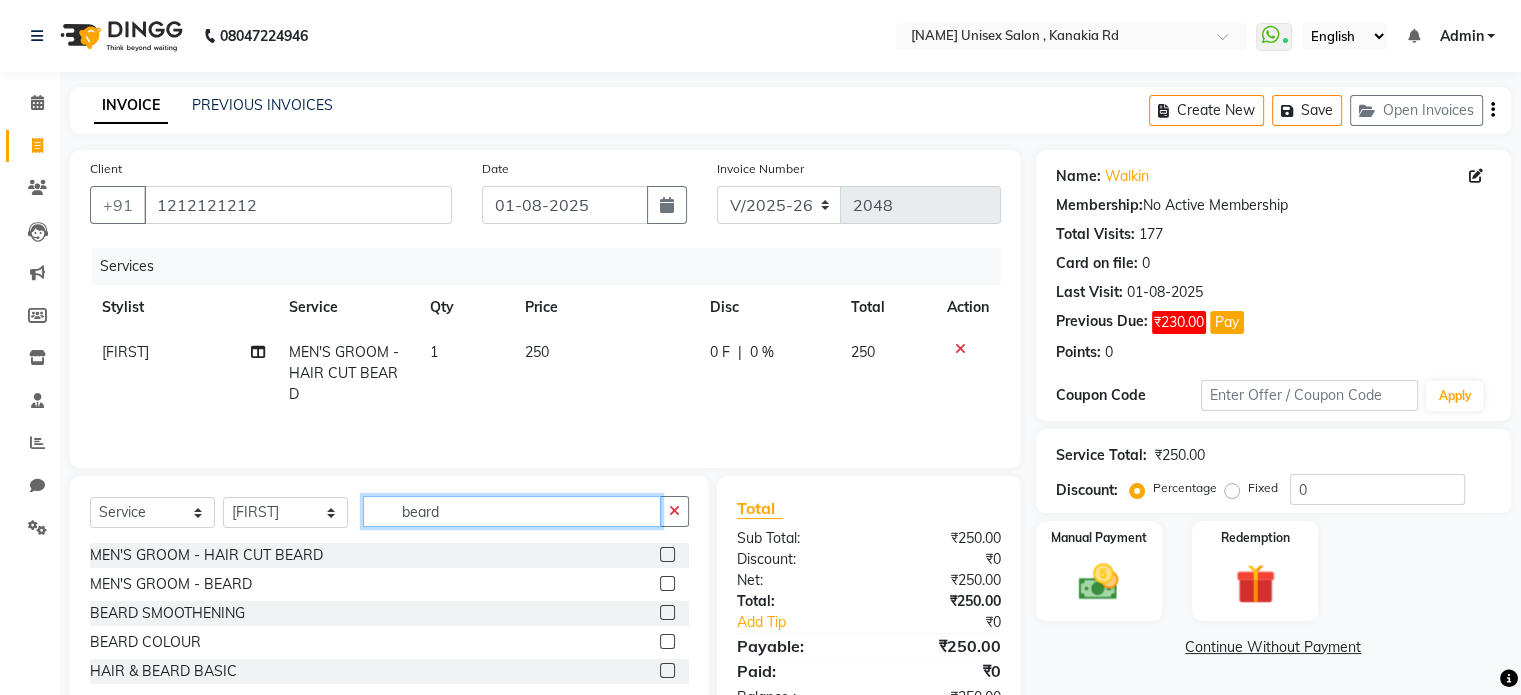 type on "beard" 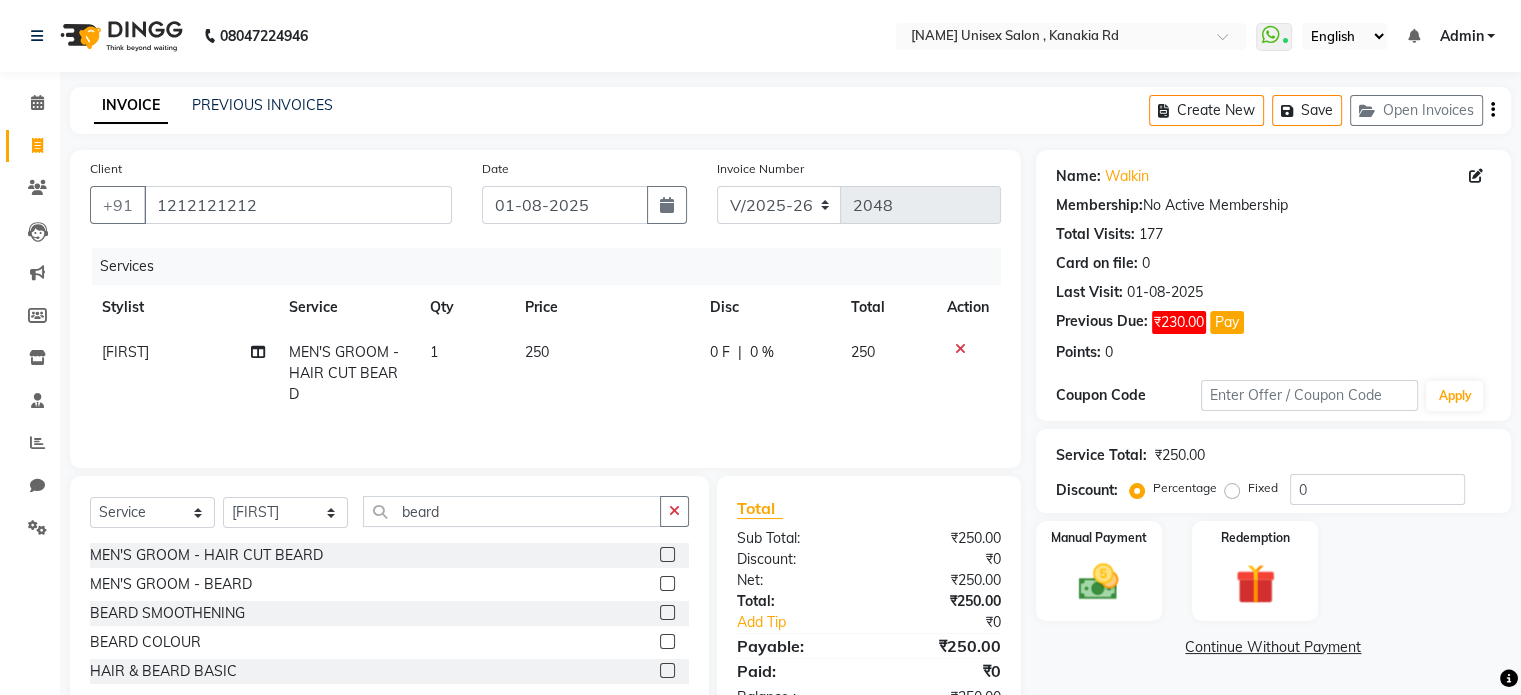 click 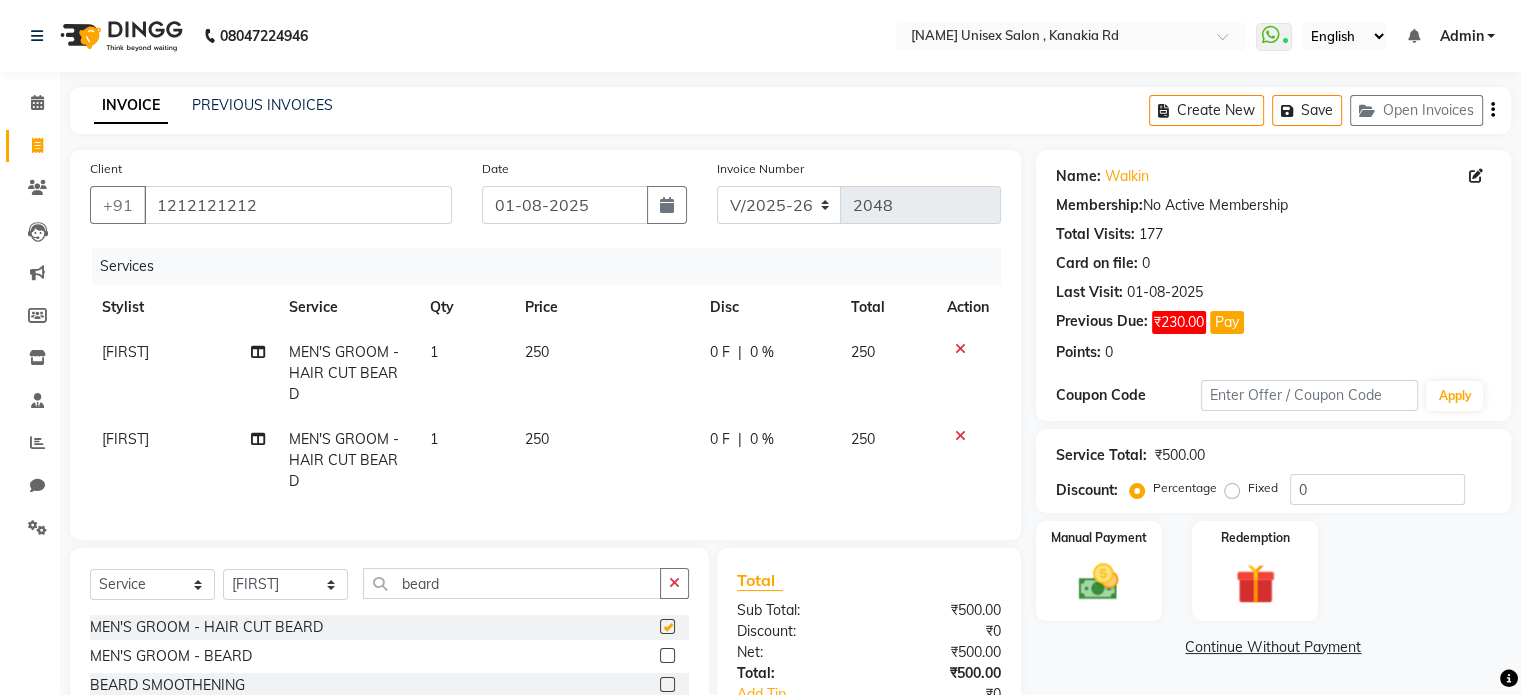 checkbox on "false" 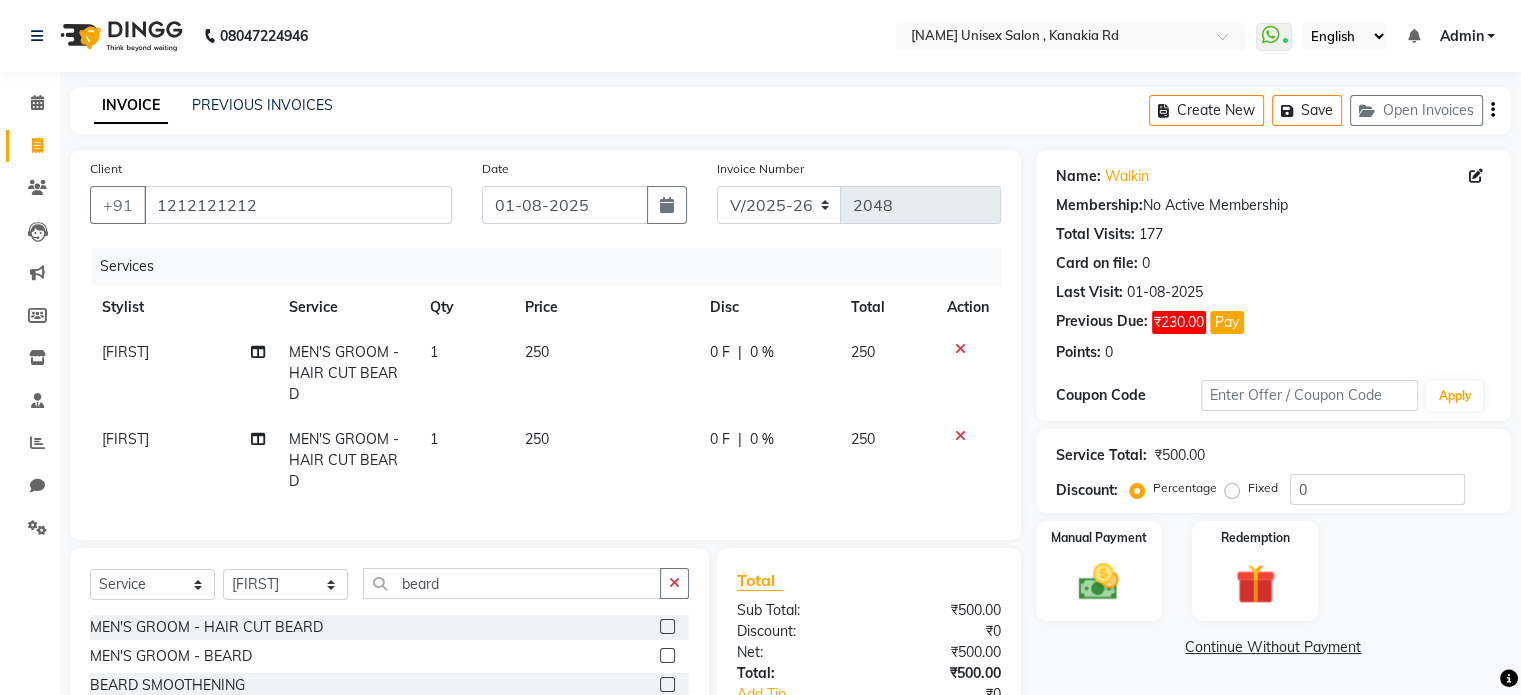 click on "250" 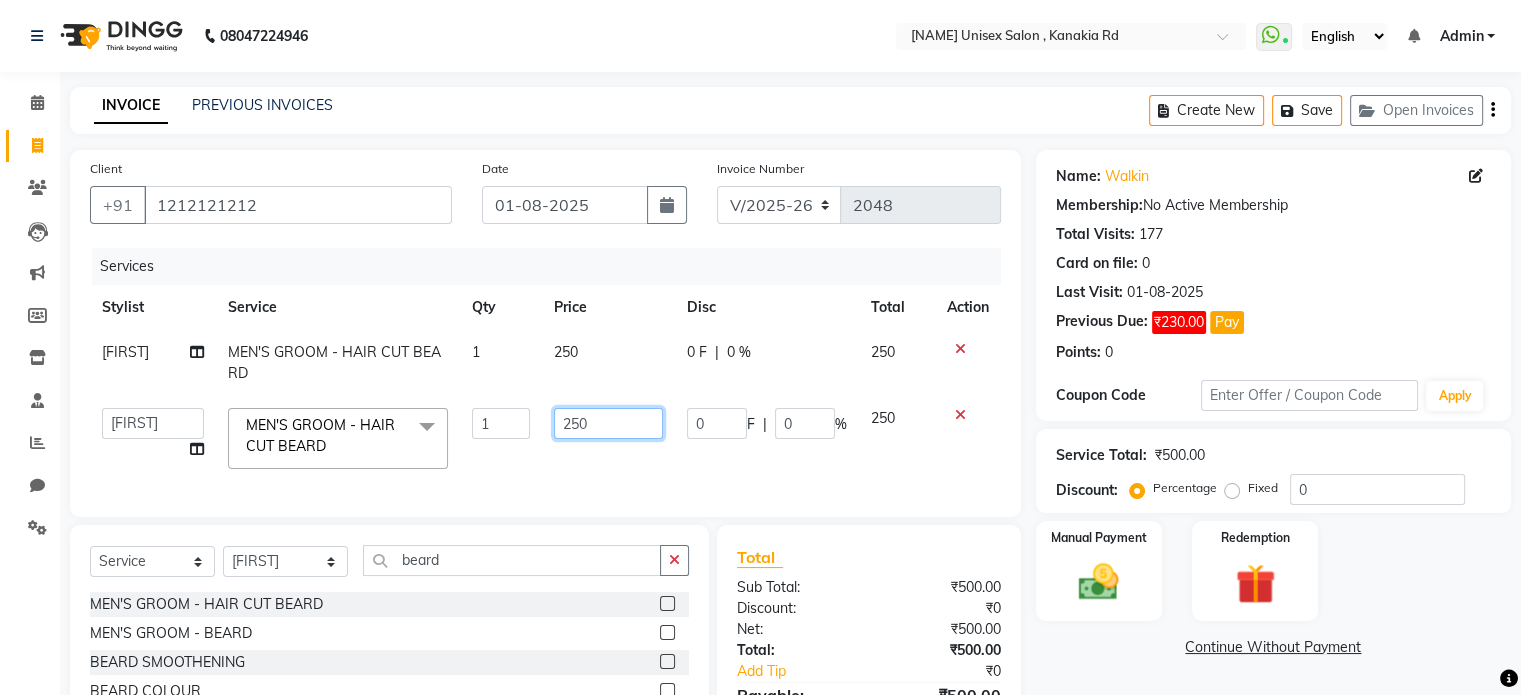 click on "250" 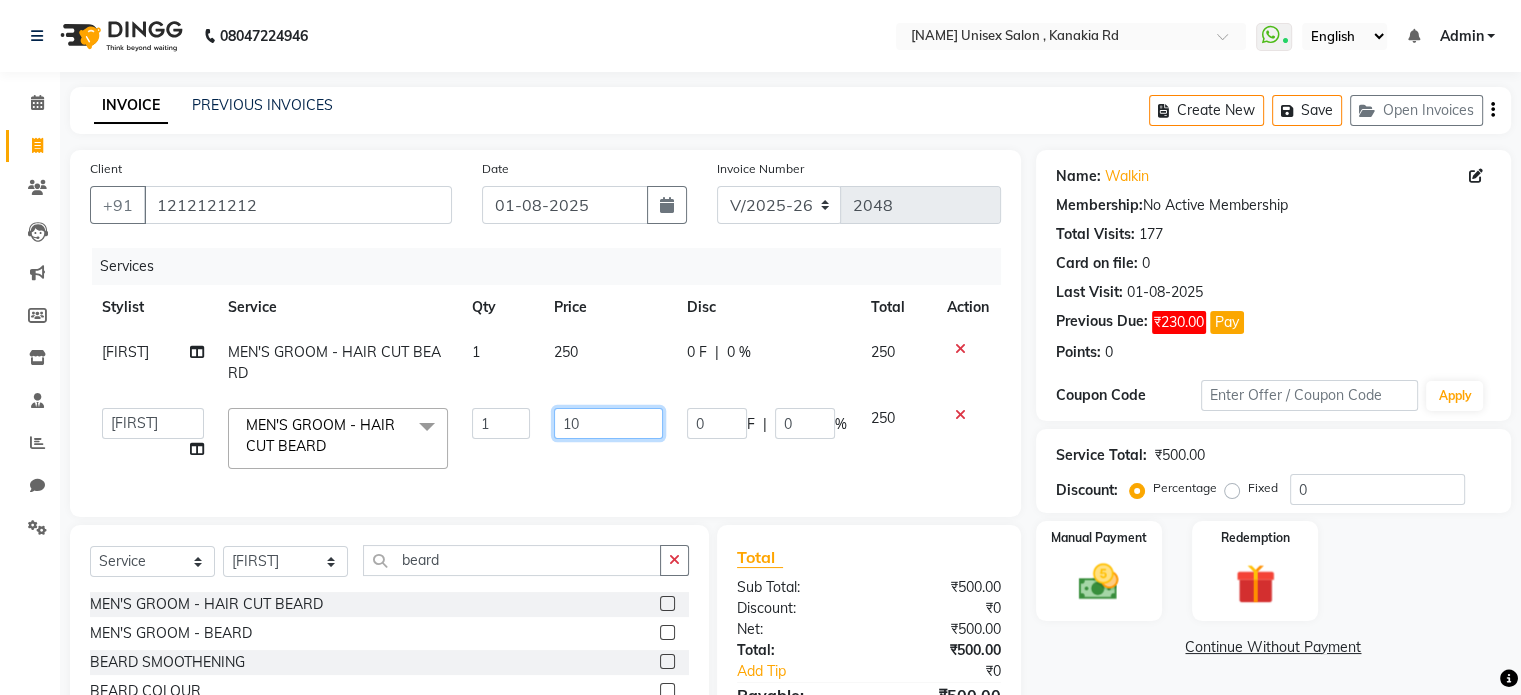 type on "100" 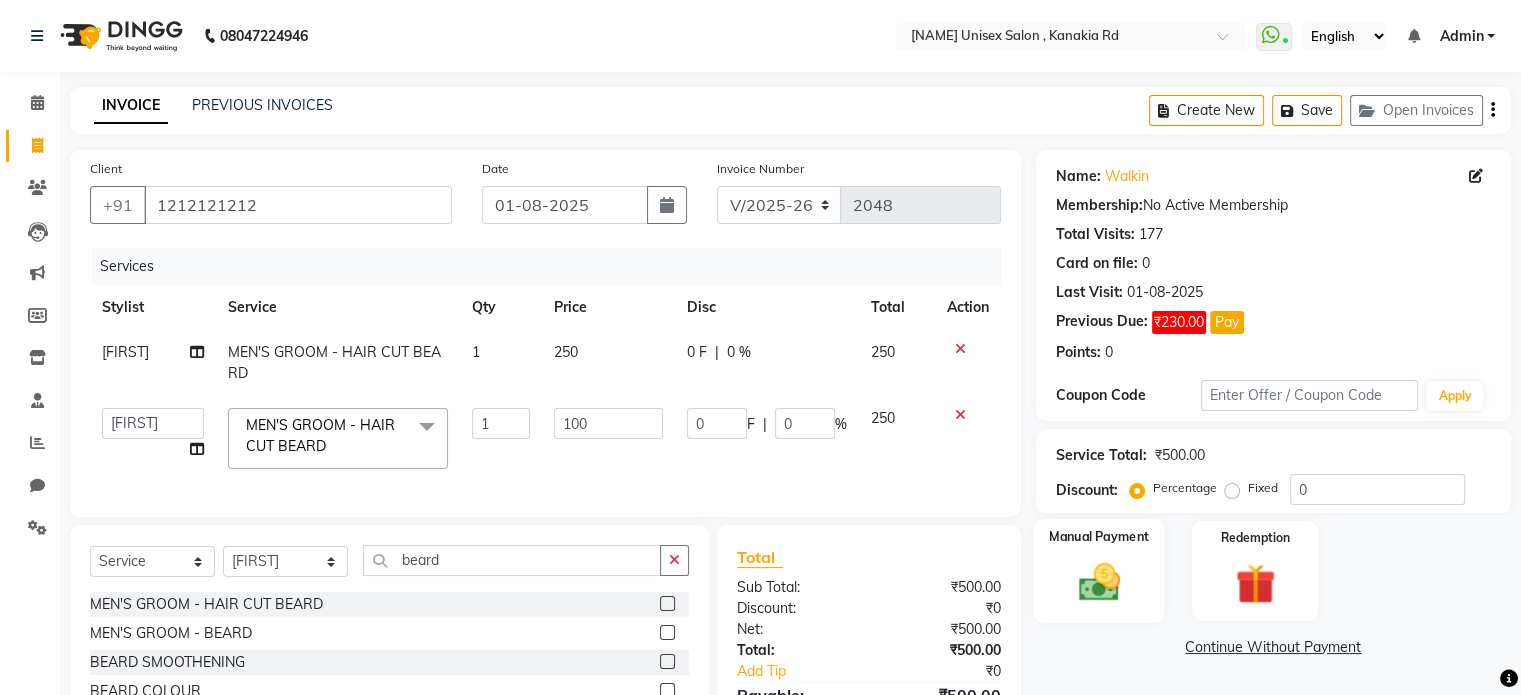 click 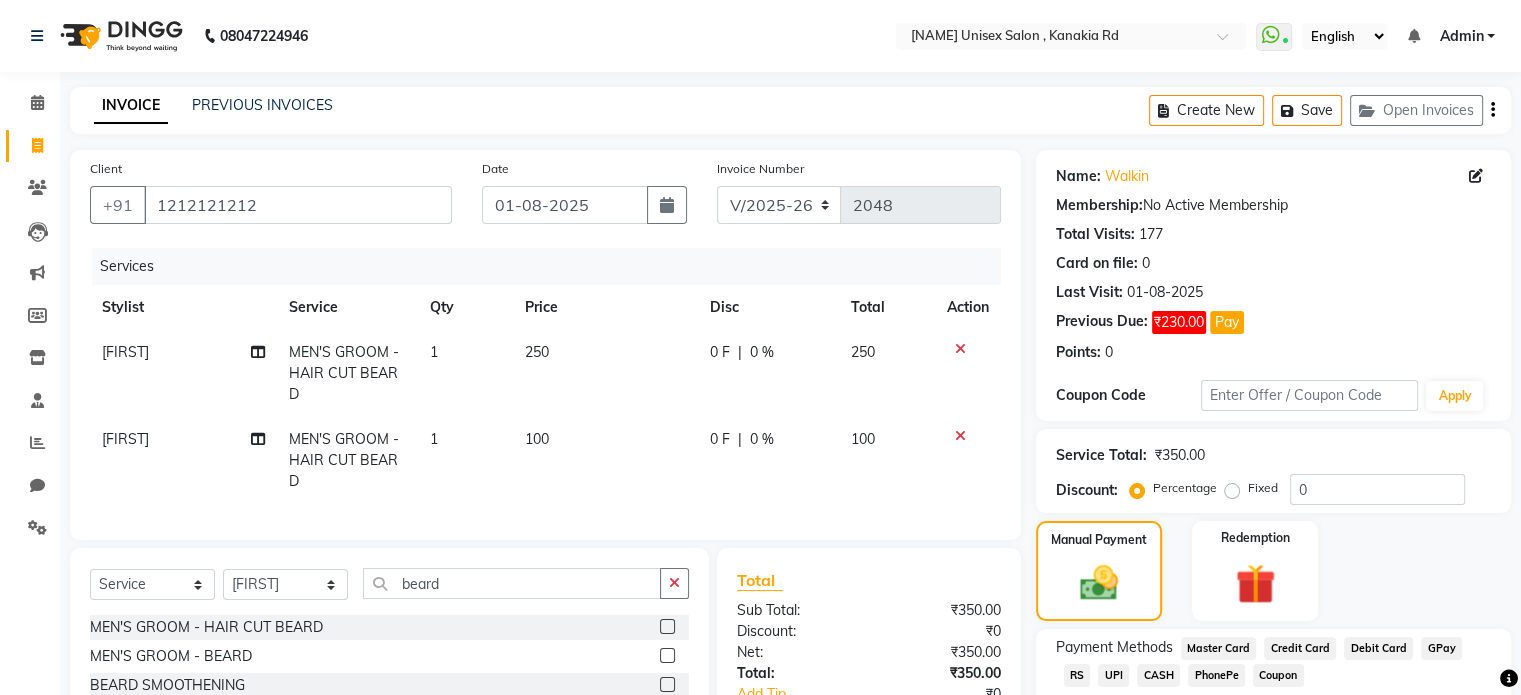 click on "UPI" 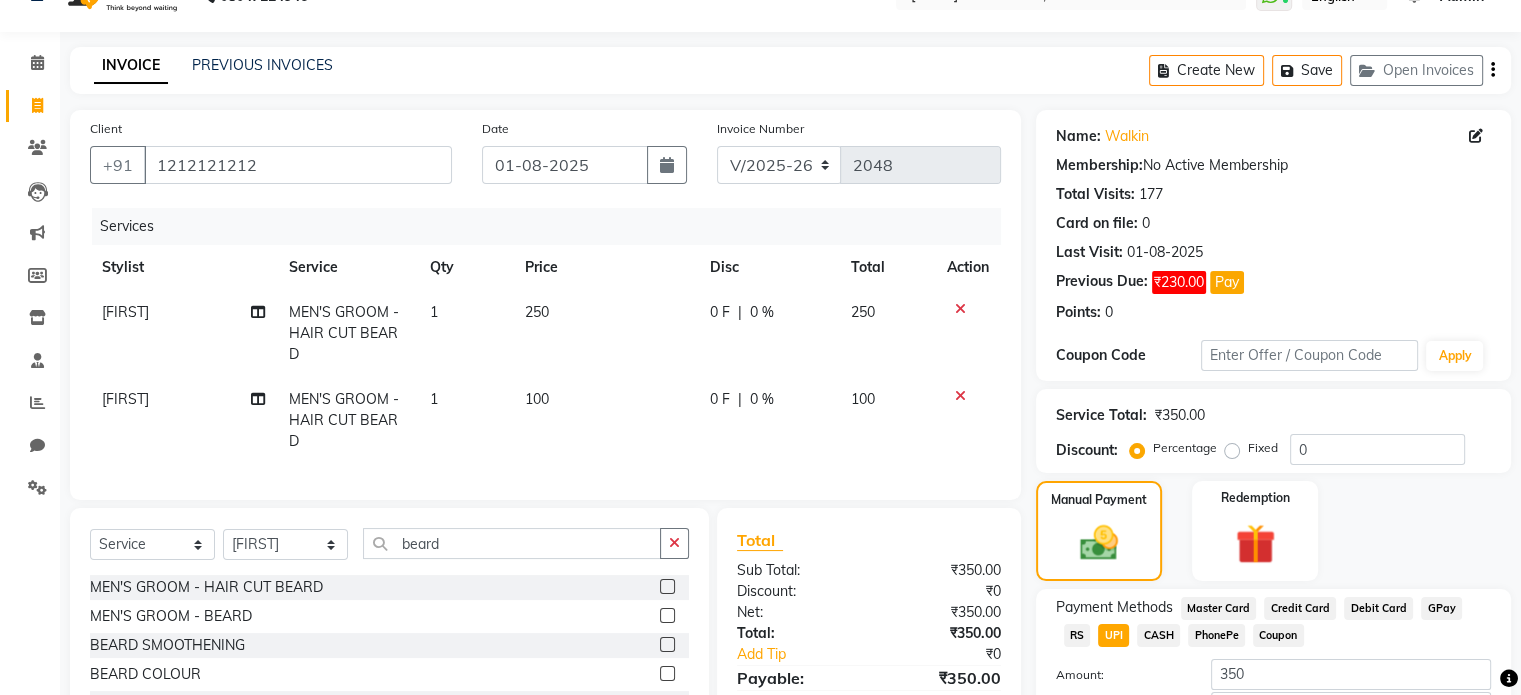 scroll, scrollTop: 80, scrollLeft: 0, axis: vertical 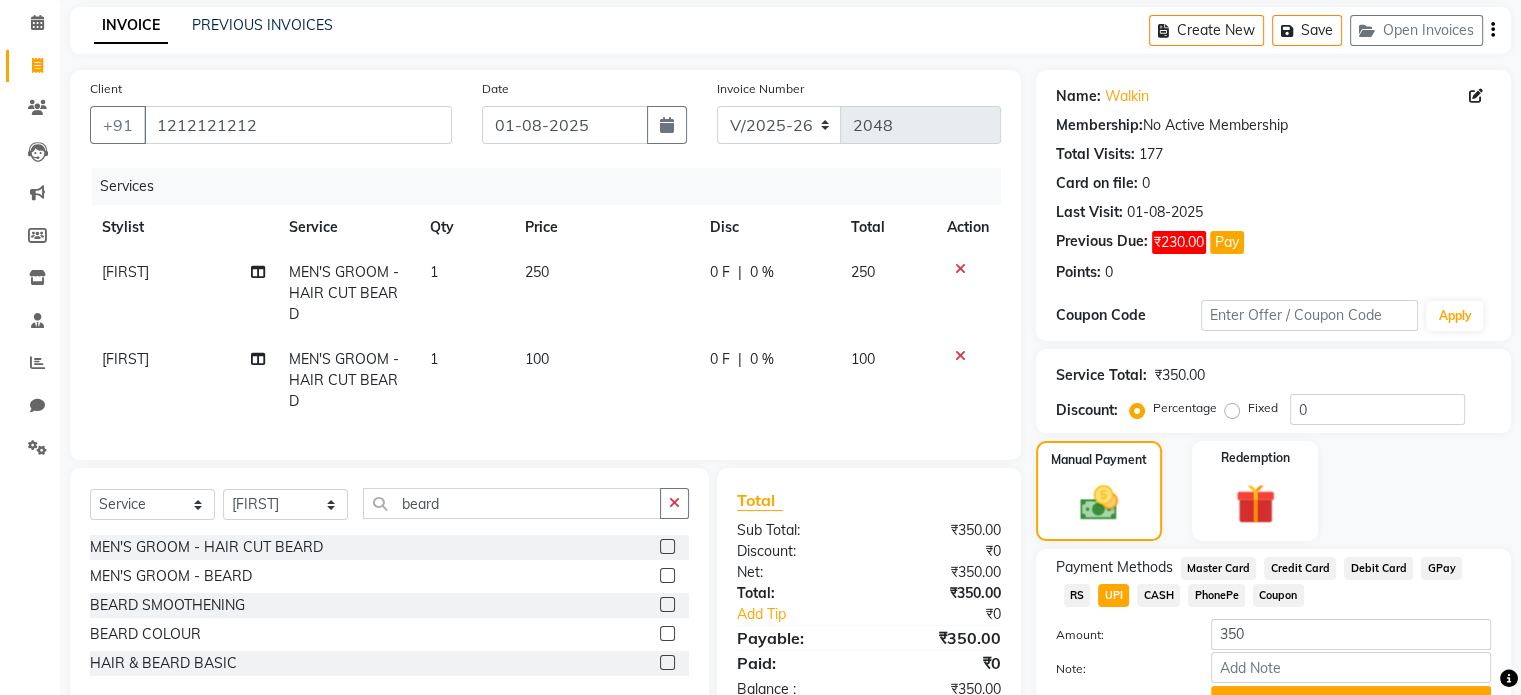 click on "Add Payment" 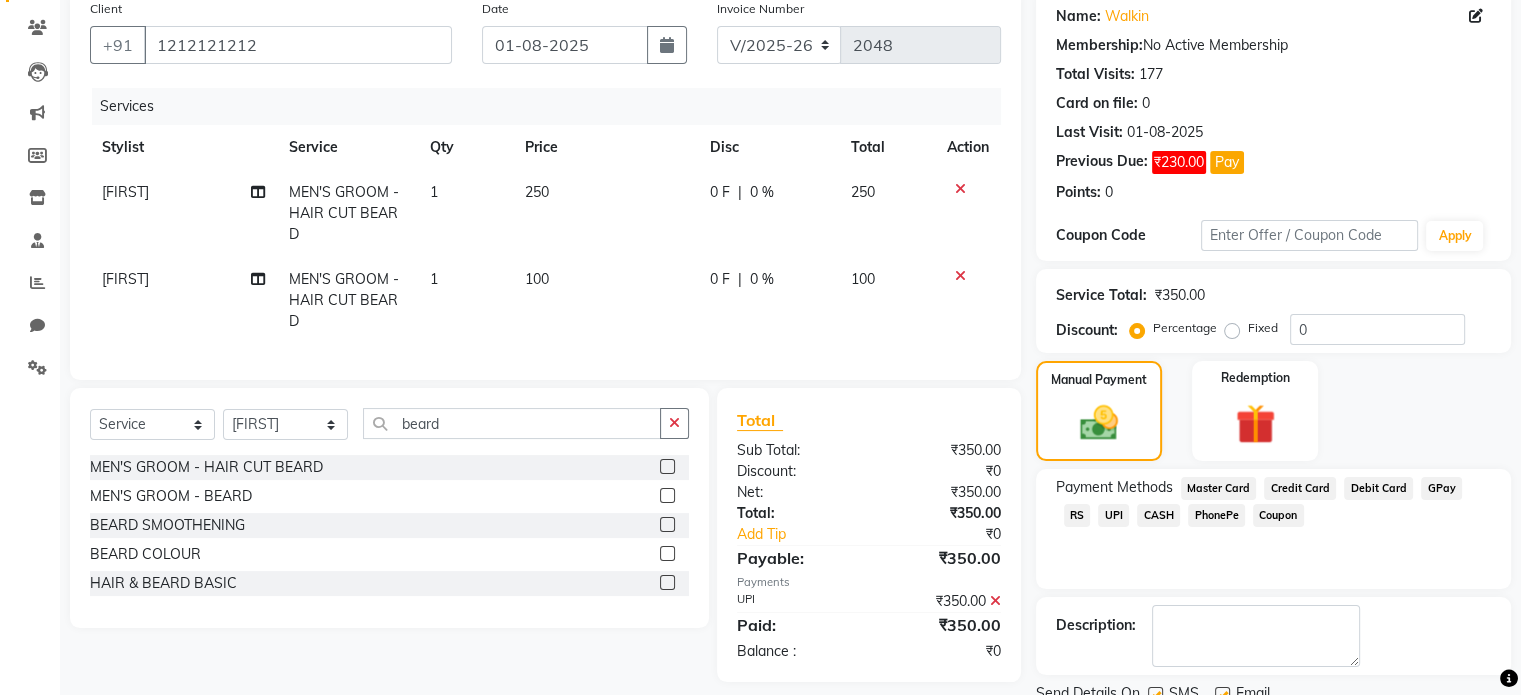 scroll, scrollTop: 200, scrollLeft: 0, axis: vertical 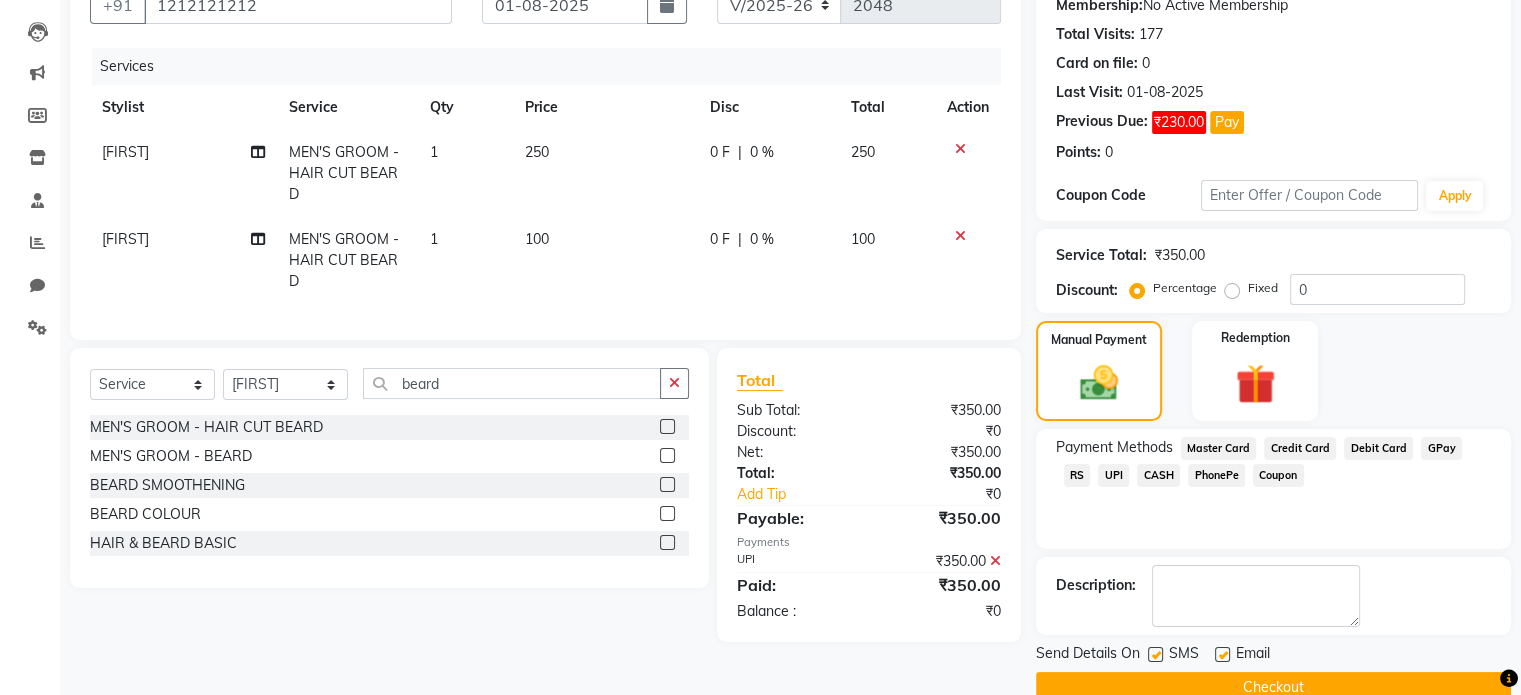 click on "Checkout" 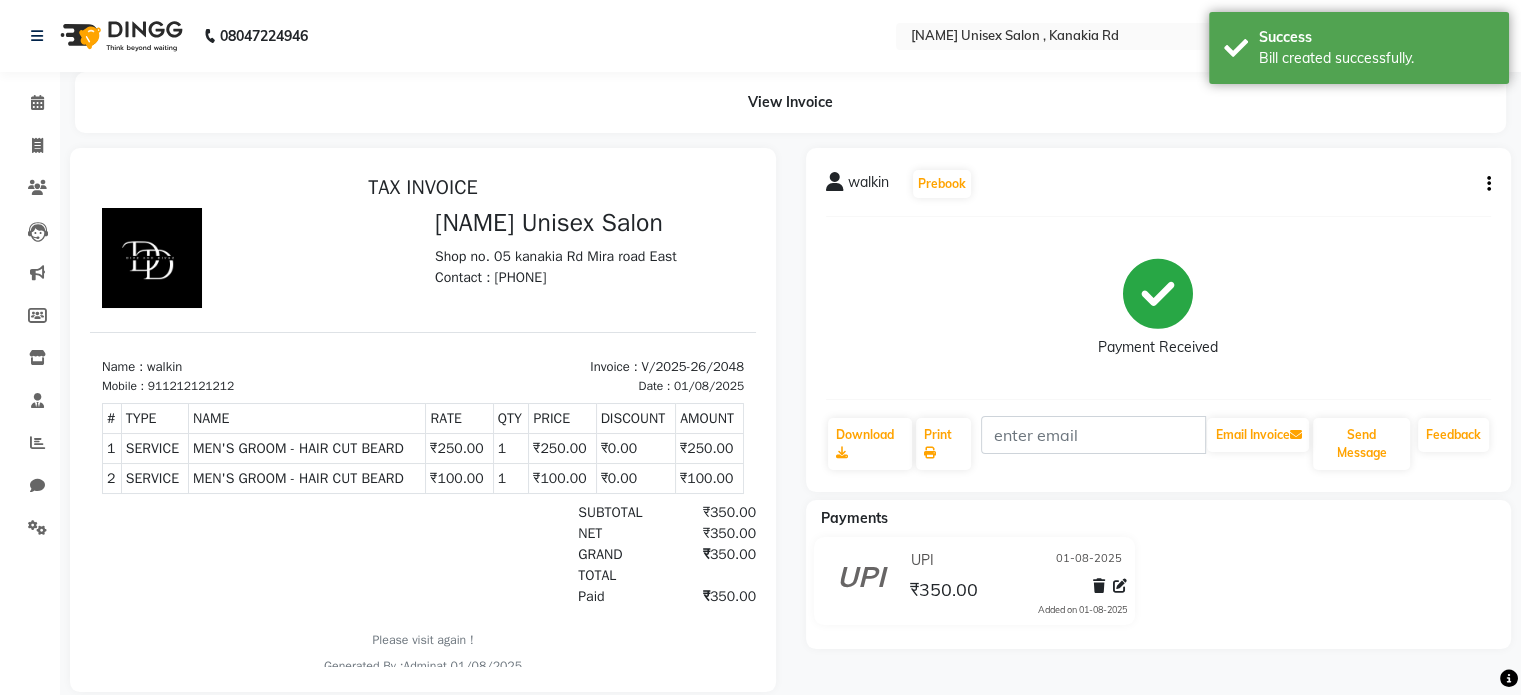 scroll, scrollTop: 0, scrollLeft: 0, axis: both 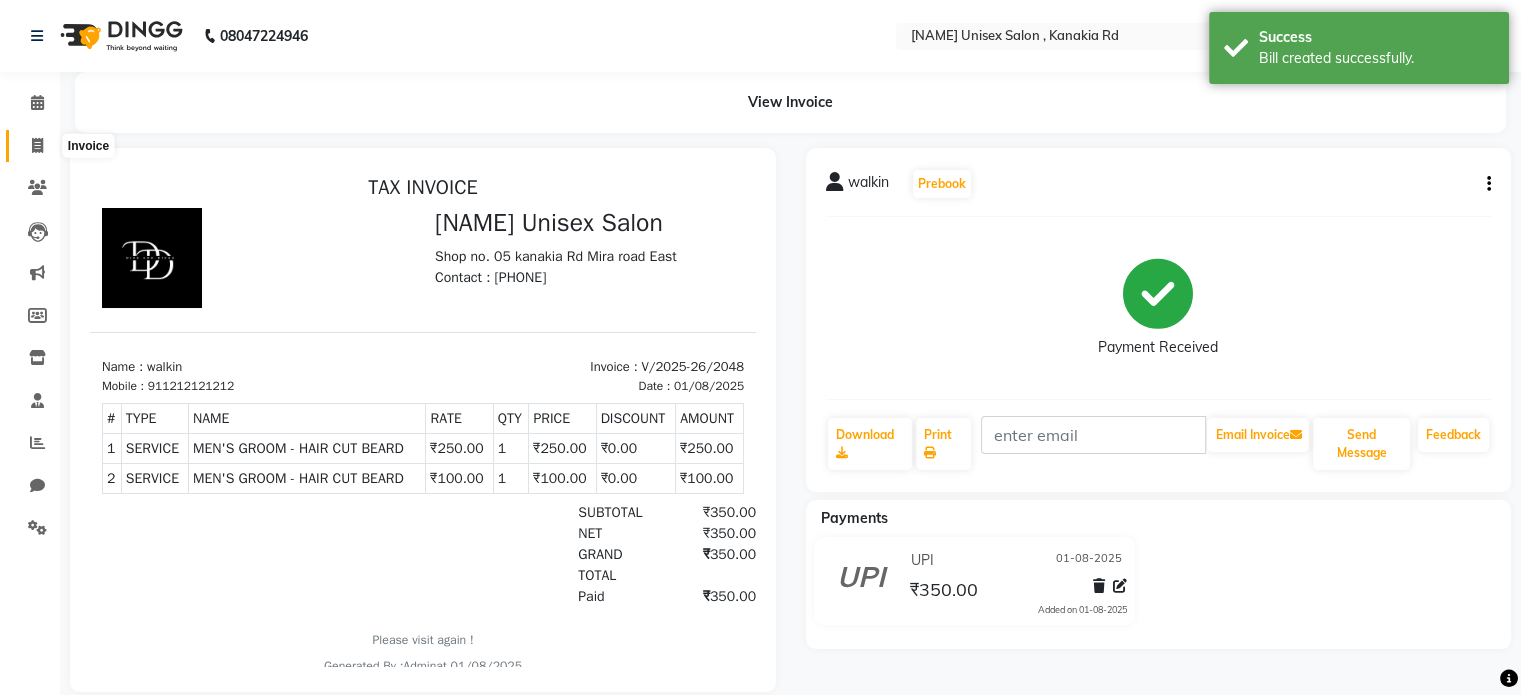 click 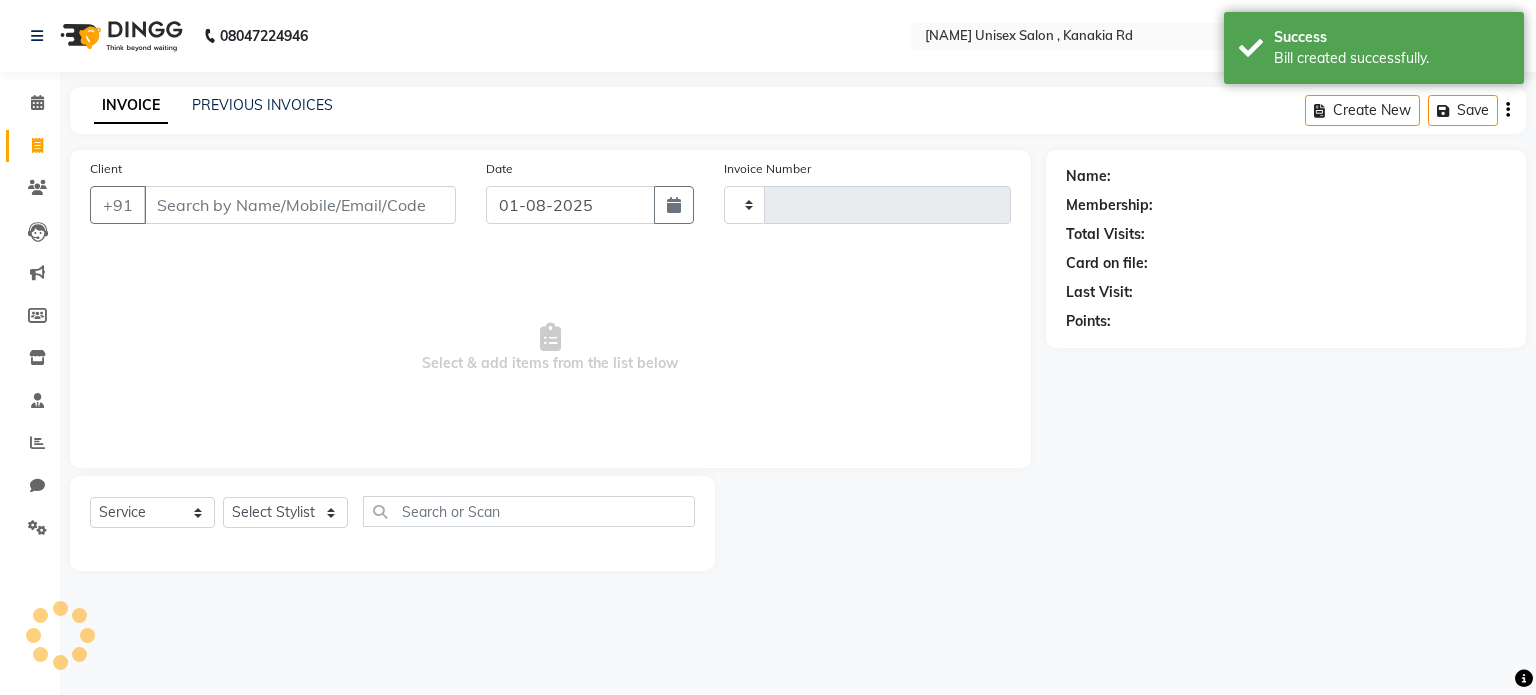 type on "2049" 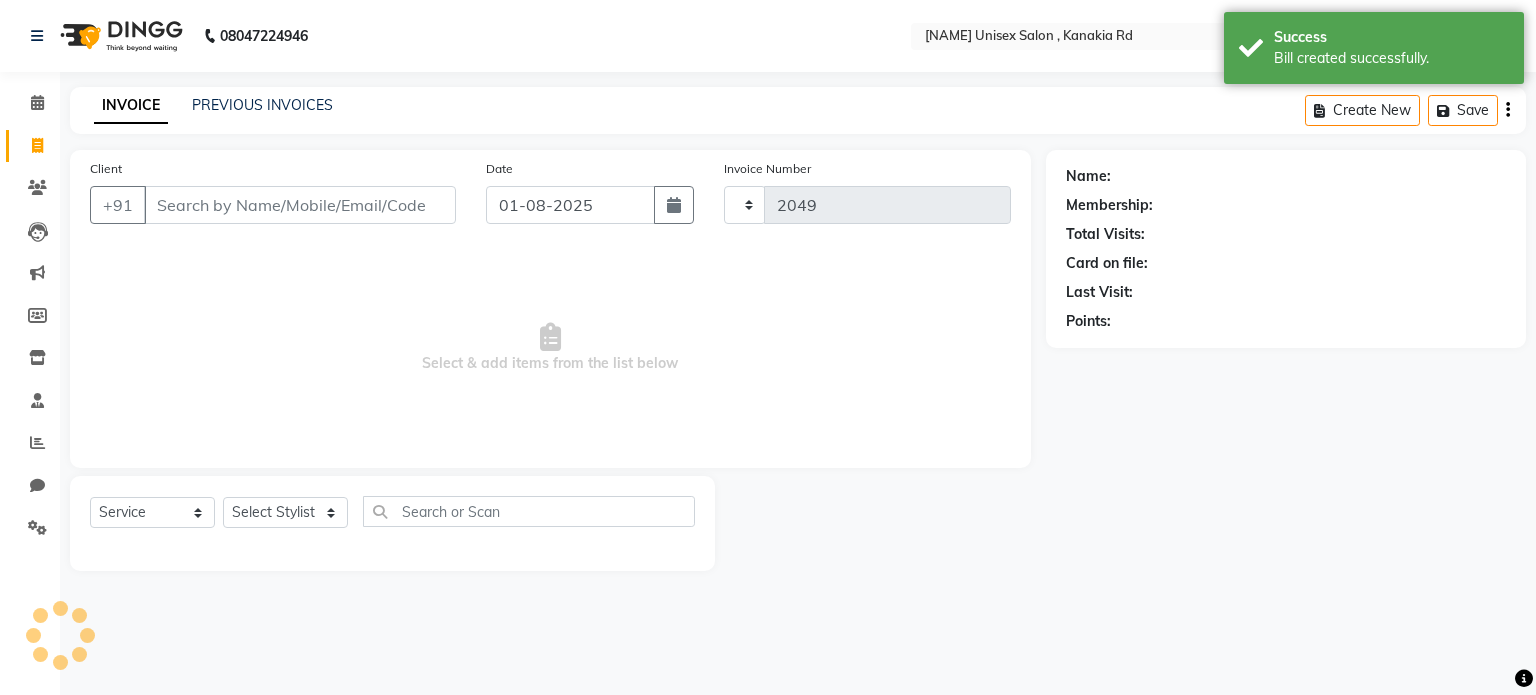 select on "7588" 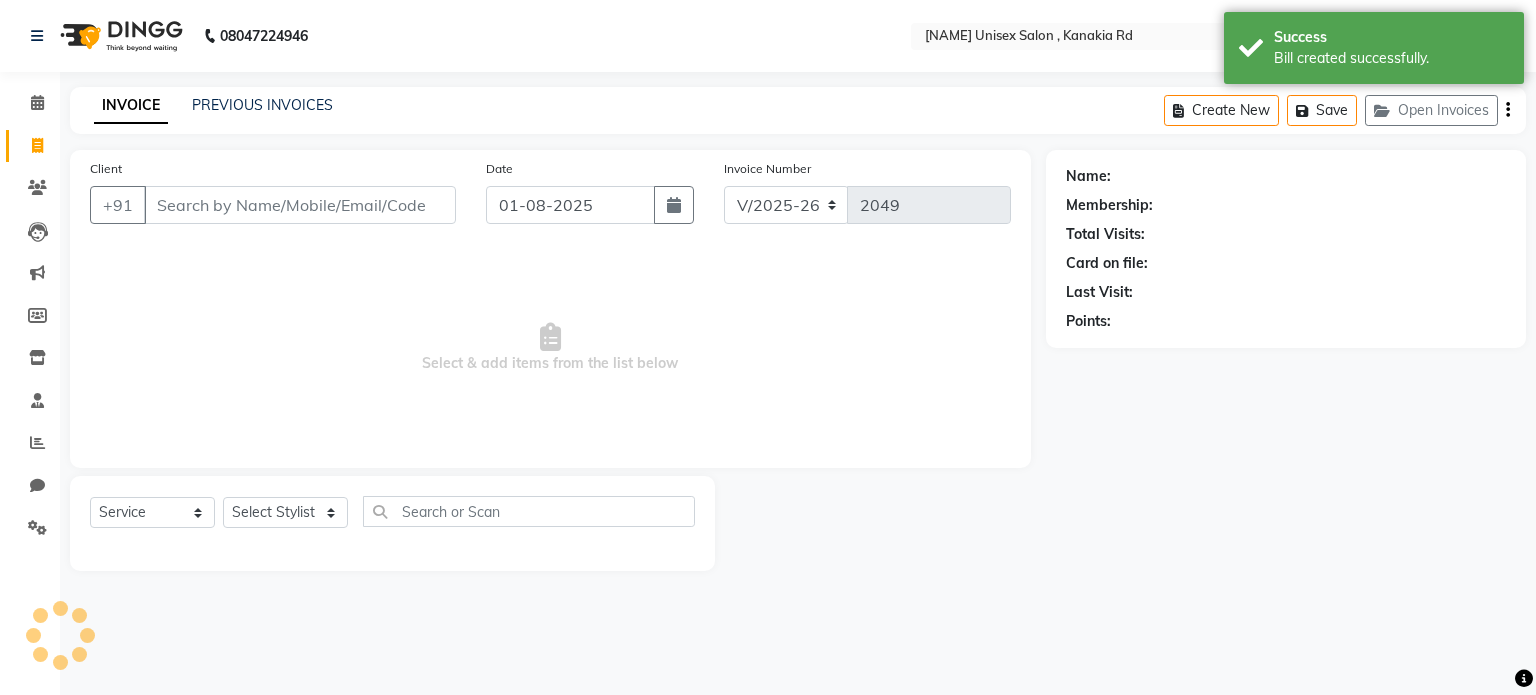 click on "INVOICE PREVIOUS INVOICES Create New   Save   Open Invoices" 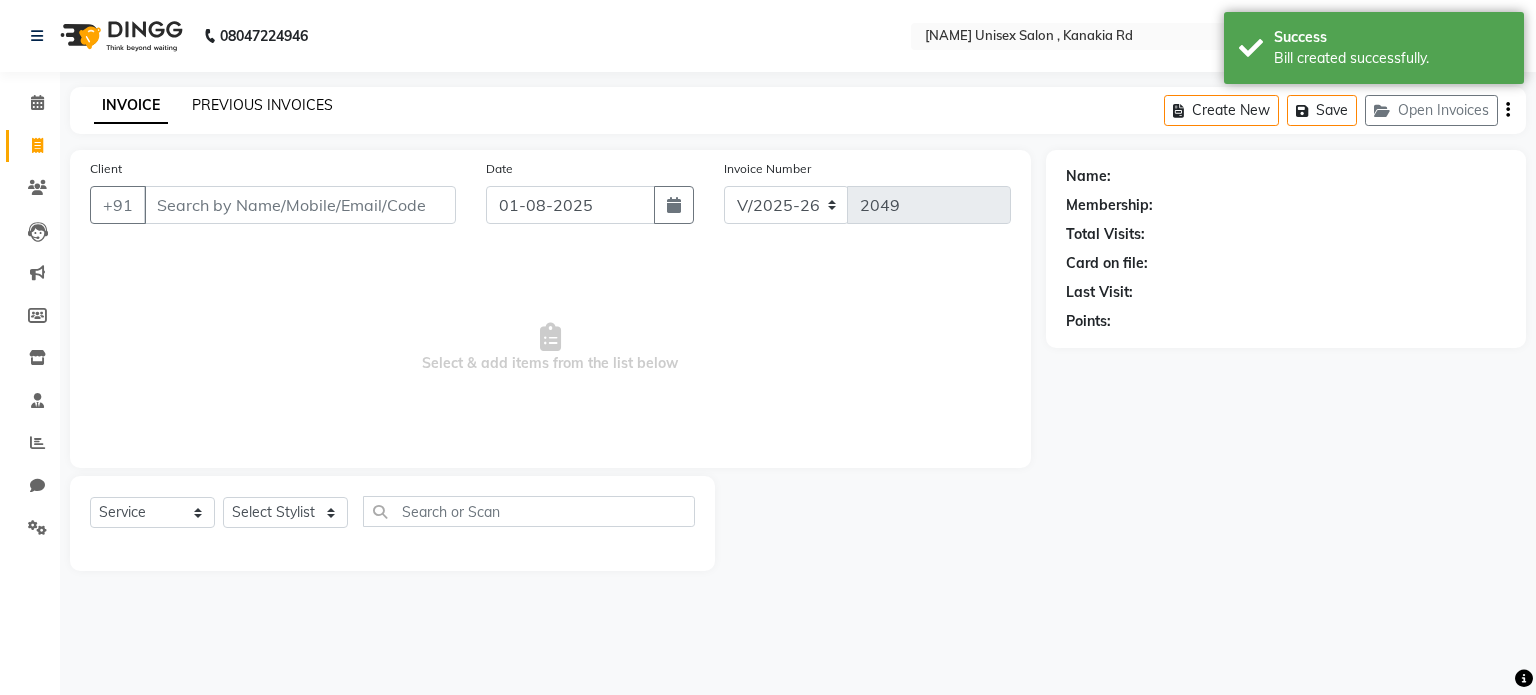 click on "PREVIOUS INVOICES" 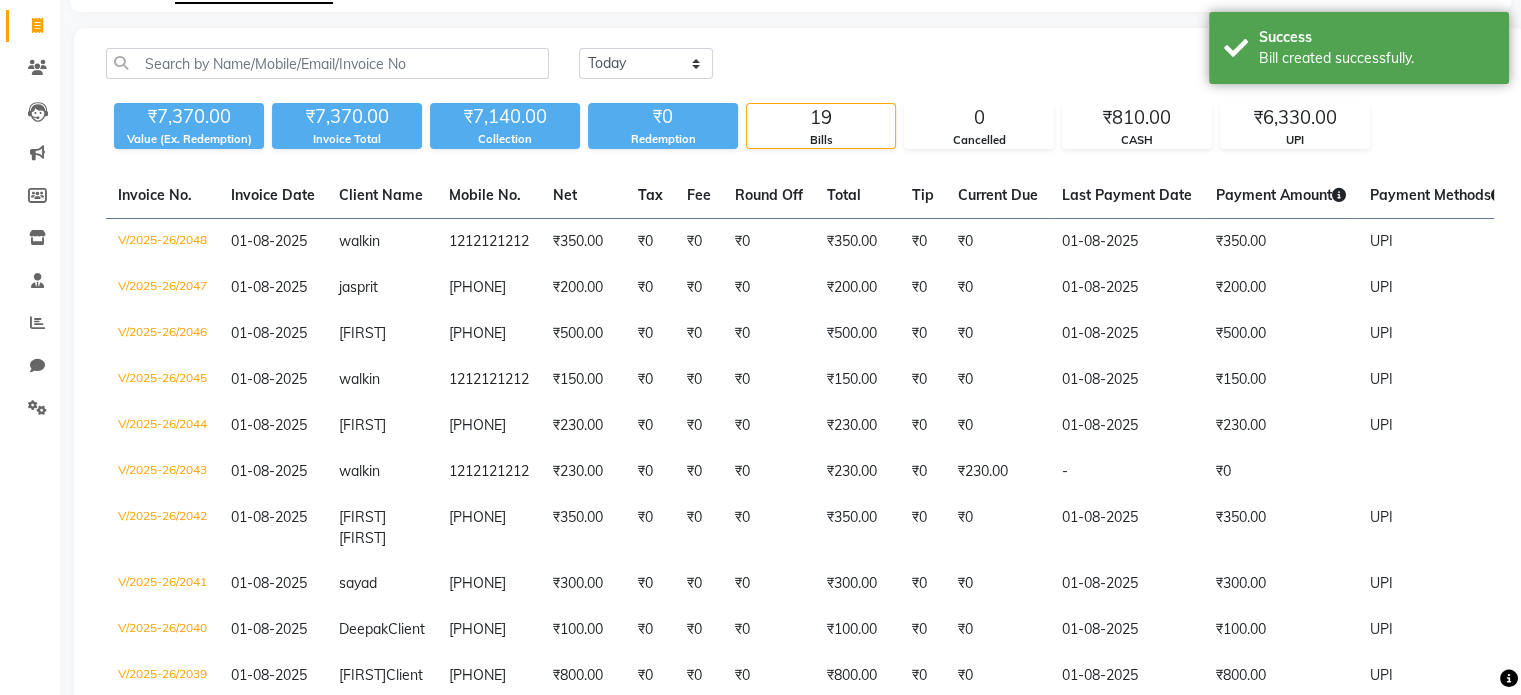 scroll, scrollTop: 160, scrollLeft: 0, axis: vertical 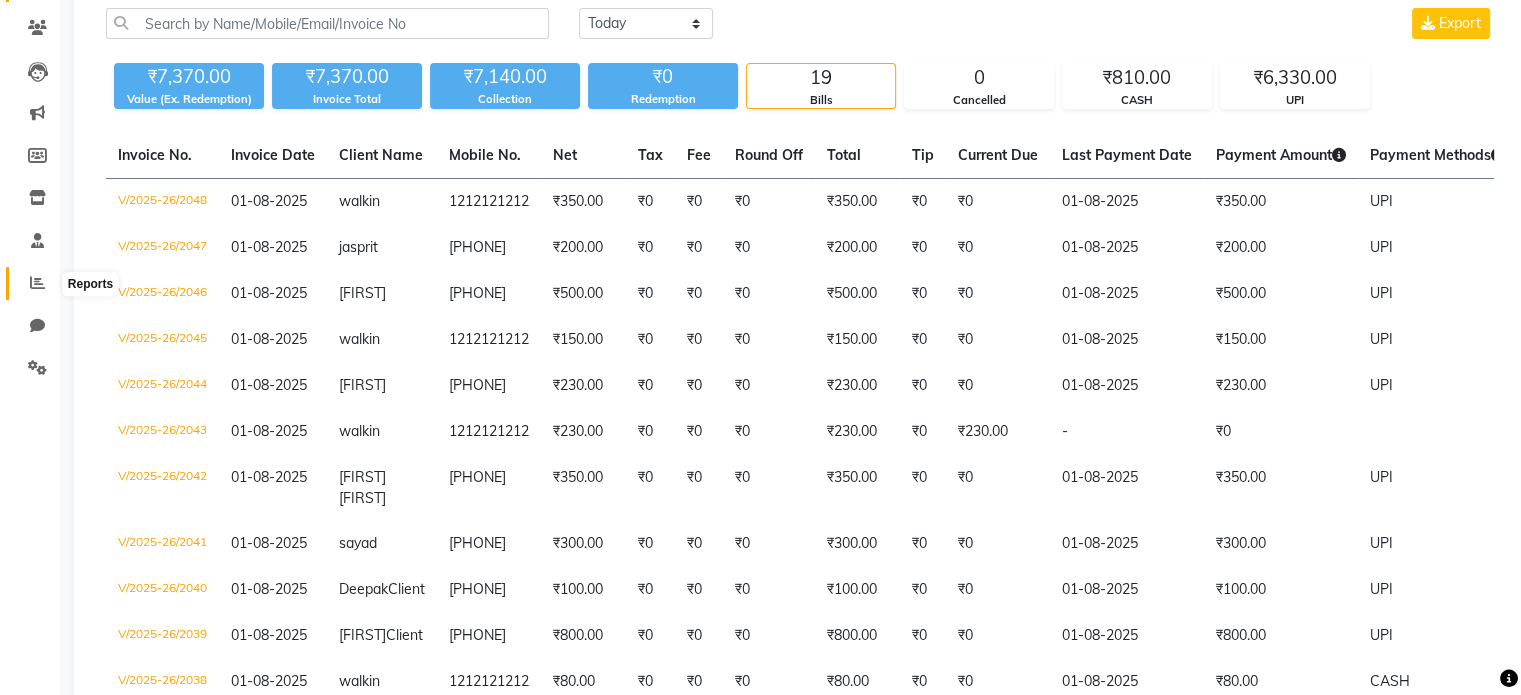 click 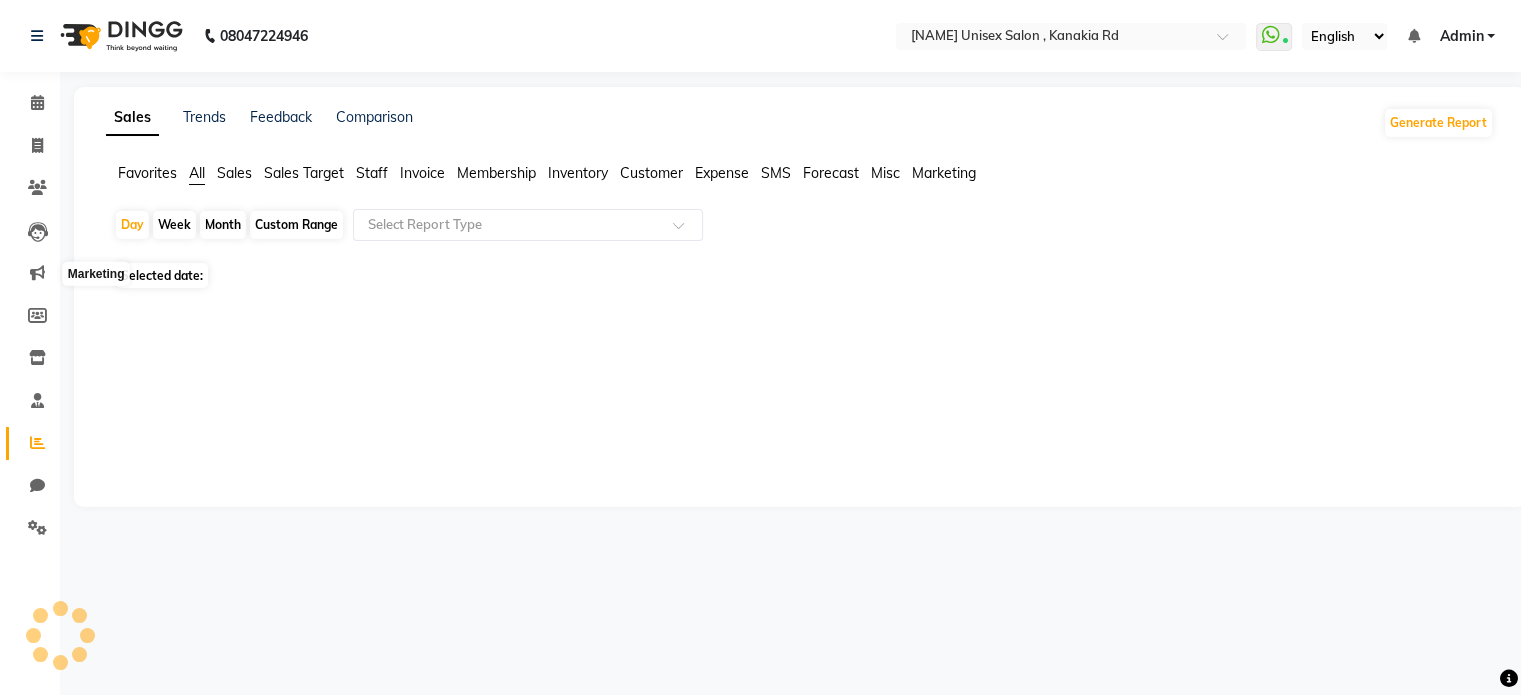 scroll, scrollTop: 0, scrollLeft: 0, axis: both 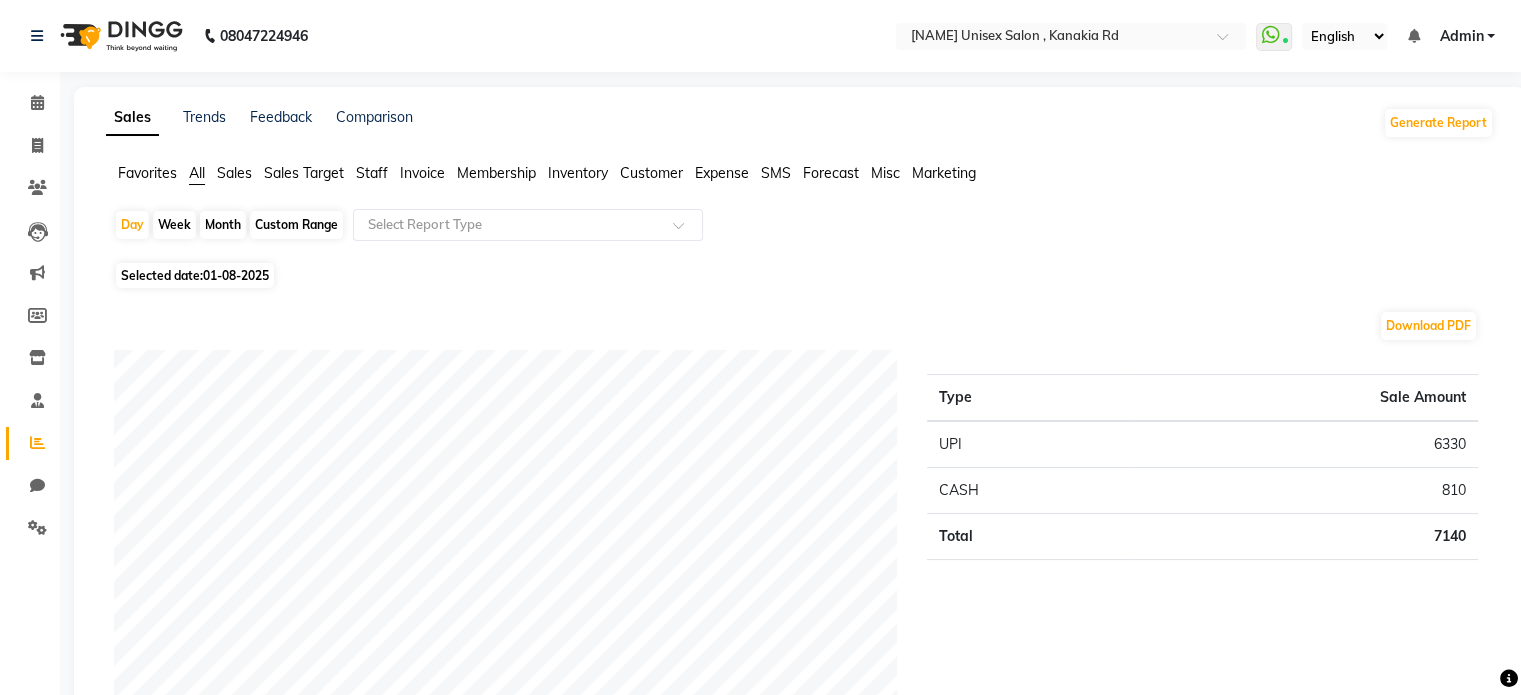 click on "Selected date:  01-08-2025  Download PDF Payment mode Type Sale Amount UPI 6330 CASH 810 Total 7140 Staff summary Type Sale Amount Prem 5410 [NAME] 1960 Total 7370 Sales summary Type Sale Amount Memberships 0 Gift card 0 Prepaid 0 Vouchers 0 Products 0 Packages 0 Tips 0 Services 7370 Fee 0 Total 7370 Service by category Type Sale Amount MEN'S GROOM 5795 BEAUTY 787 HAIRSPA 787 Total 7369 Service sales Type Sale Amount MEN'S GROOM - HAIR CUT BEARD 1872 MEN'S GROOM - HAIR CUT (Basic) 1500 HAIRCOLOUR 1312 HAIRSPA - ANTI DANDRUFF 787 MEN'S GROOM - HEAD MASSAGE 600 MEN'S GROOM - BEARD 460 PREMIUM DTAN 437 BEAUTY - D-TAN 350 MEN'S GROOM - HAIRWASH 50 Total 7368 ★ Mark as Favorite  Choose how you'd like to save "" report to favorites  Save to Personal Favorites:   Only you can see this report in your favorites tab.  Share with Organization:   Everyone in your organization can see this report in their favorites tab.  Save to Favorites" 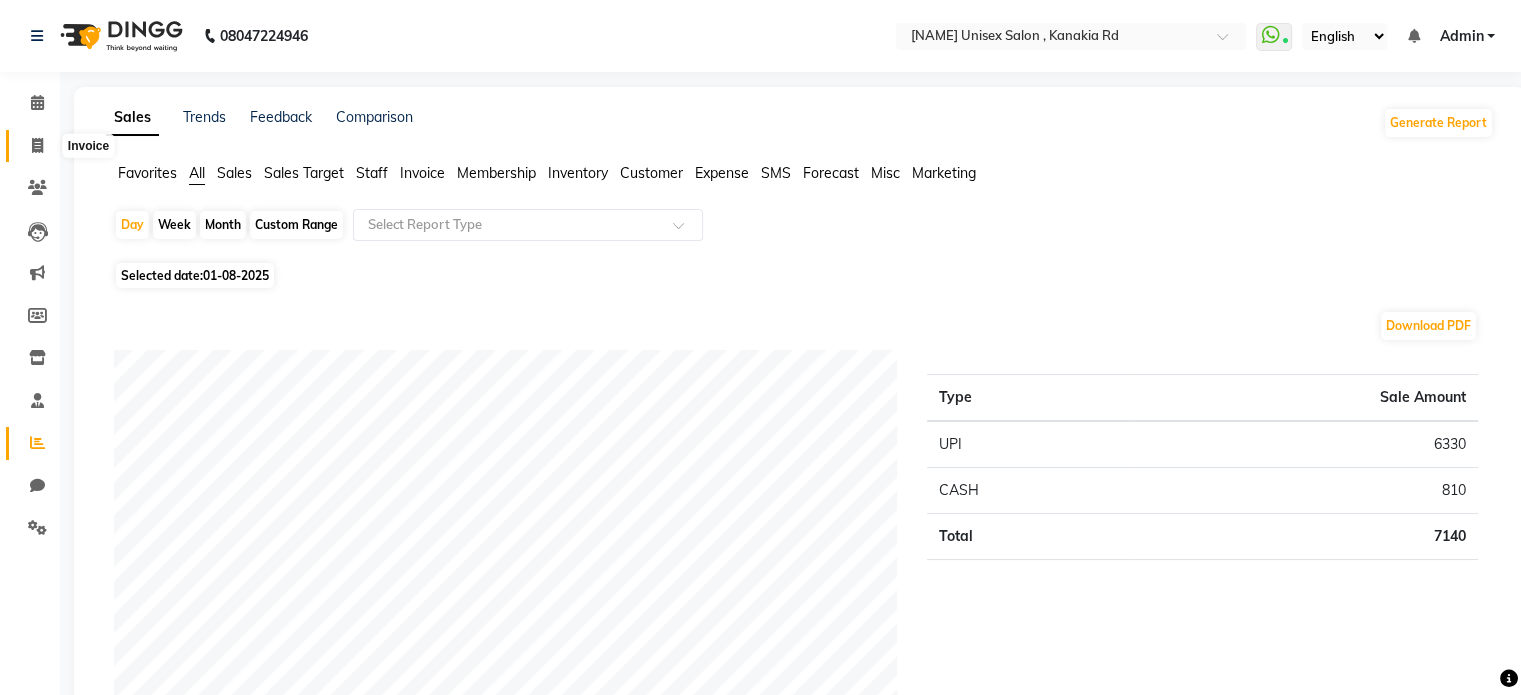 click 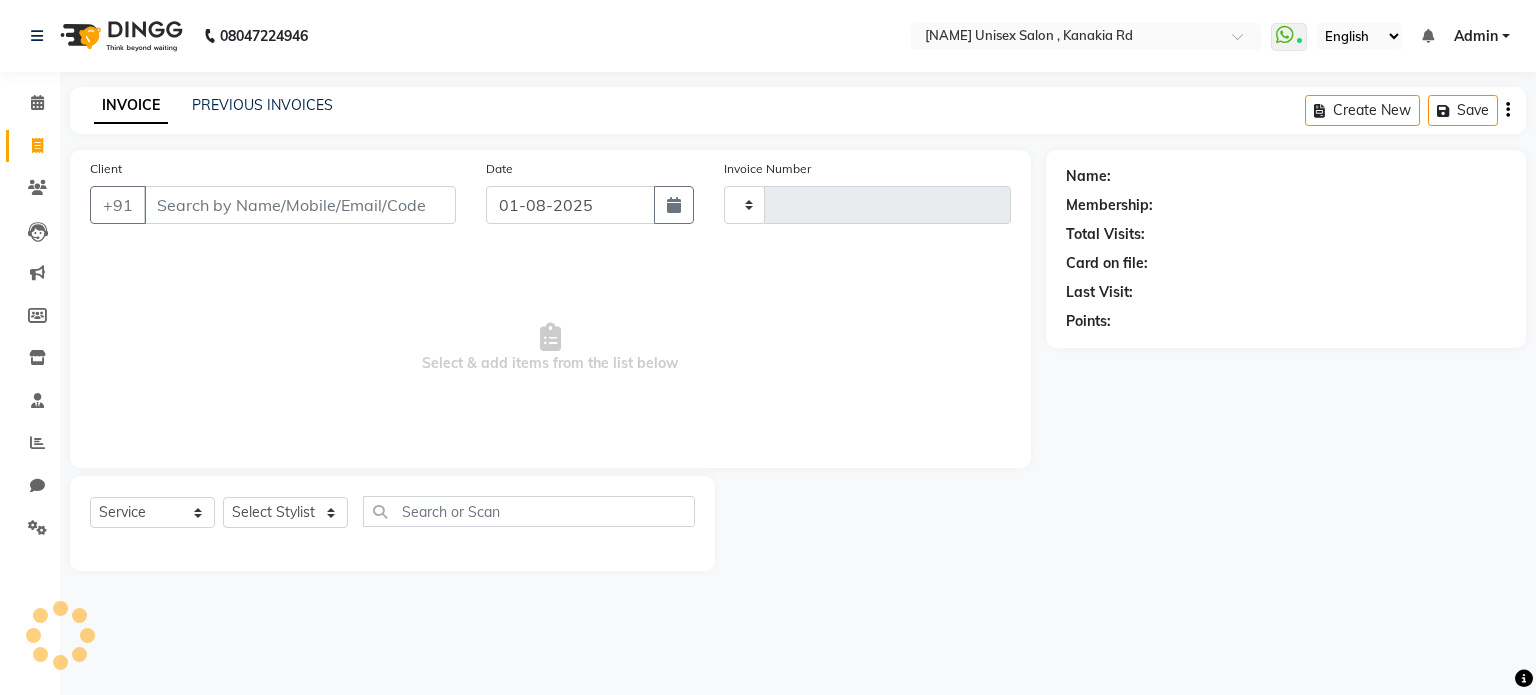 type on "2049" 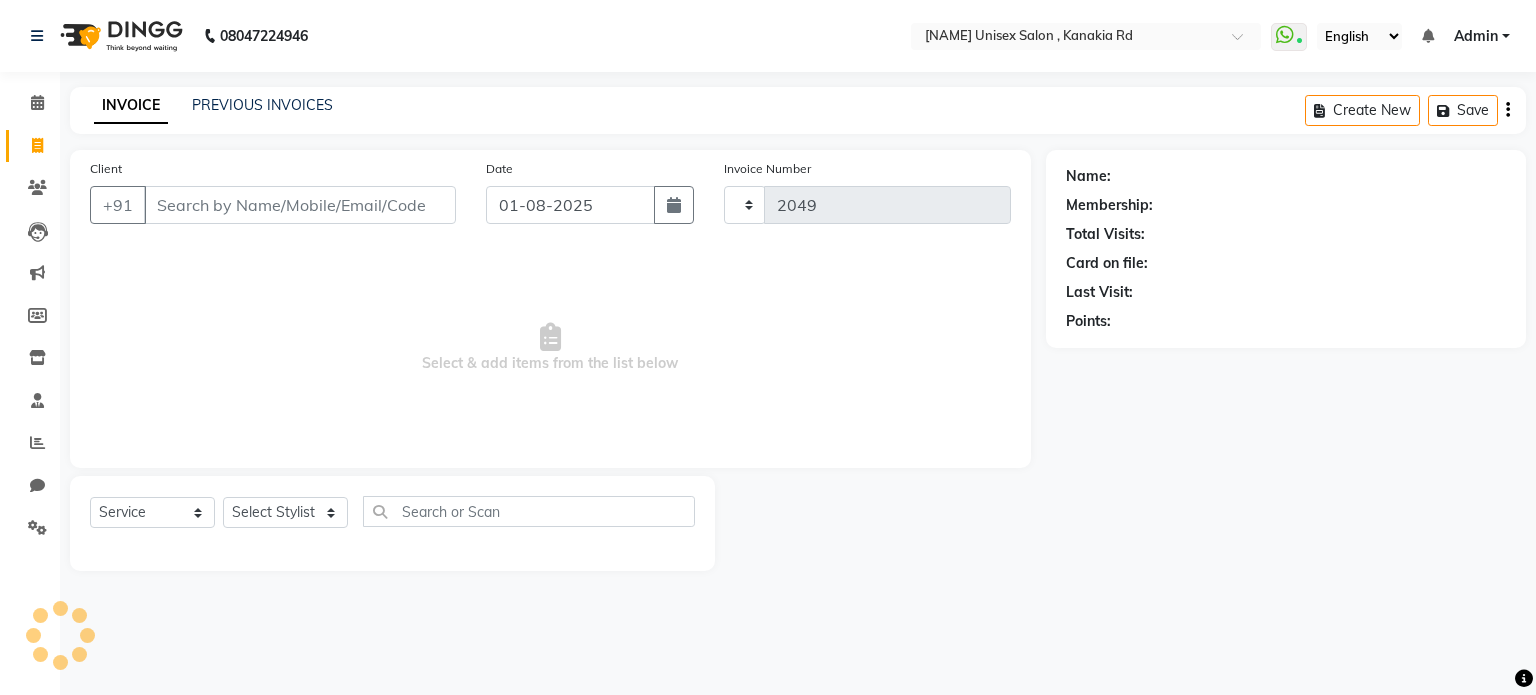 select on "7588" 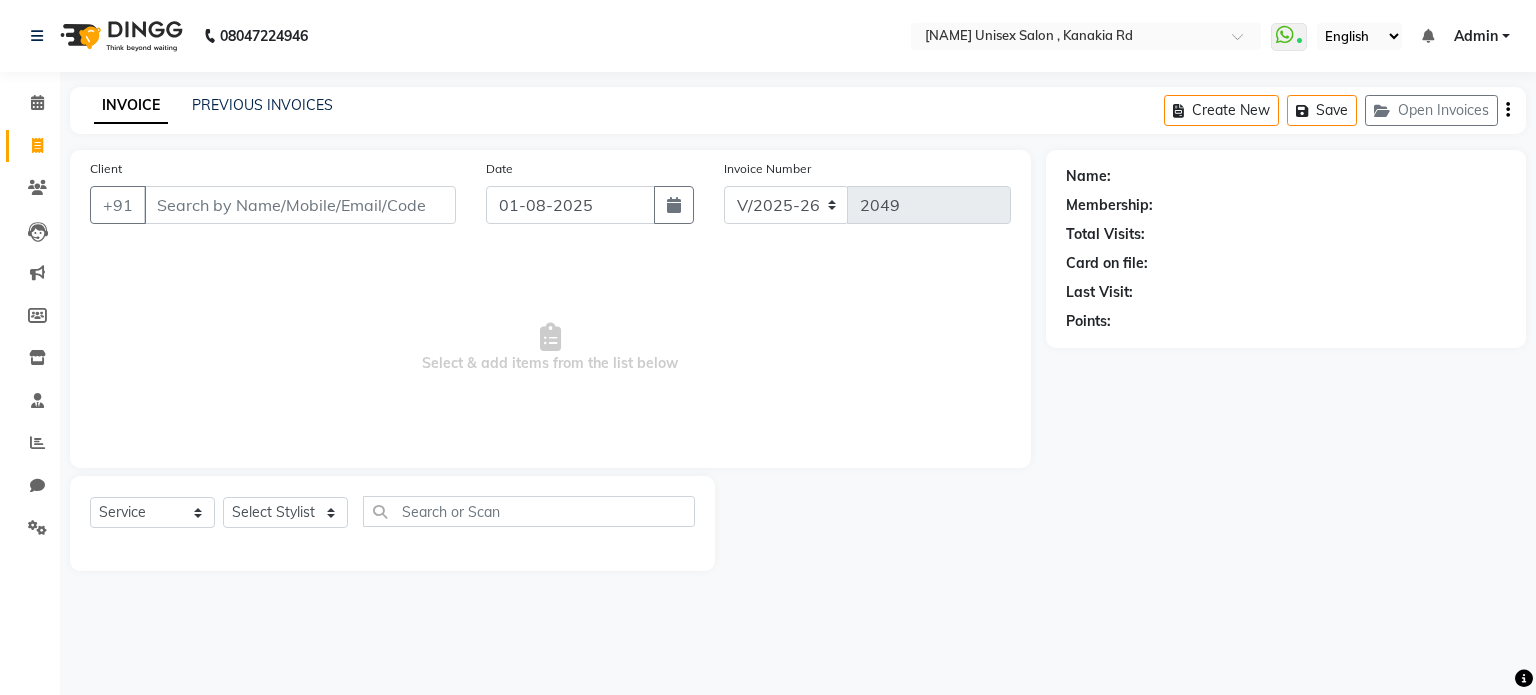 click on "Client" at bounding box center [300, 205] 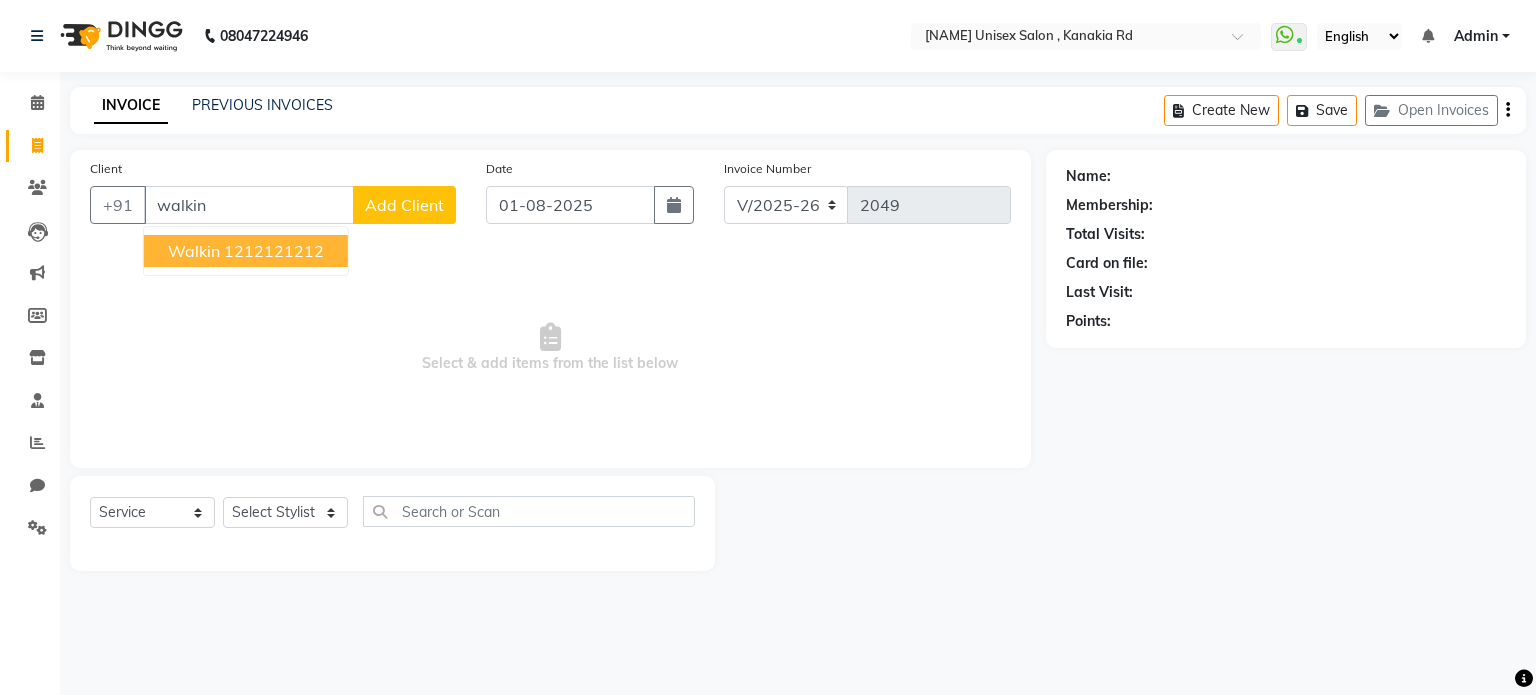 click on "1212121212" at bounding box center [274, 251] 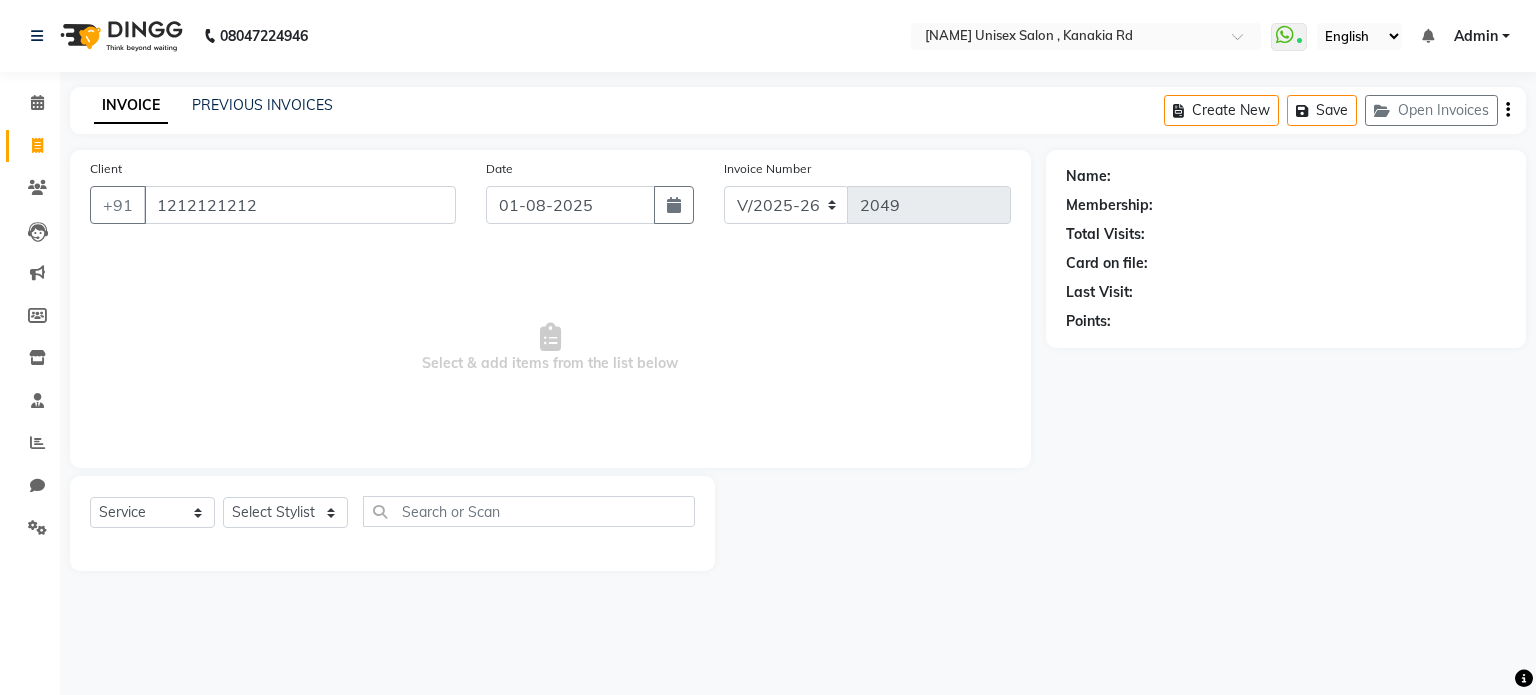 type on "1212121212" 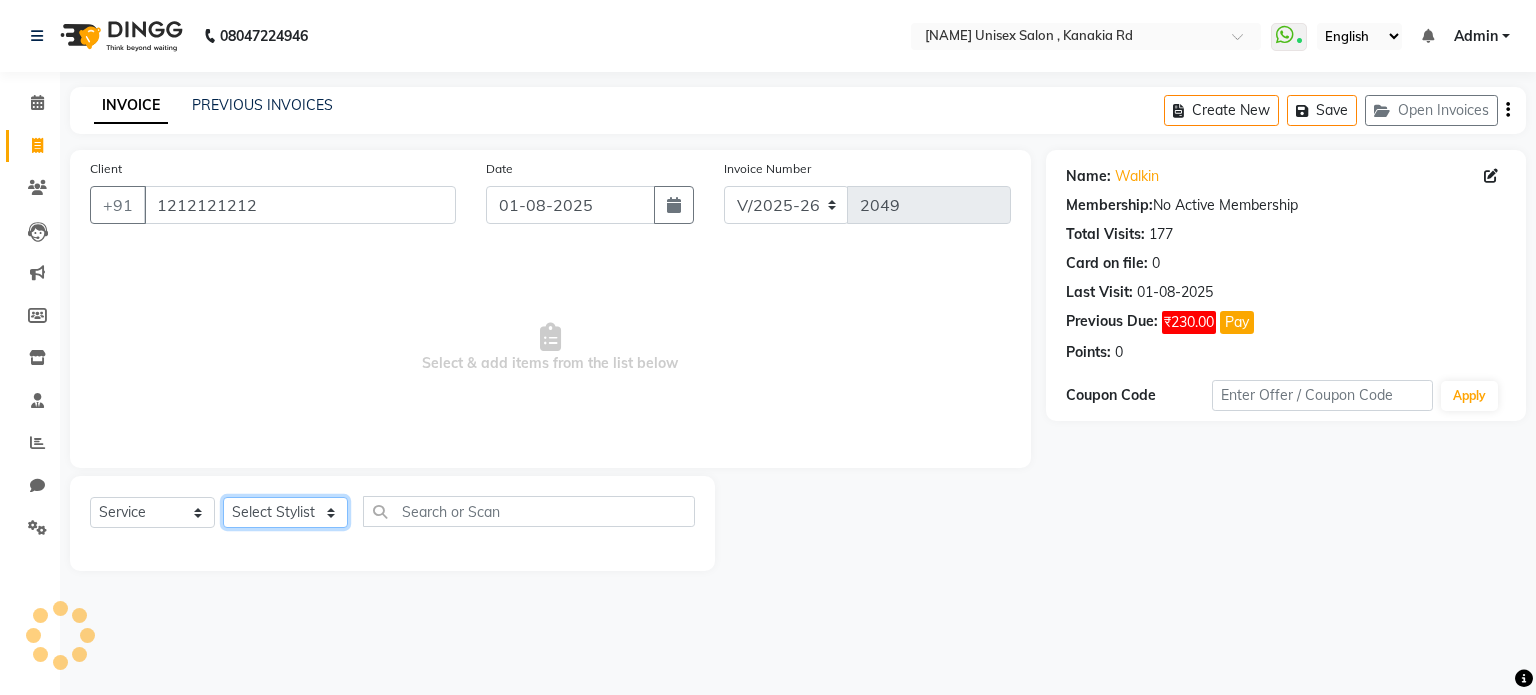 click on "Select Stylist Divyanshu Kailash  Nisha Prem ravina shabeer" 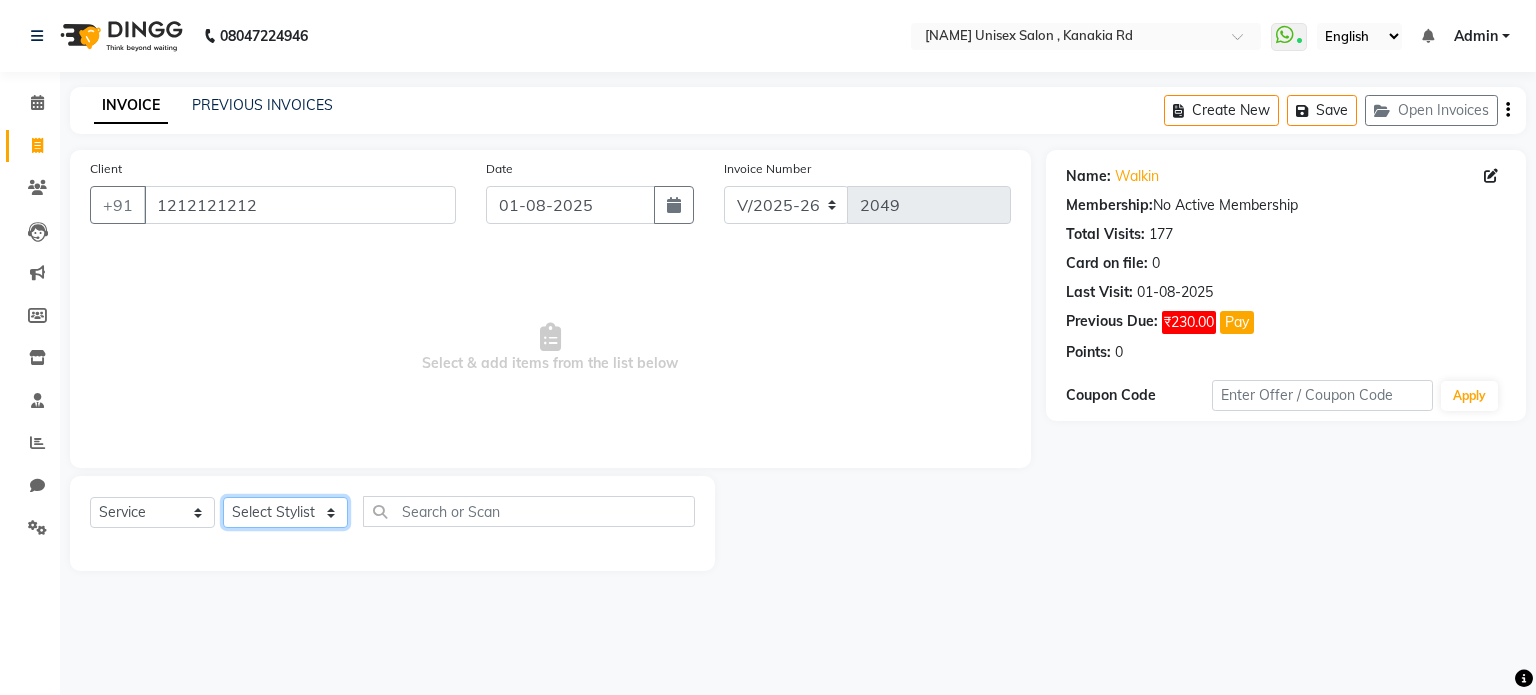 select on "67339" 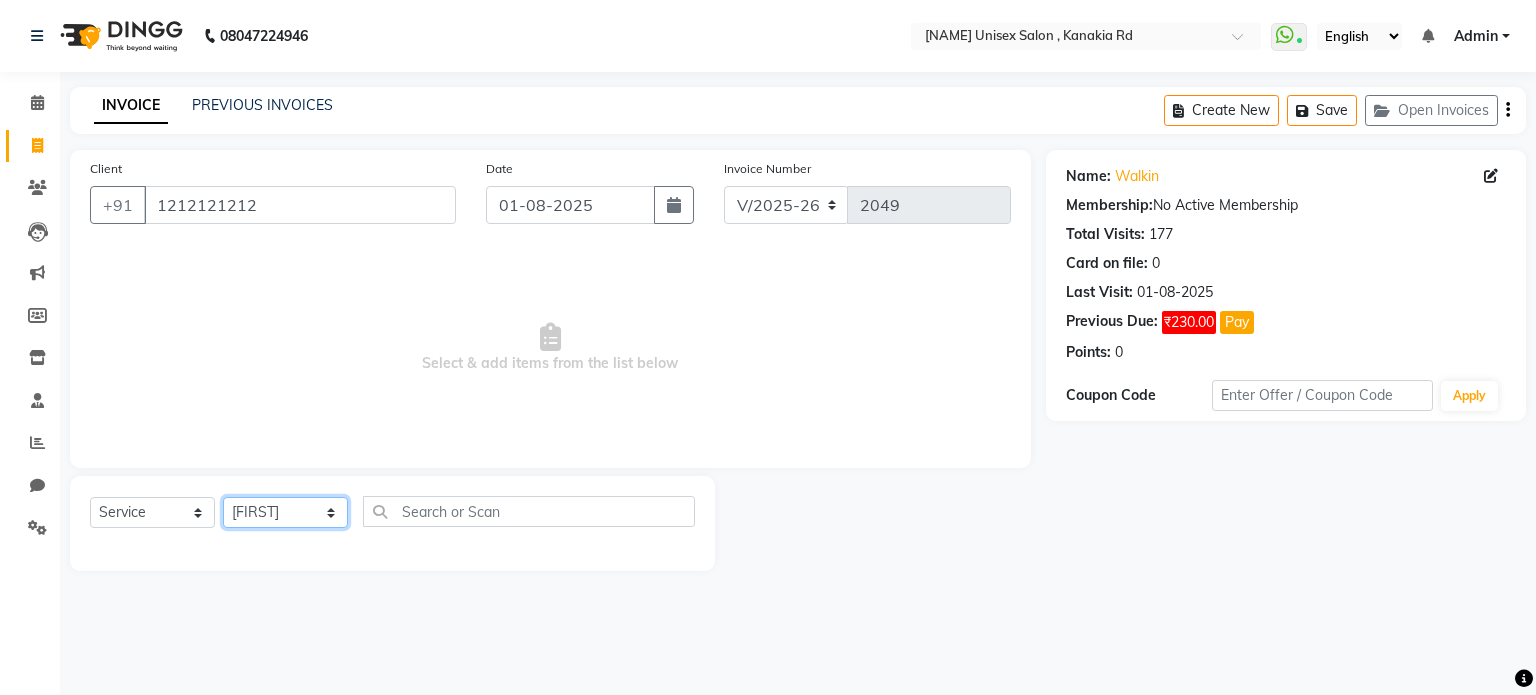click on "Select Stylist Divyanshu Kailash  Nisha Prem ravina shabeer" 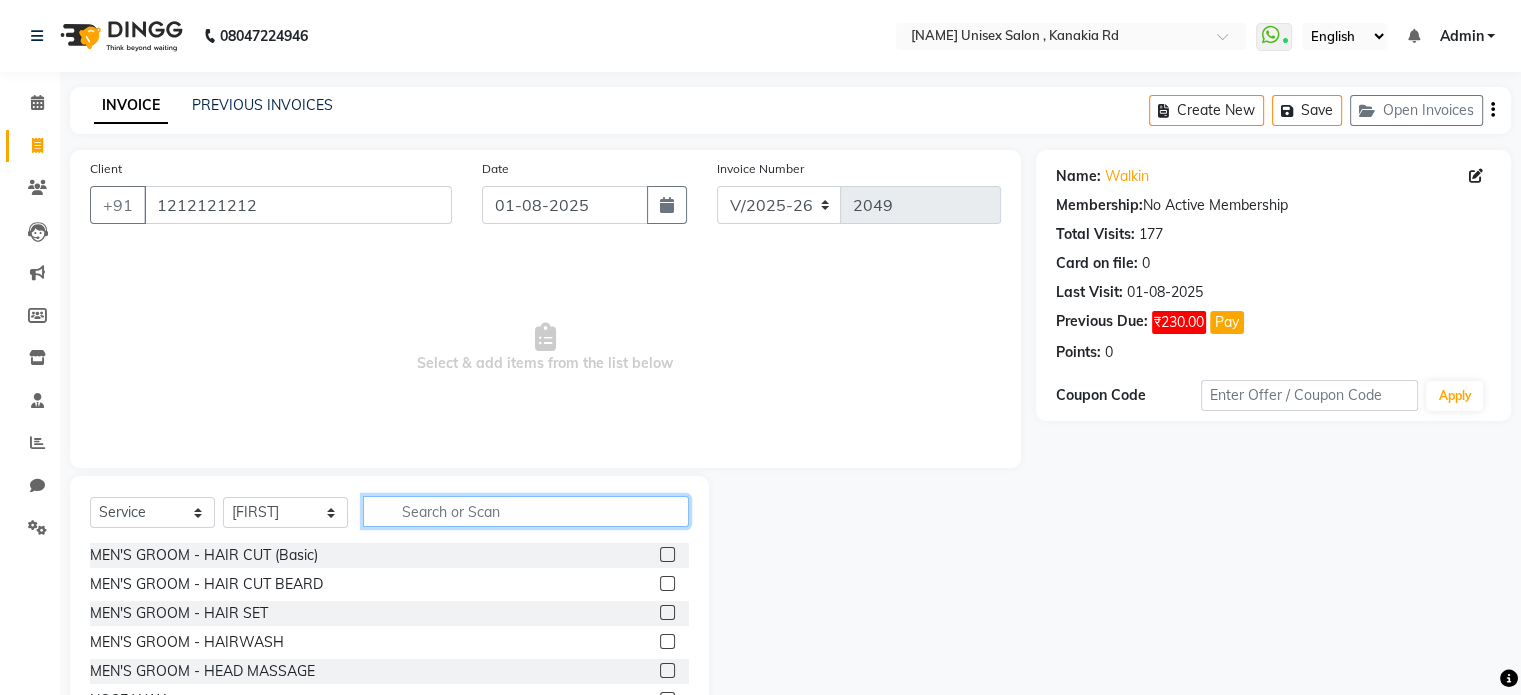 click 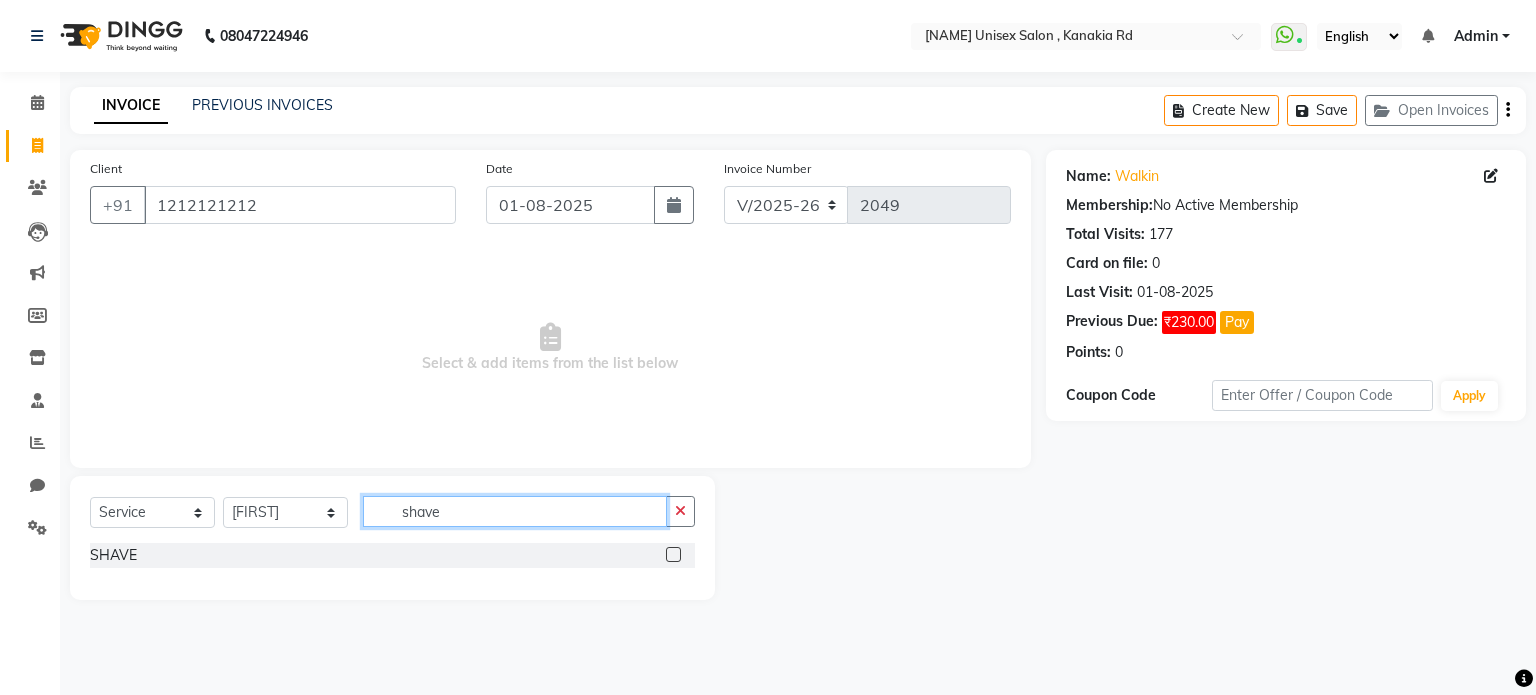 type on "shave" 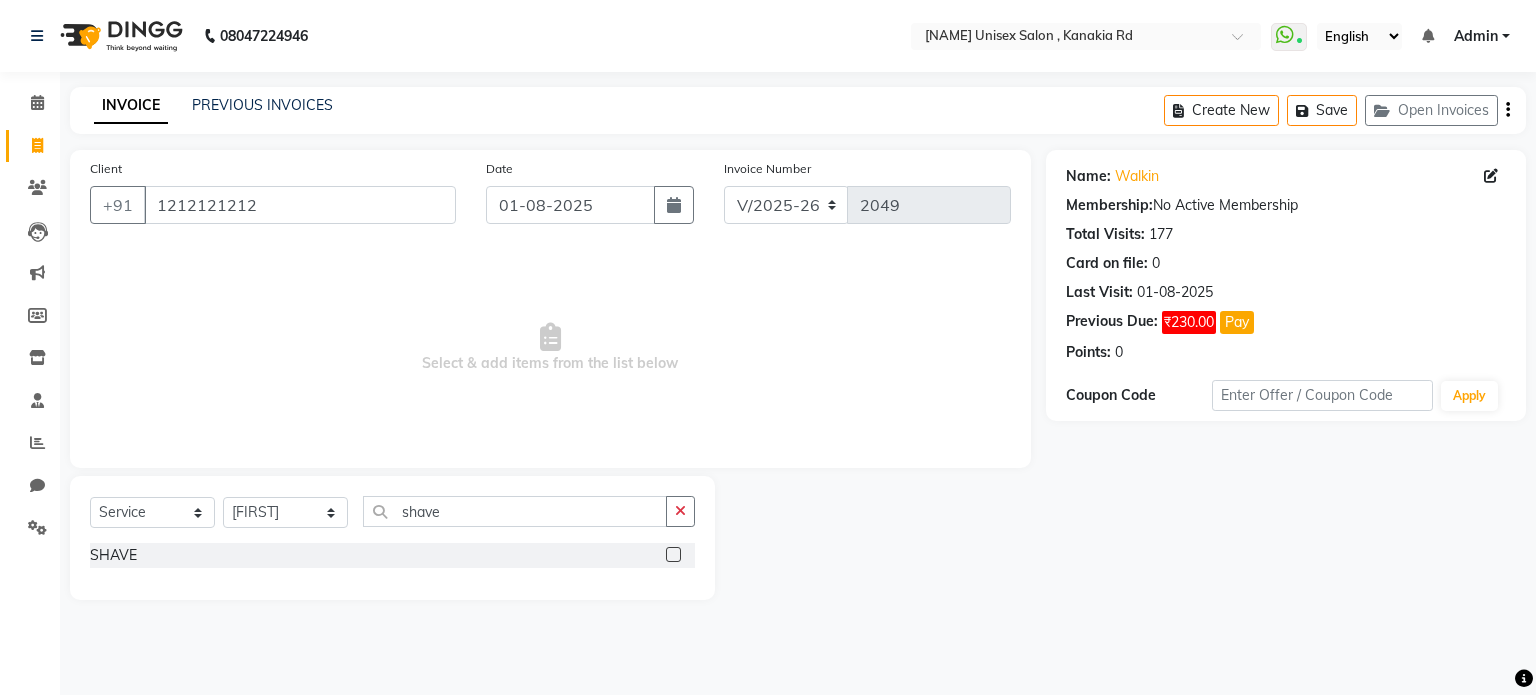 click 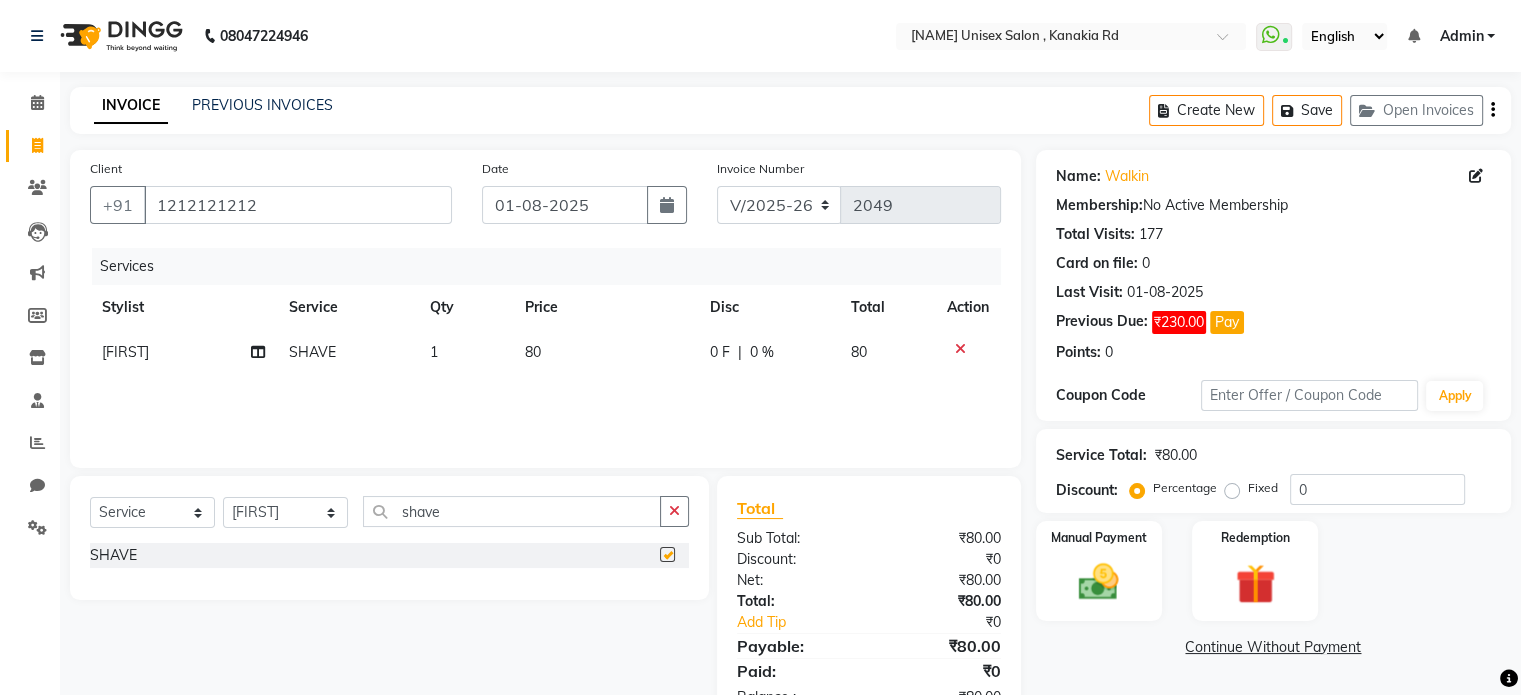checkbox on "false" 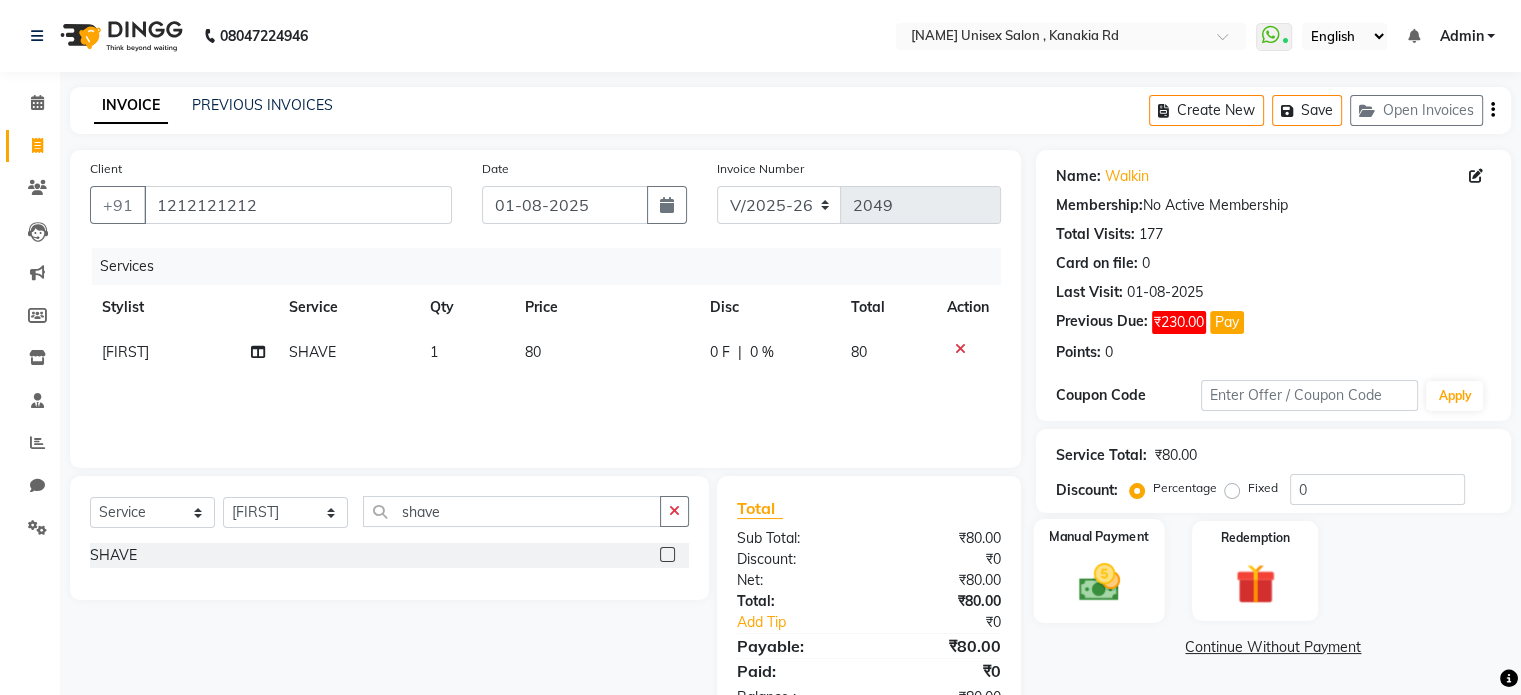 click 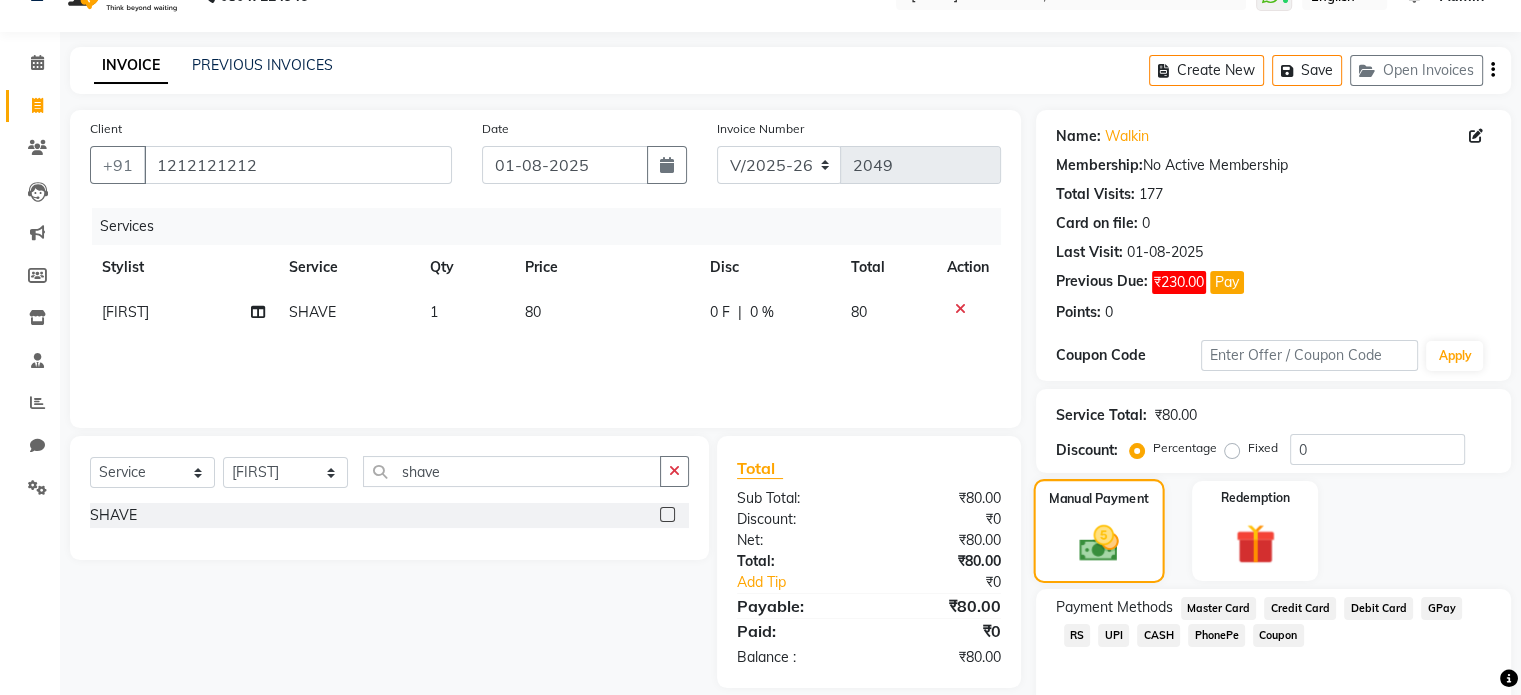 scroll, scrollTop: 0, scrollLeft: 0, axis: both 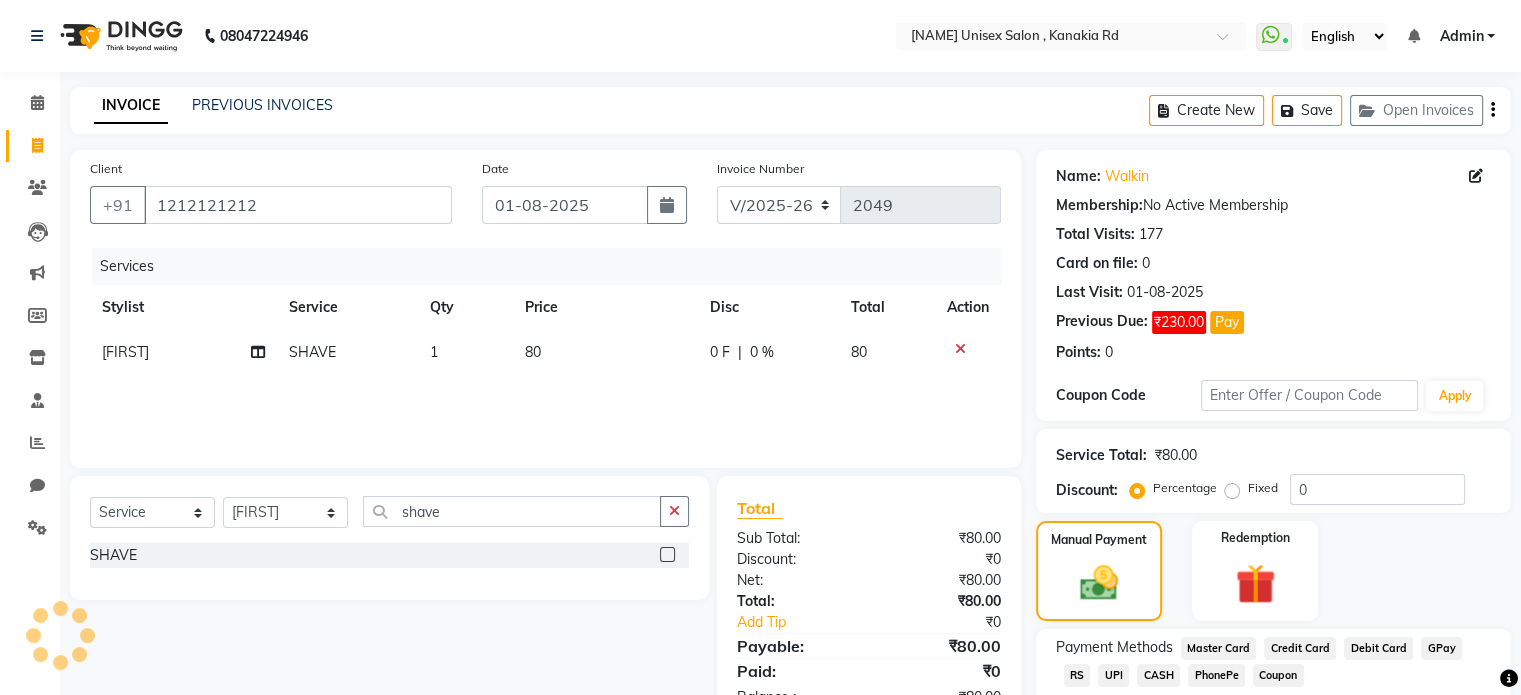 click on "UPI" 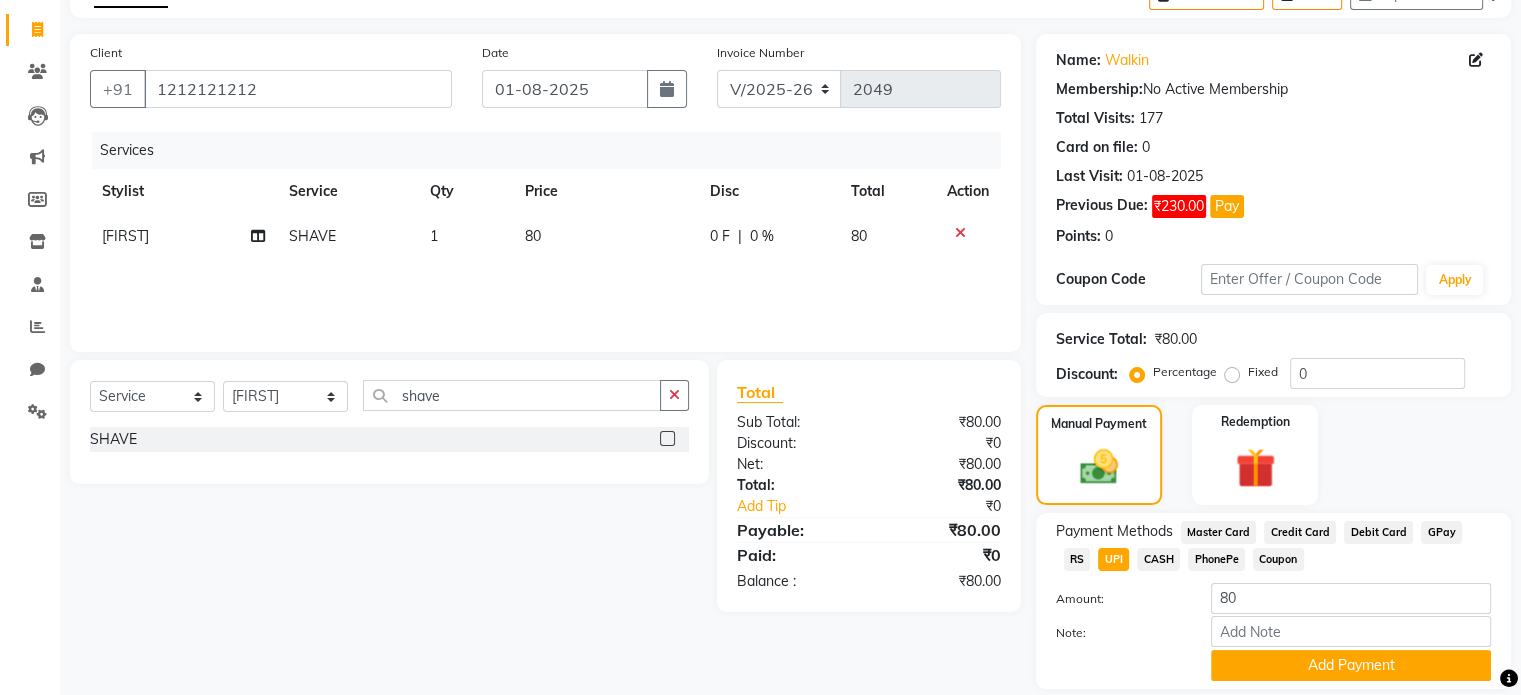 scroll, scrollTop: 120, scrollLeft: 0, axis: vertical 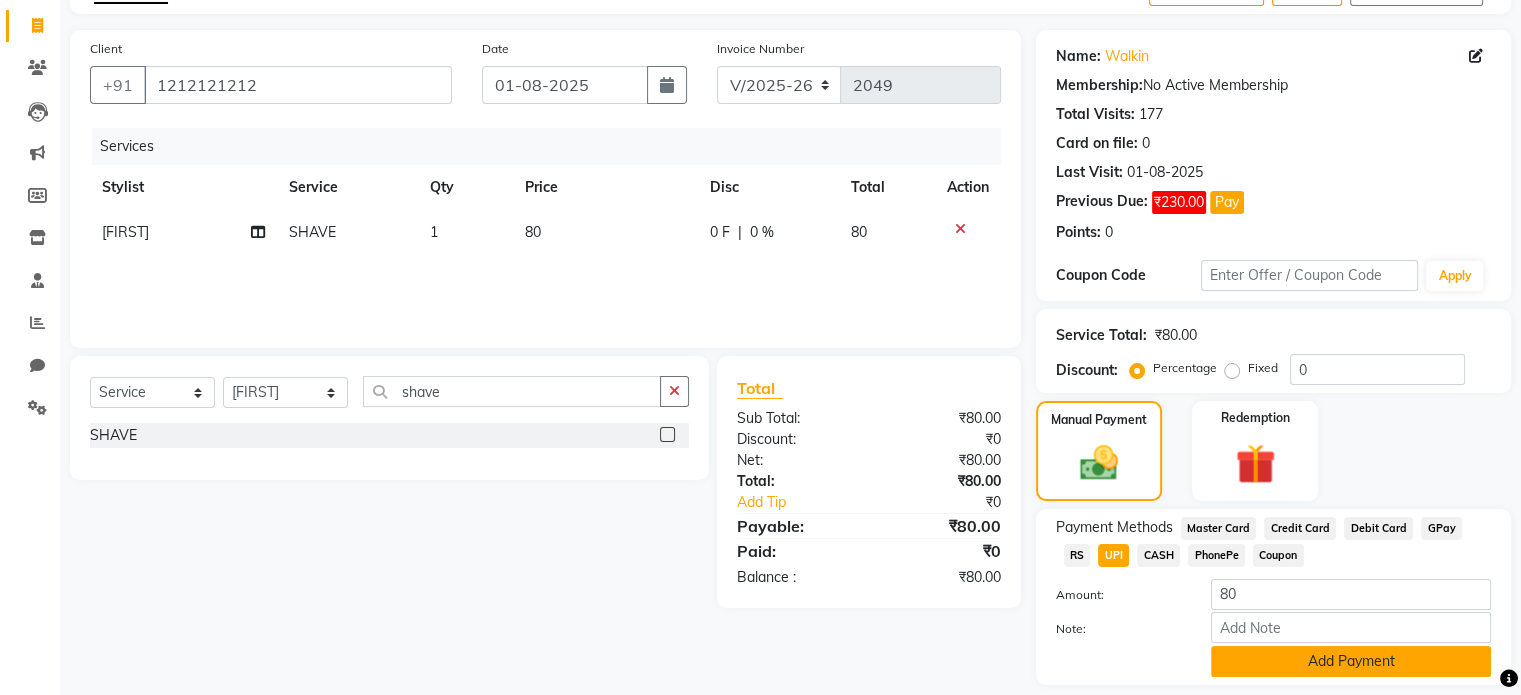 click on "Add Payment" 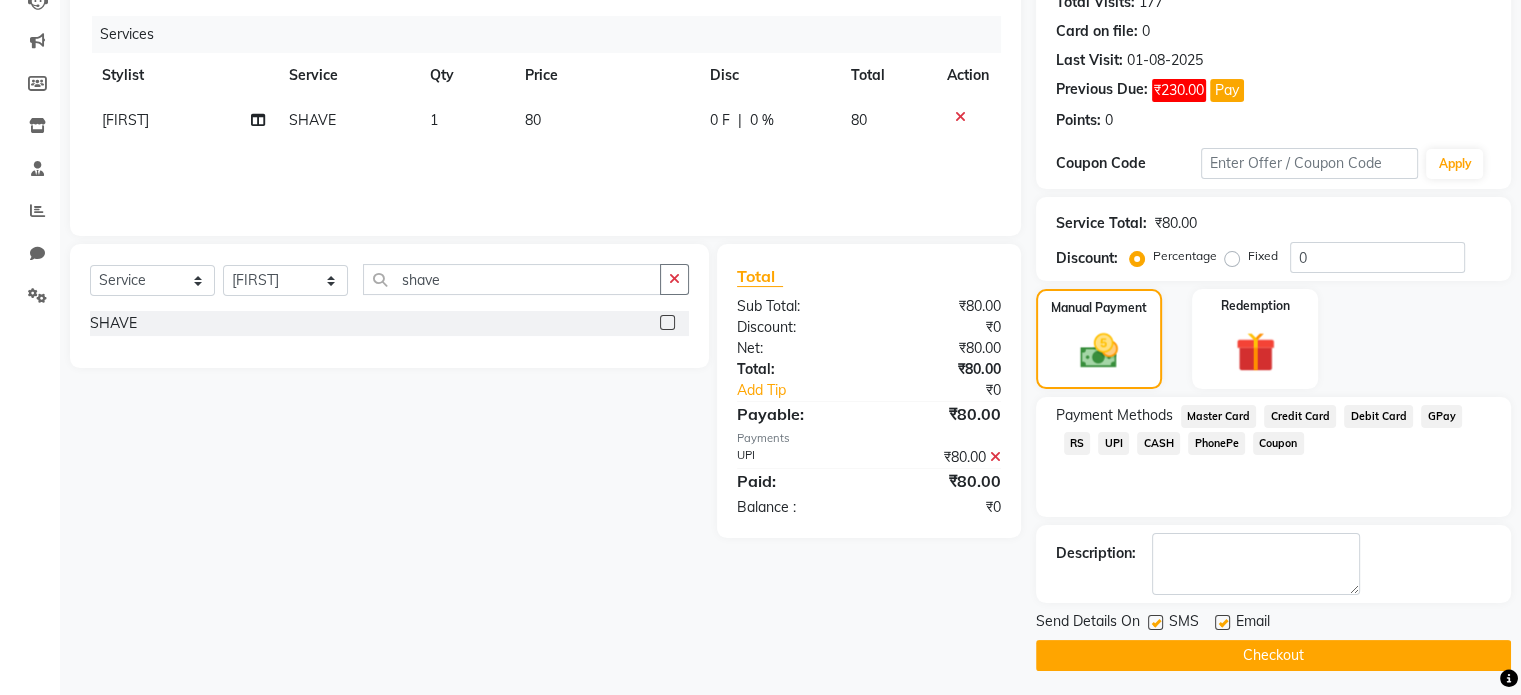 scroll, scrollTop: 236, scrollLeft: 0, axis: vertical 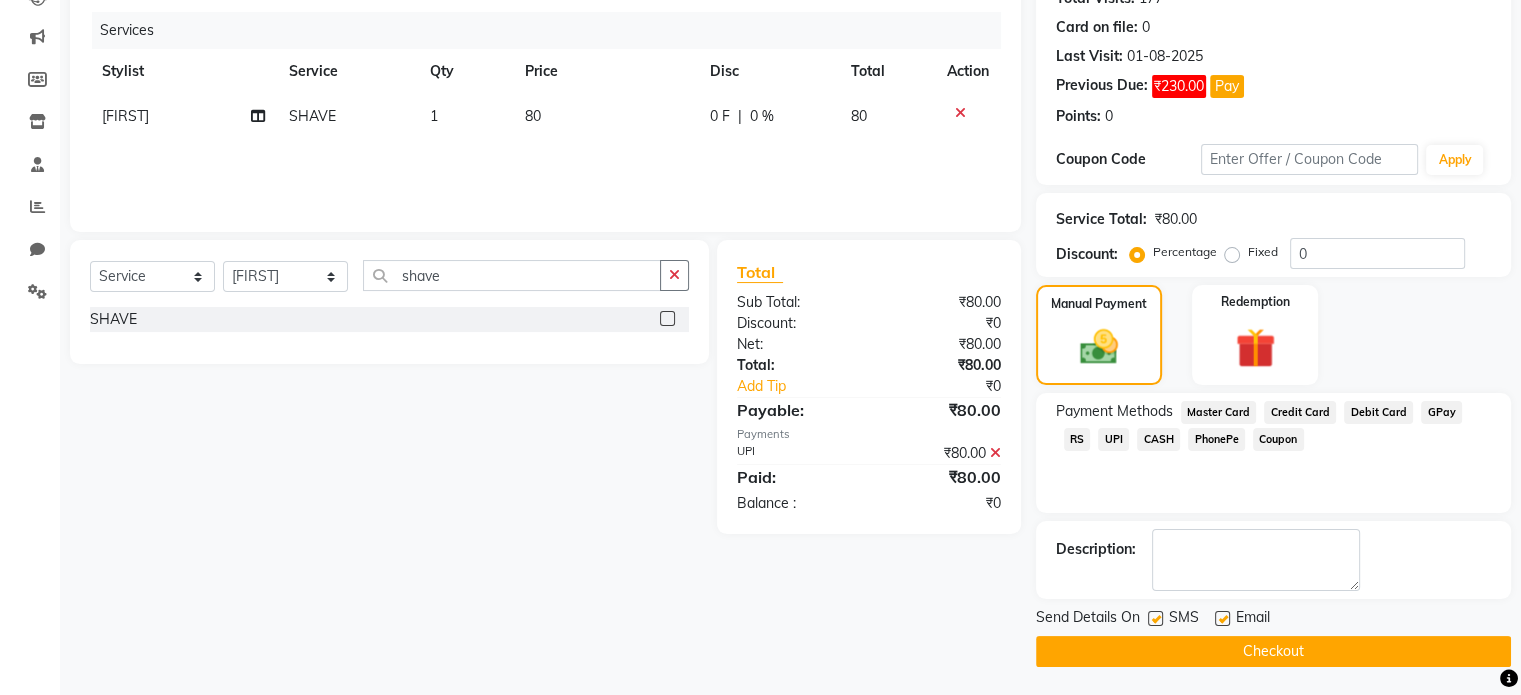 click on "Checkout" 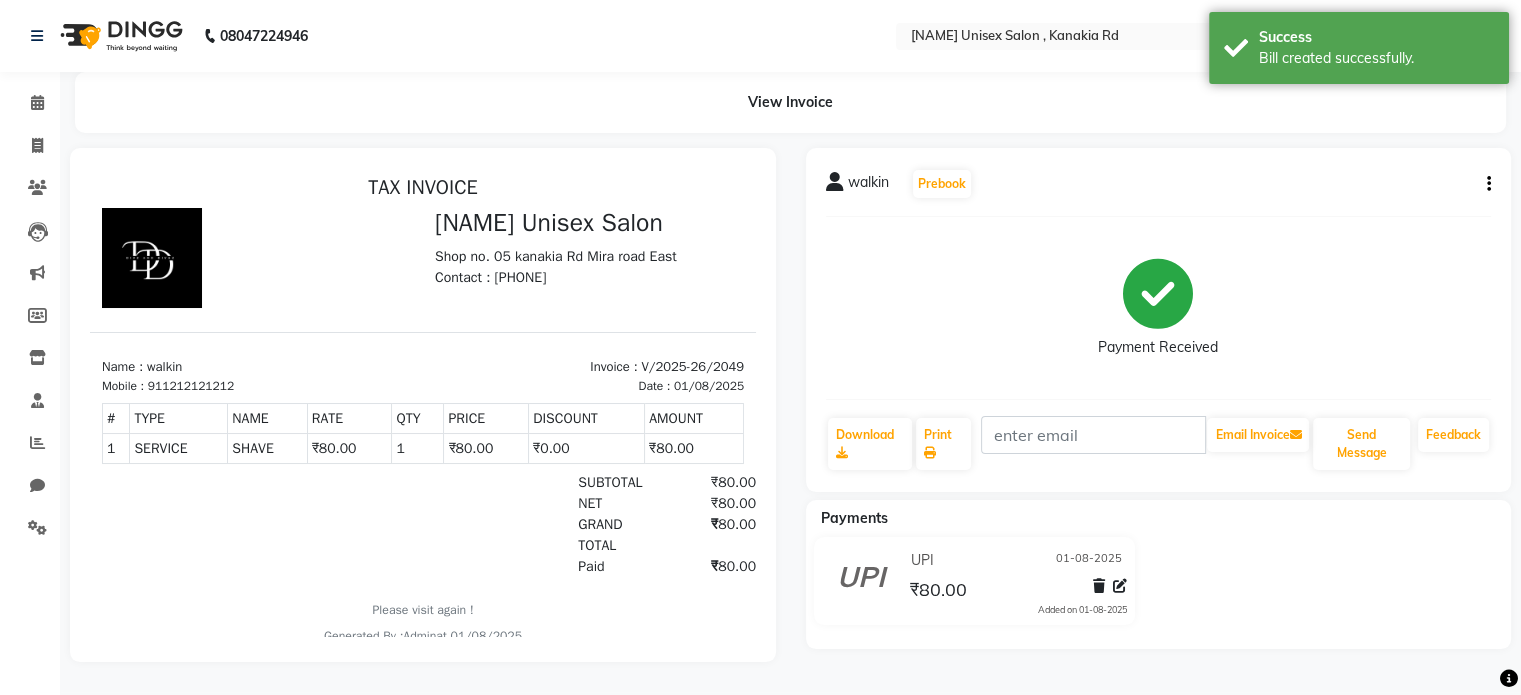scroll, scrollTop: 0, scrollLeft: 0, axis: both 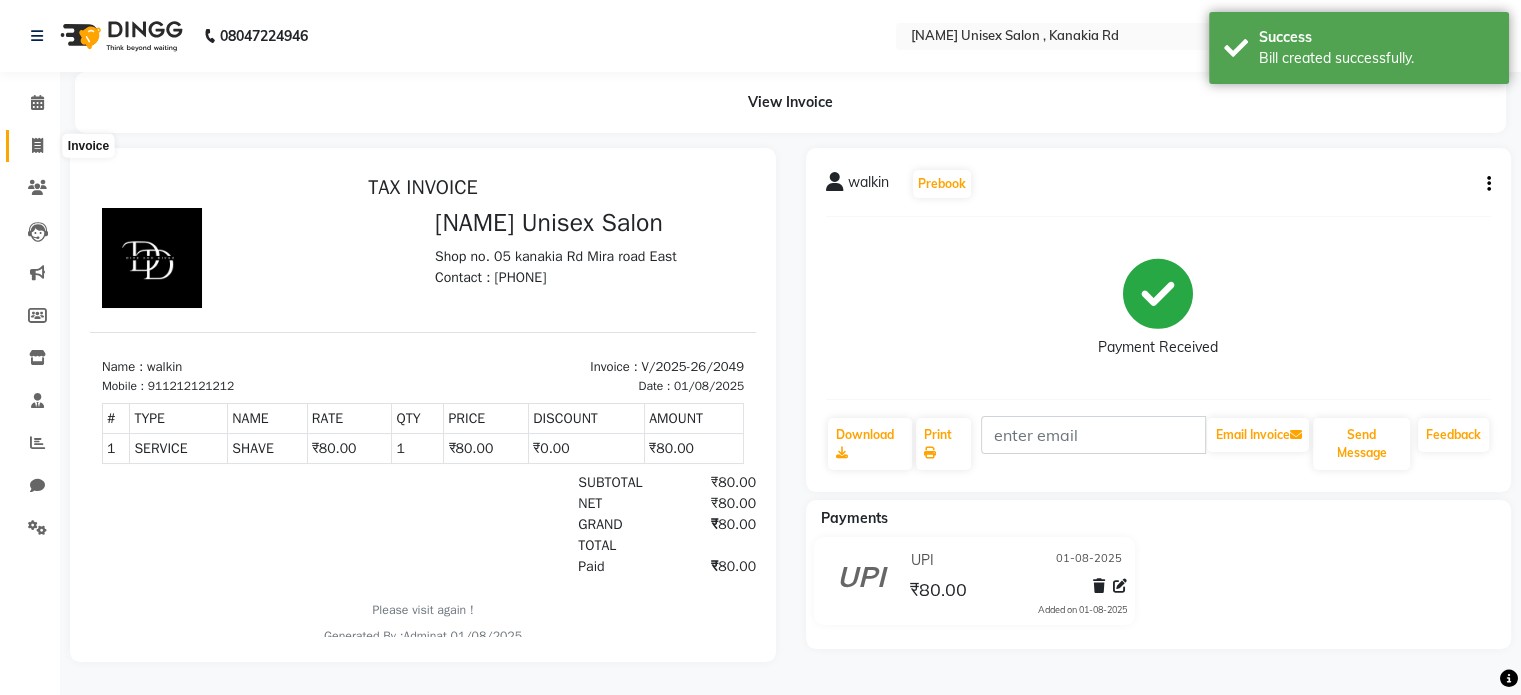 click 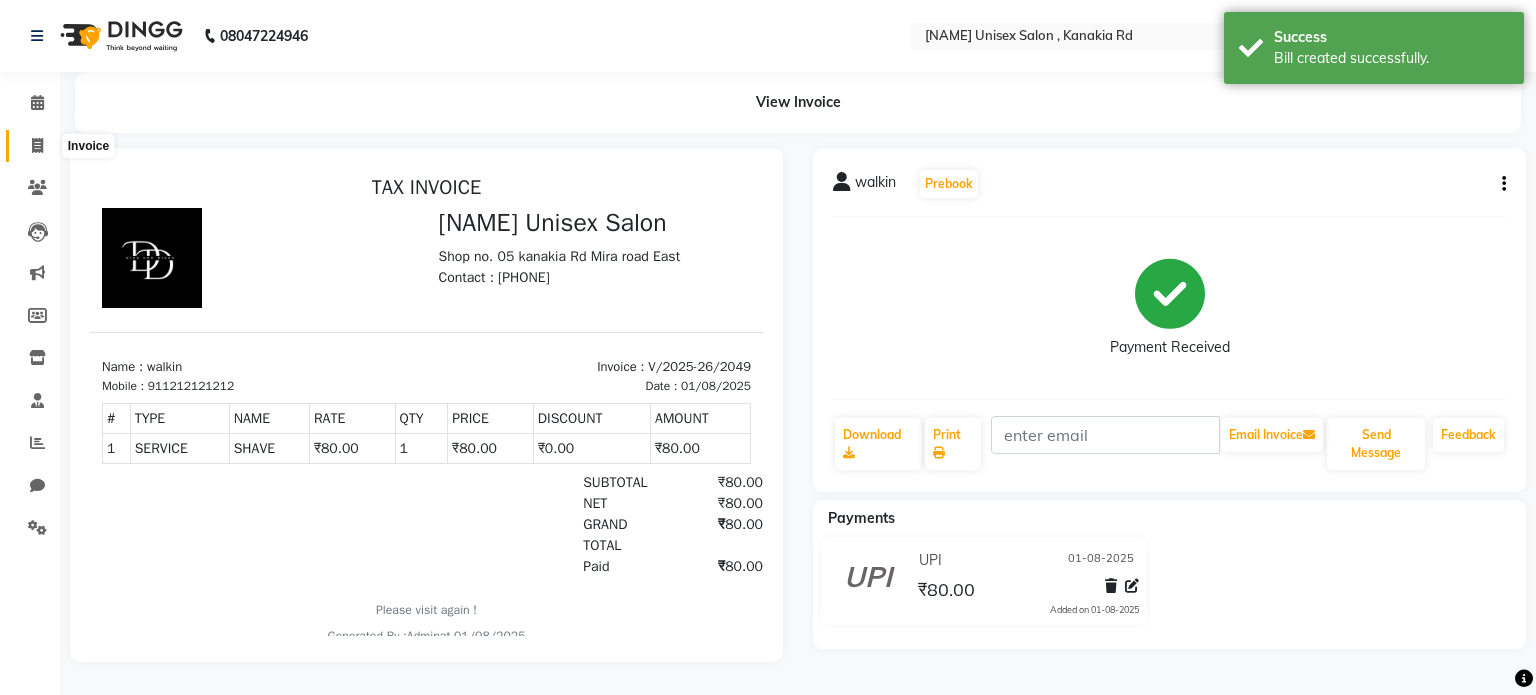 select on "service" 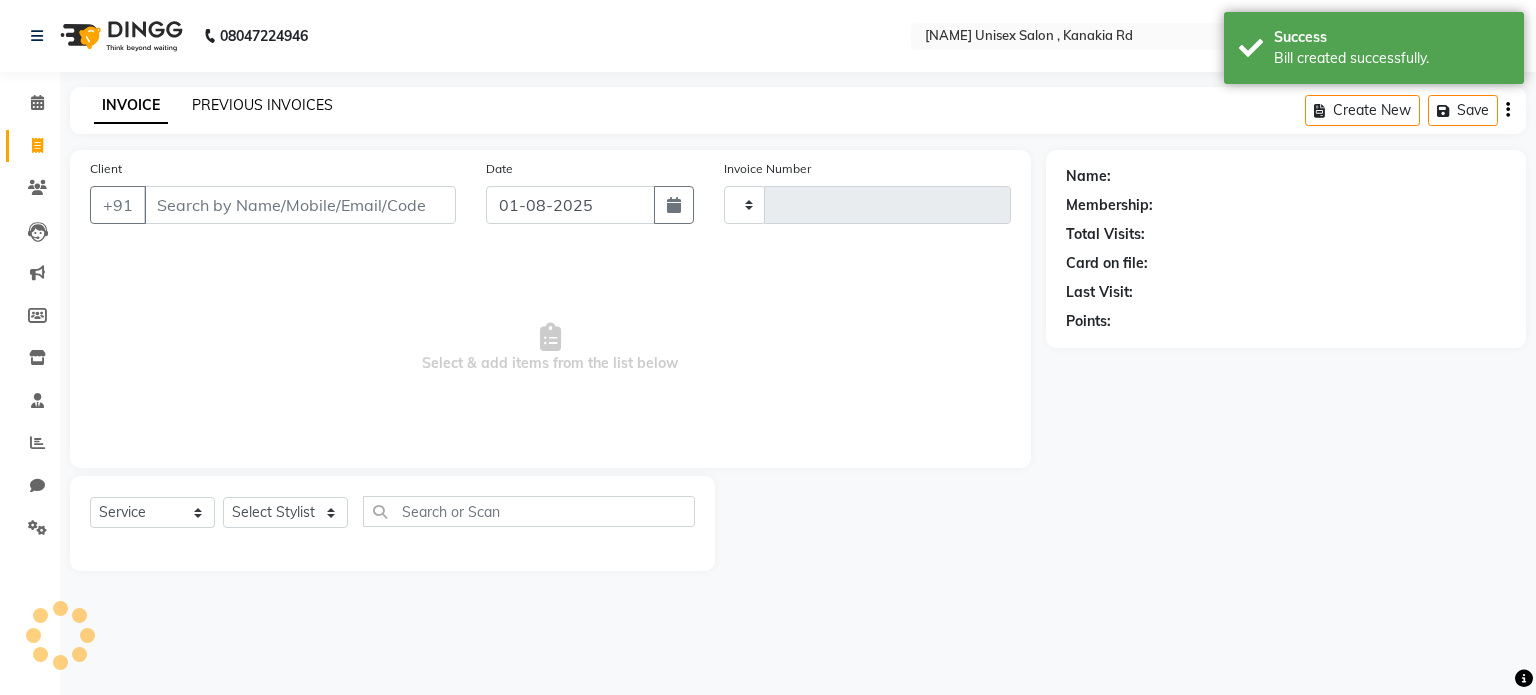 type on "2050" 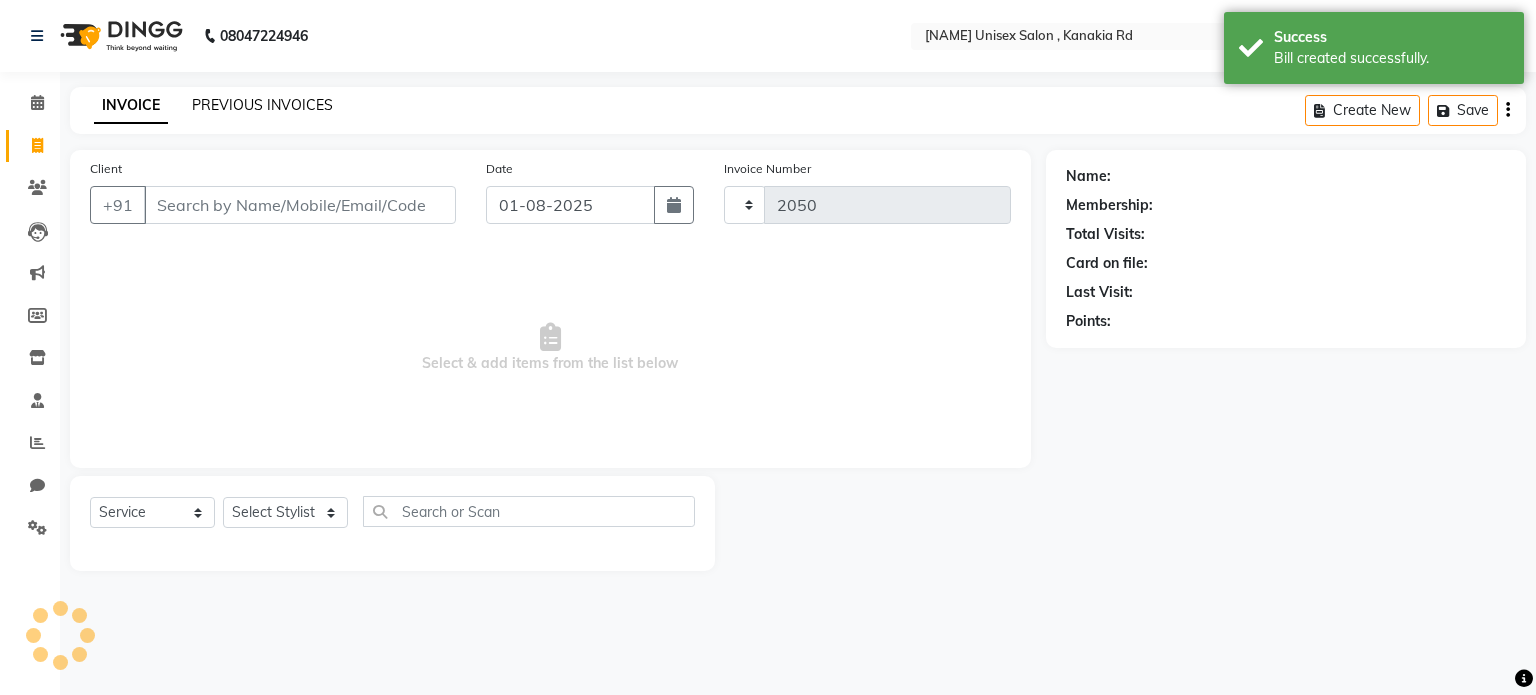 select on "7588" 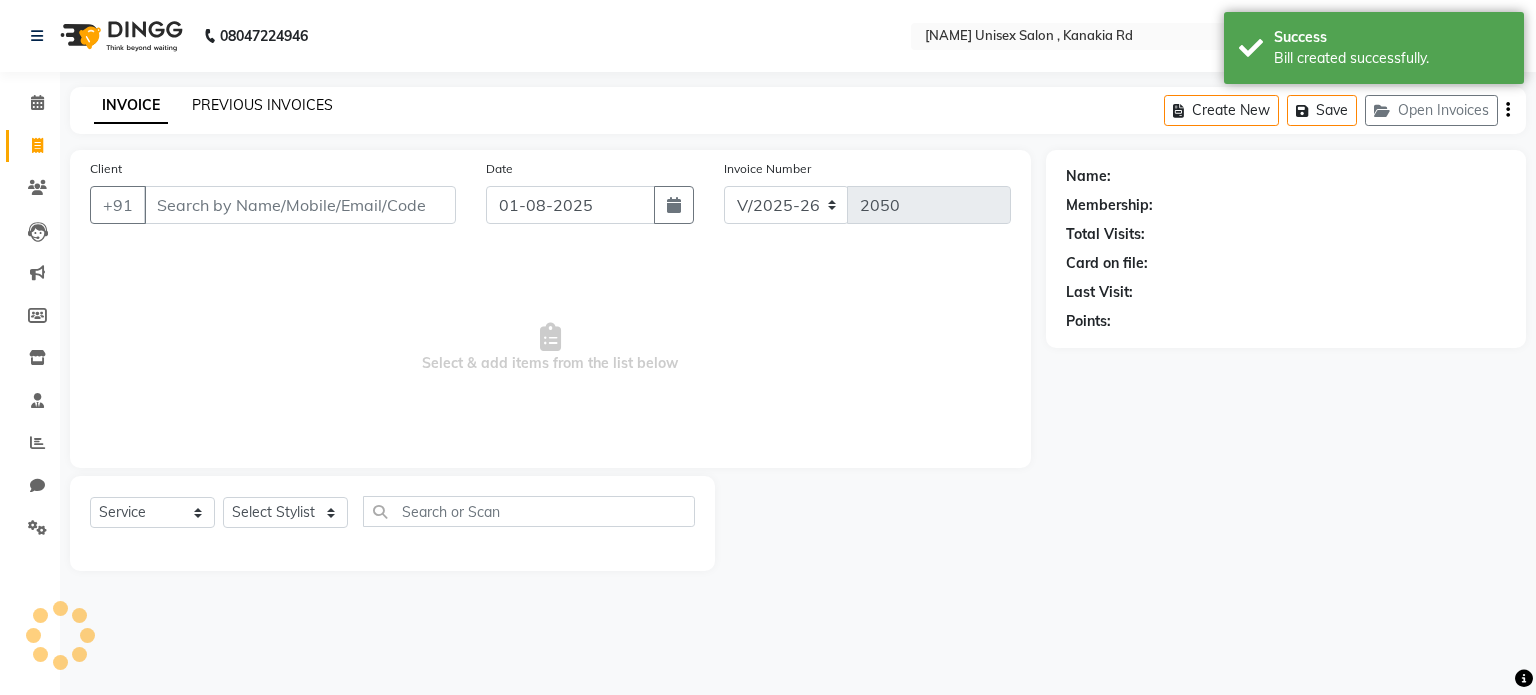 click on "PREVIOUS INVOICES" 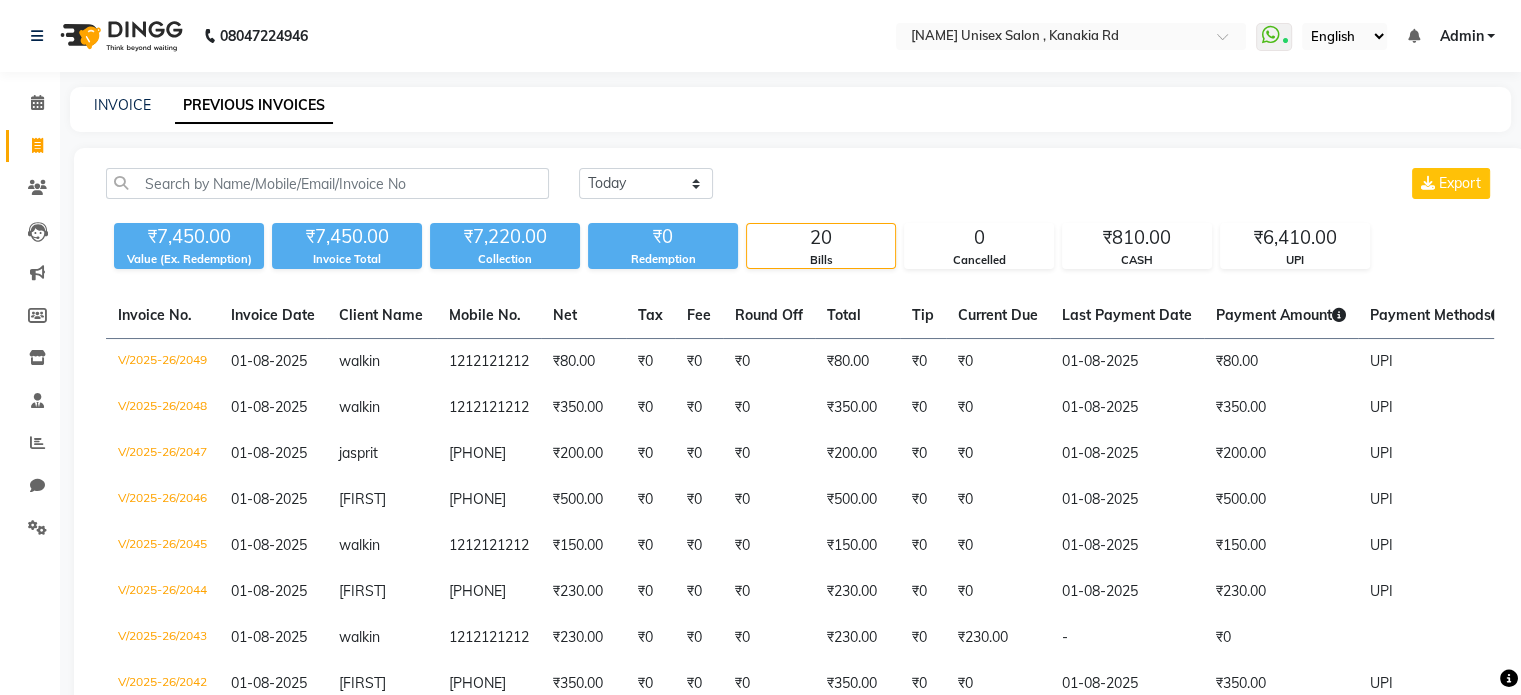 click on "INVOICE PREVIOUS INVOICES" 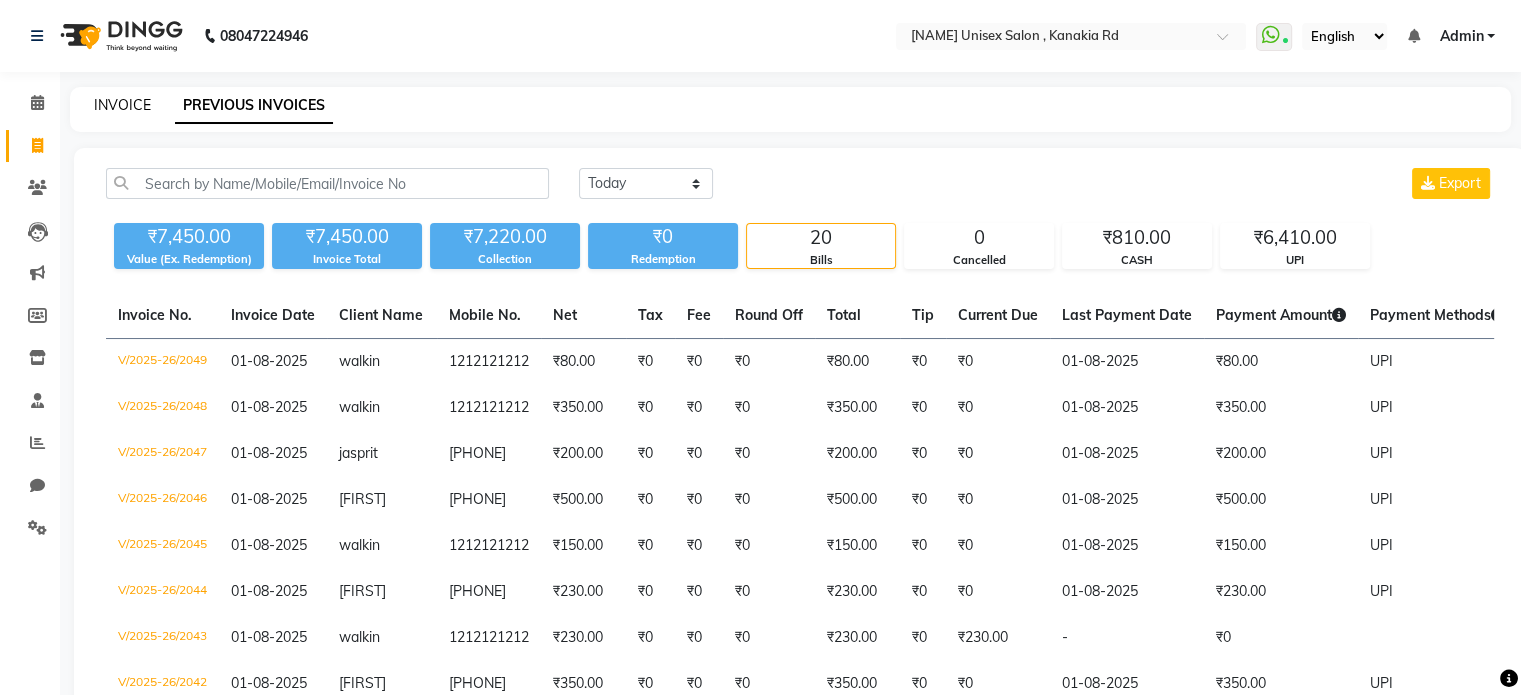 click on "INVOICE" 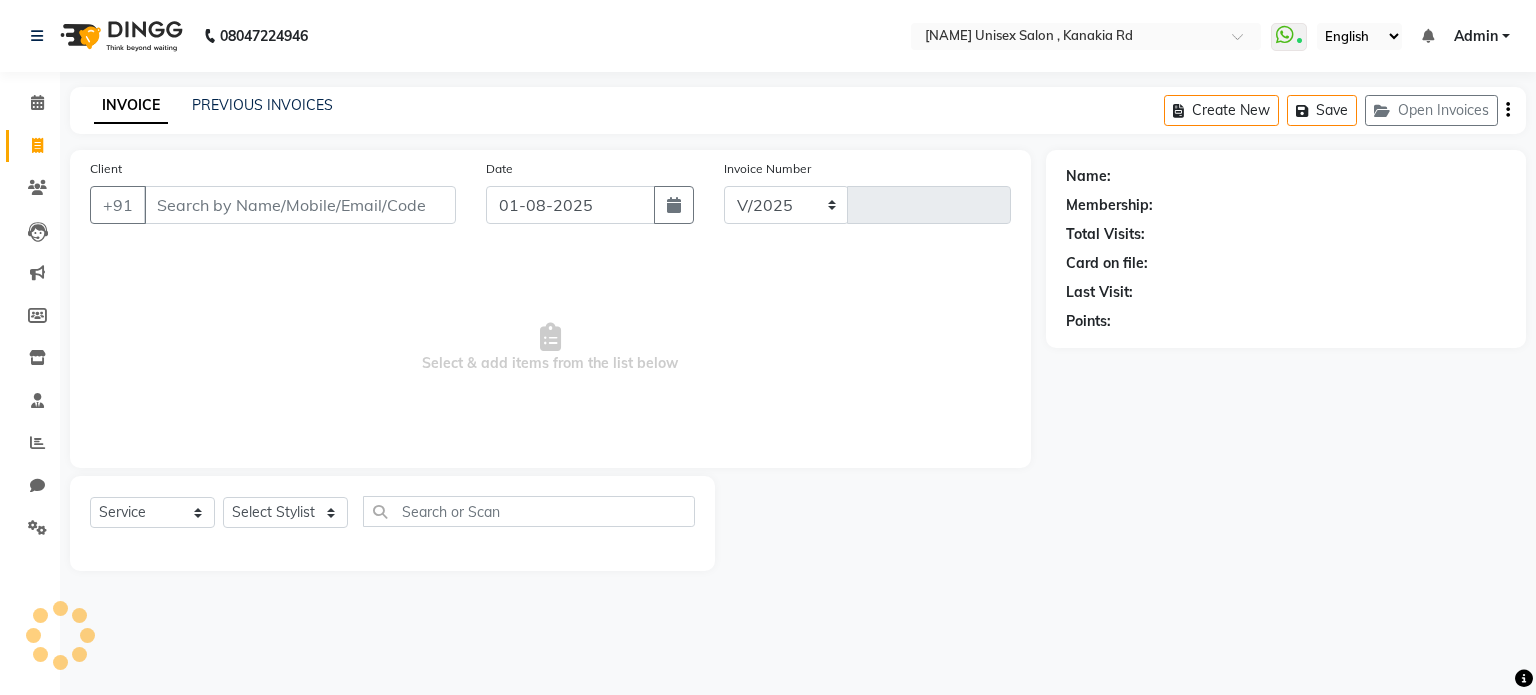 select on "7588" 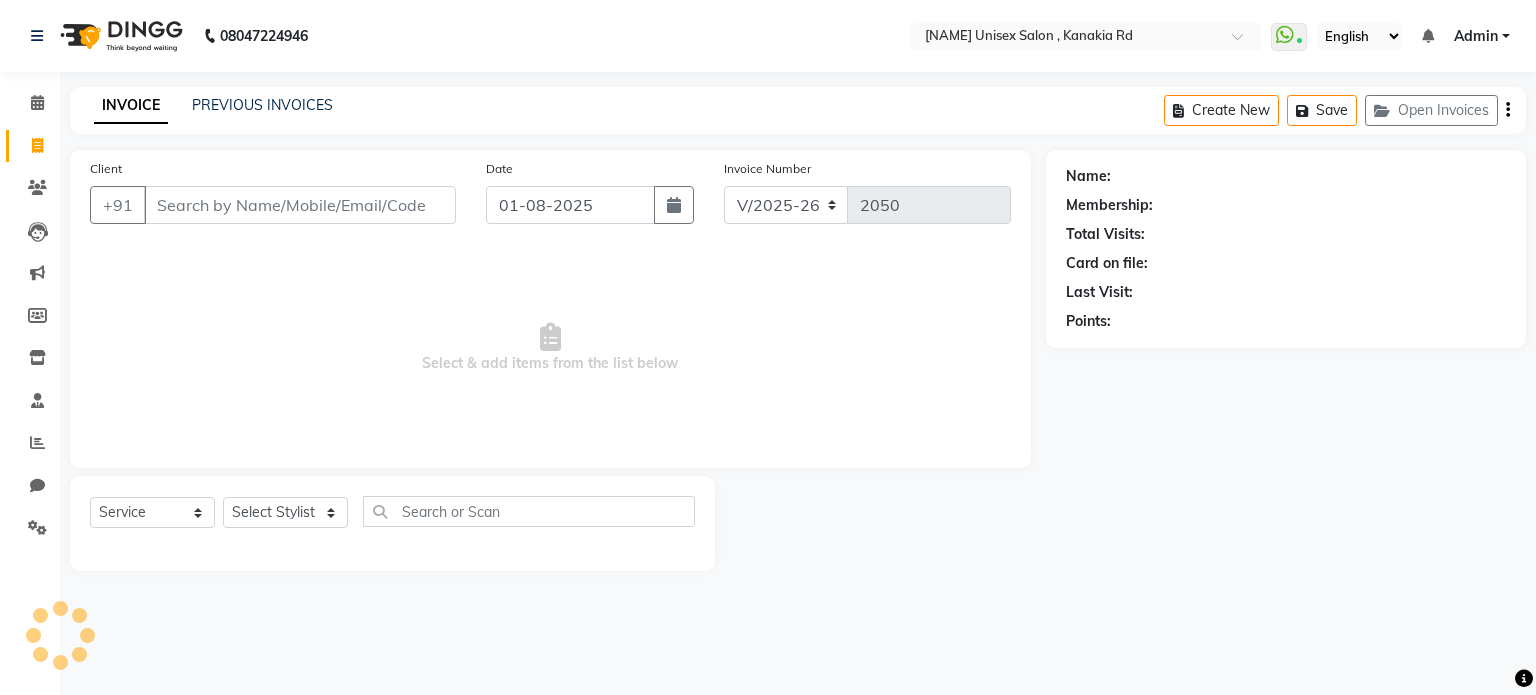 click on "Client" at bounding box center [300, 205] 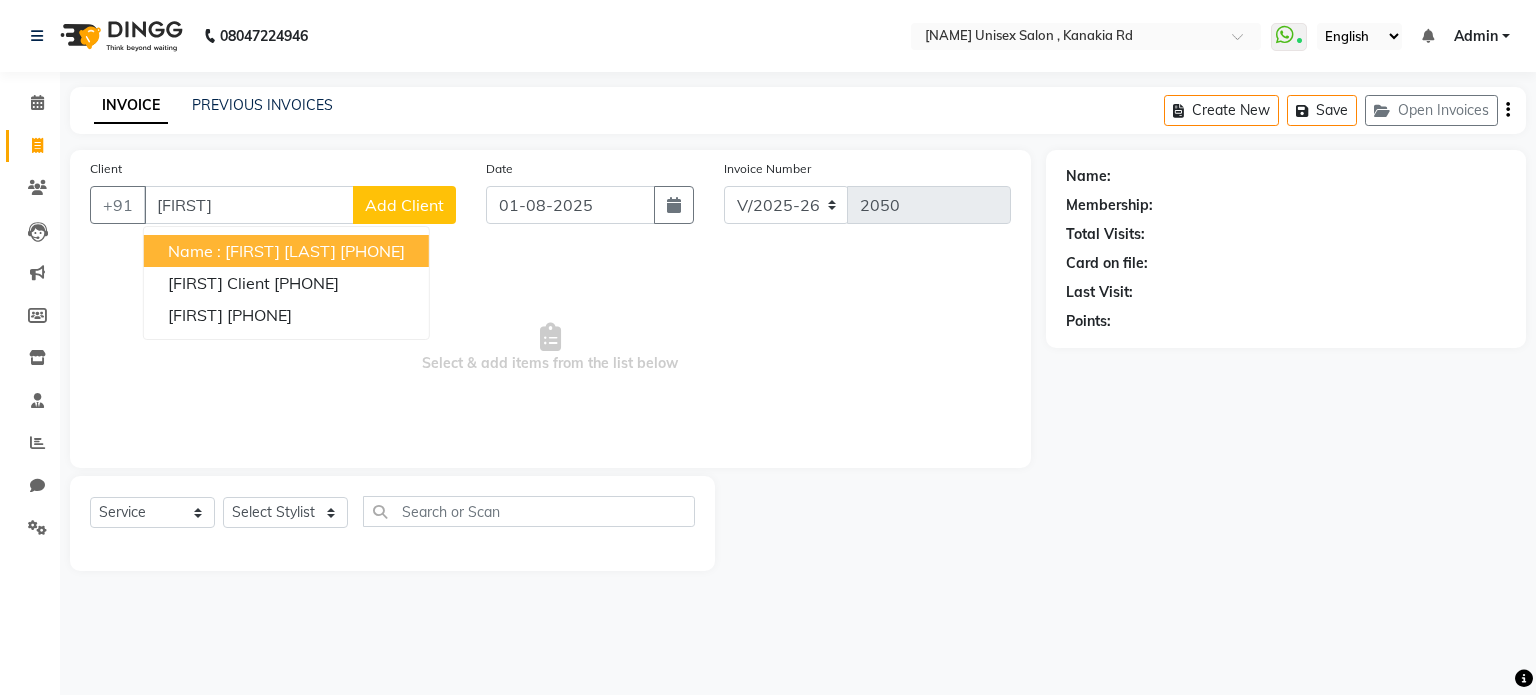 click on "[PHONE]" at bounding box center [372, 251] 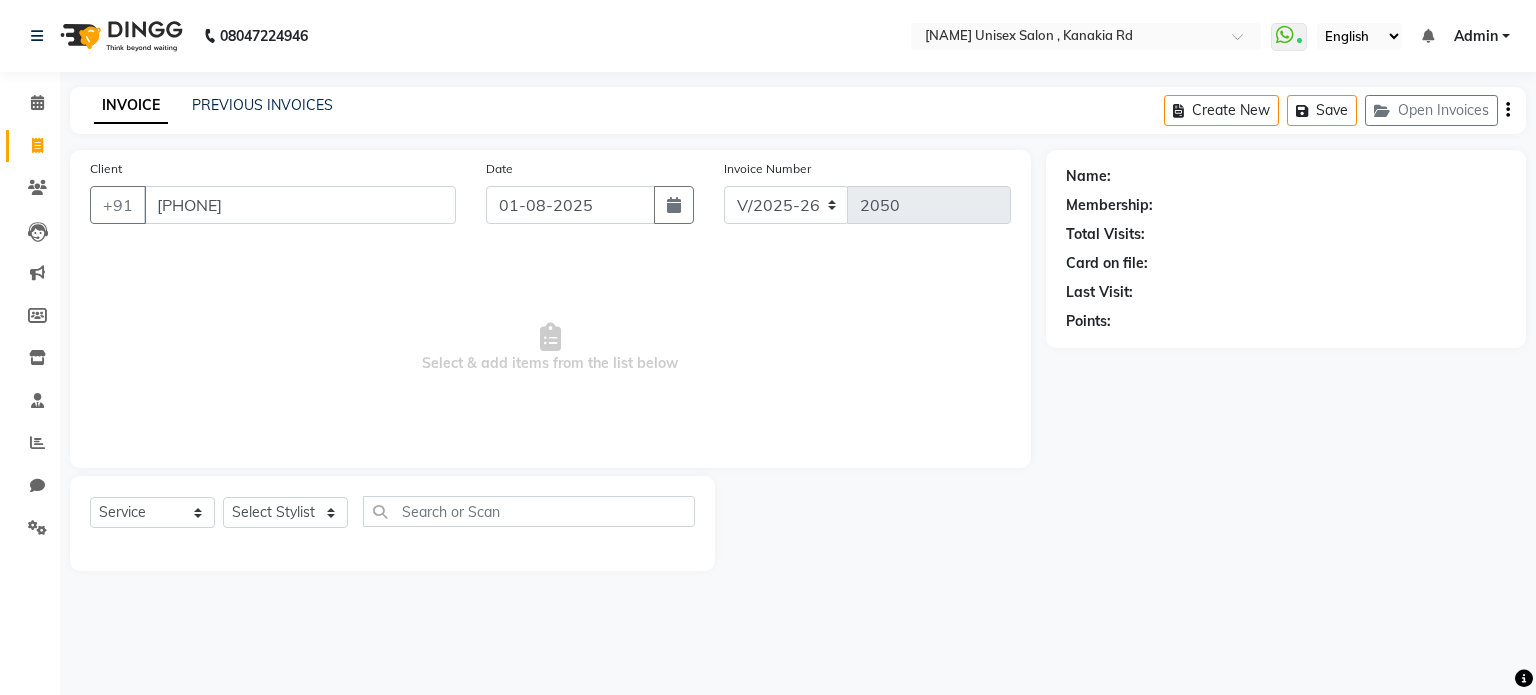 type on "[PHONE]" 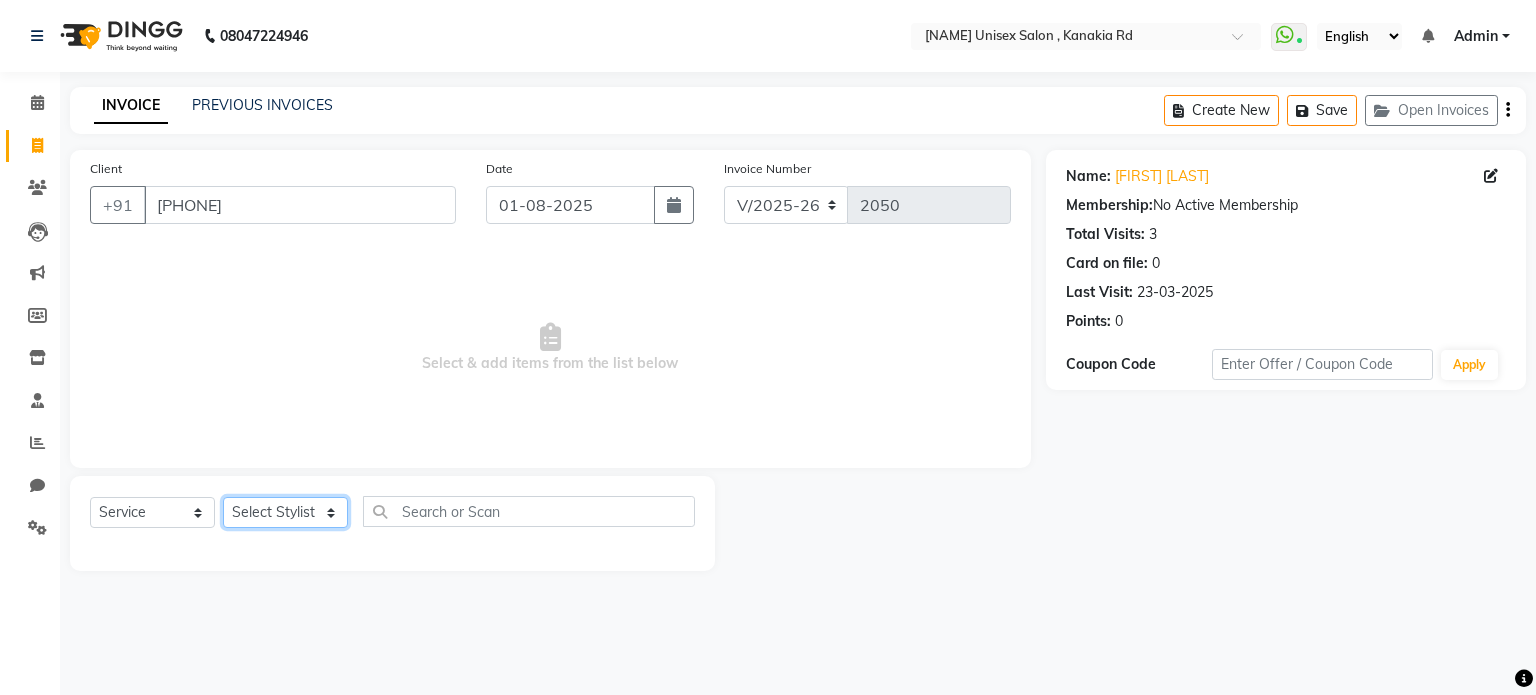 click on "Select Stylist Divyanshu Kailash  Nisha Prem ravina shabeer" 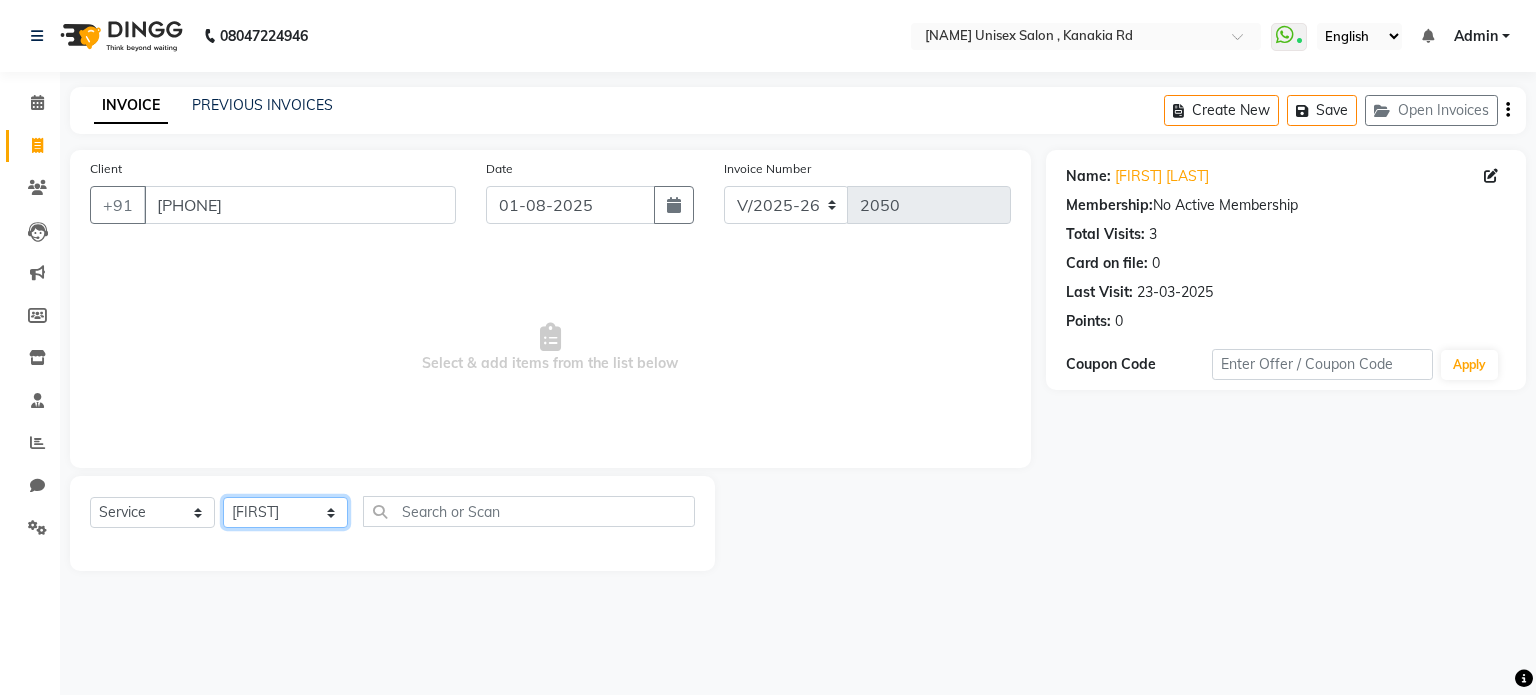 click on "Select Stylist Divyanshu Kailash  Nisha Prem ravina shabeer" 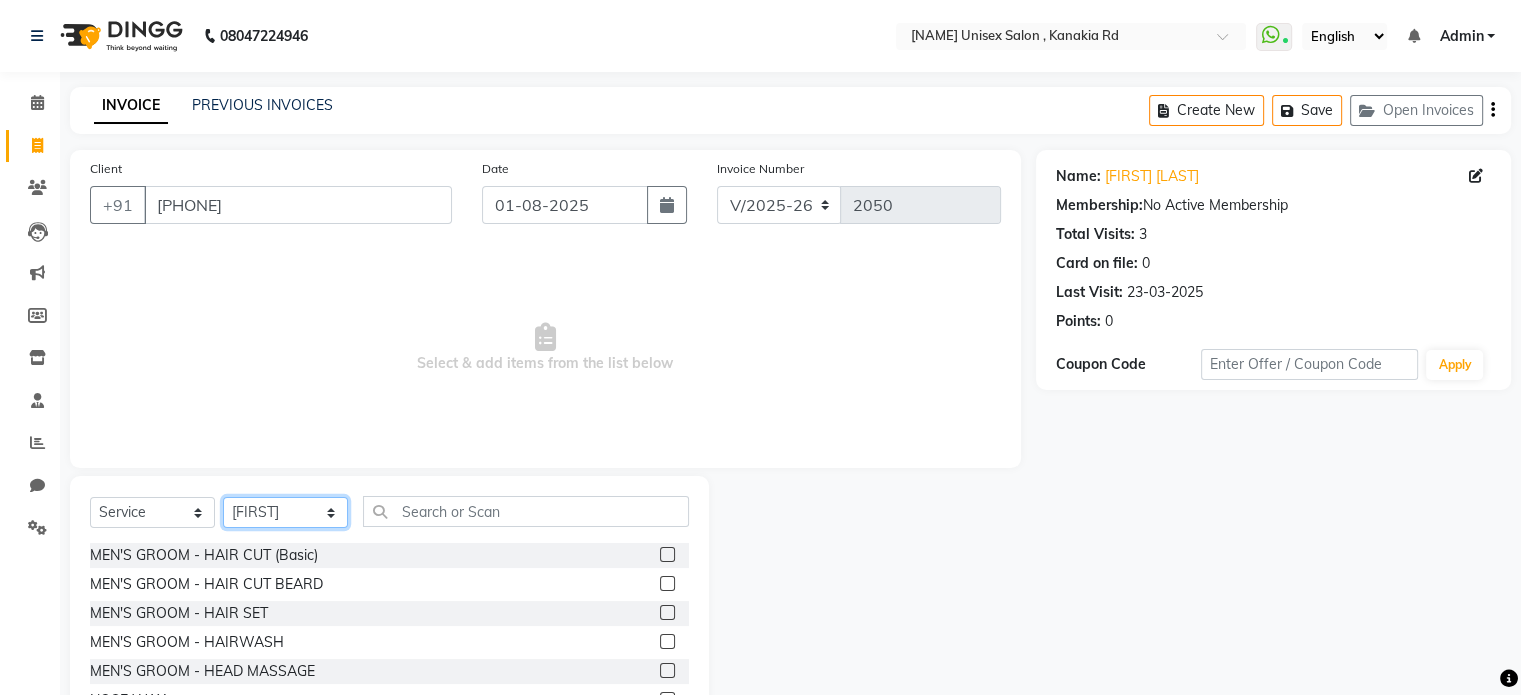 click on "Select Stylist Divyanshu Kailash  Nisha Prem ravina shabeer" 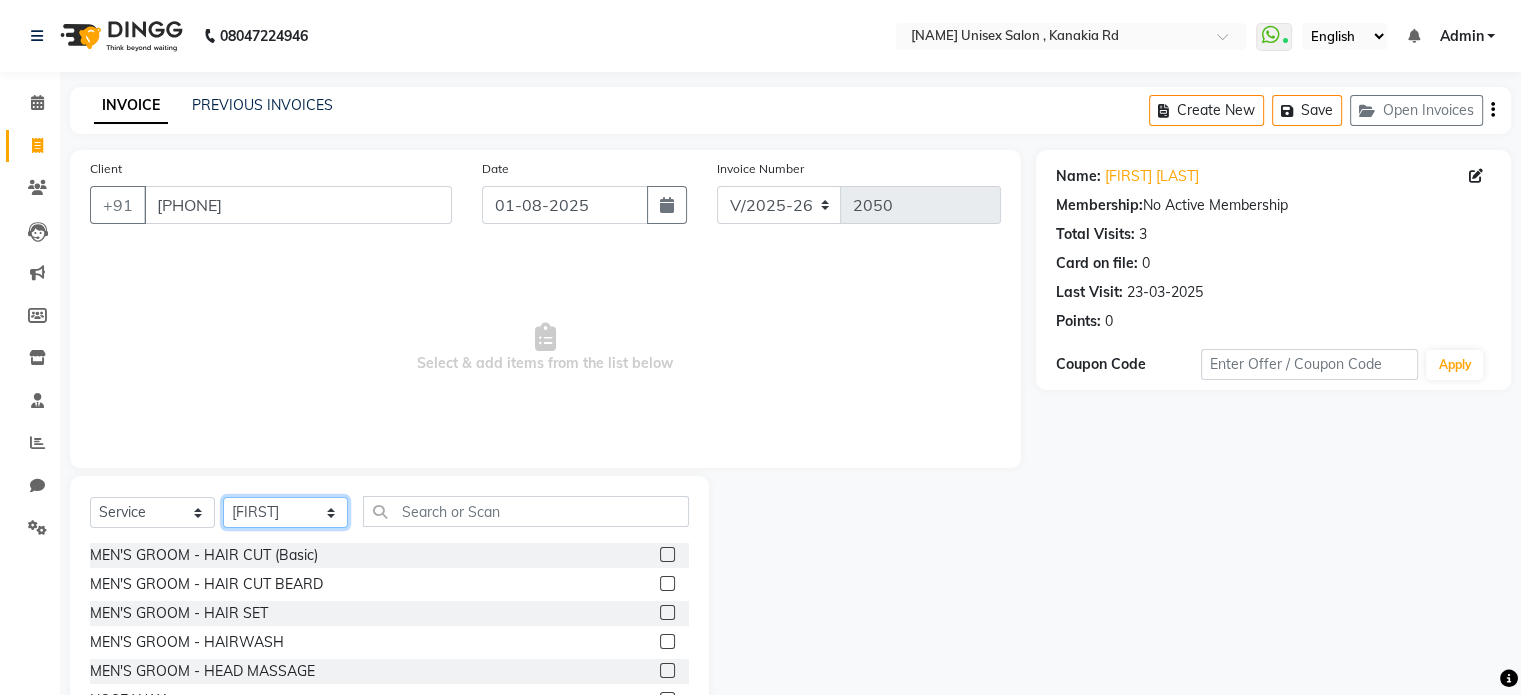 select on "67195" 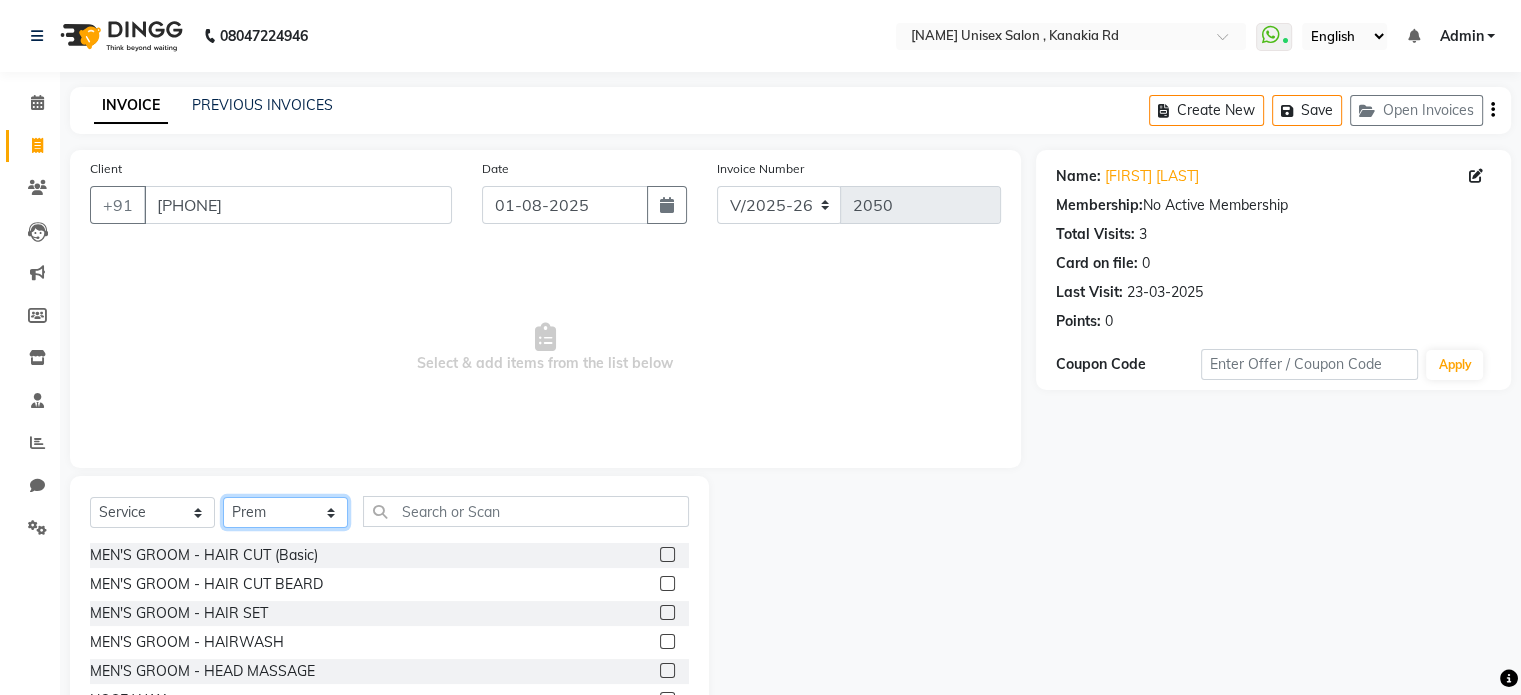 click on "Select Stylist Divyanshu Kailash  Nisha Prem ravina shabeer" 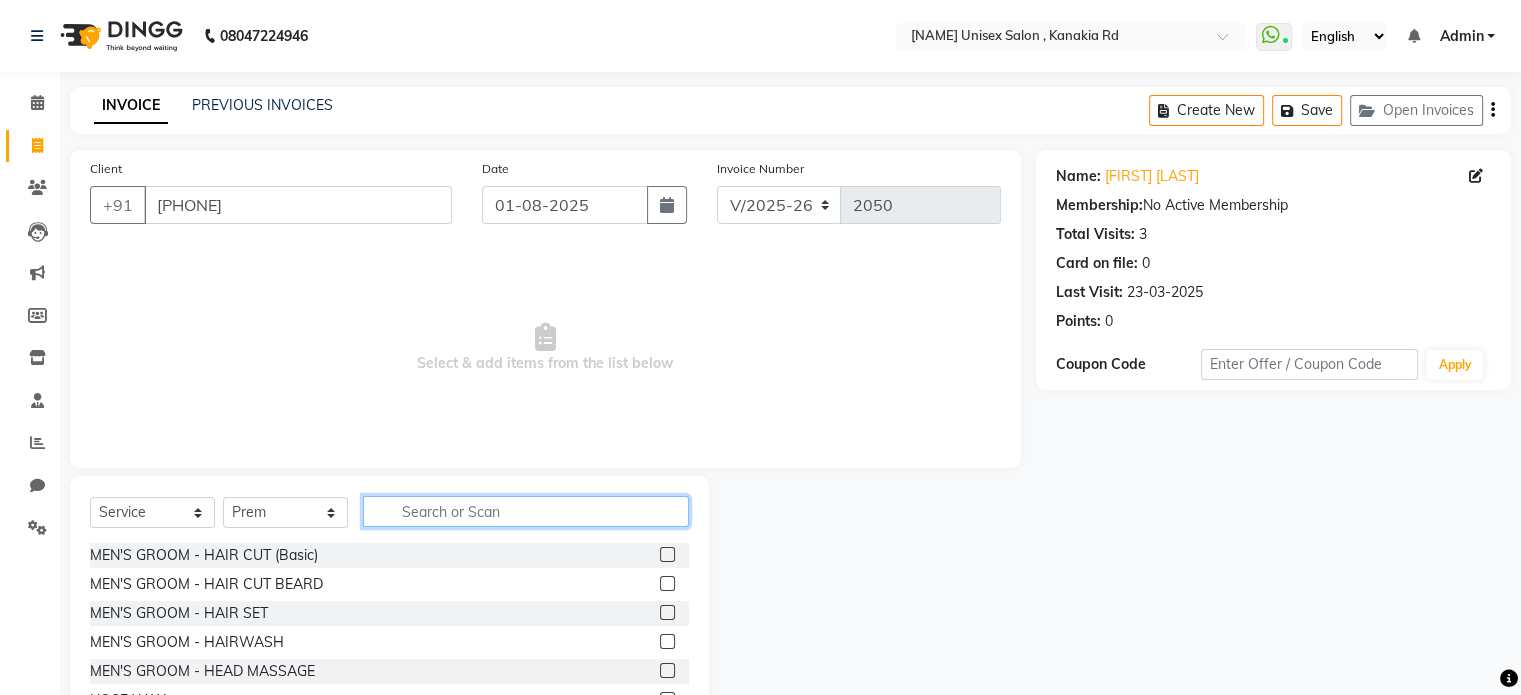 click 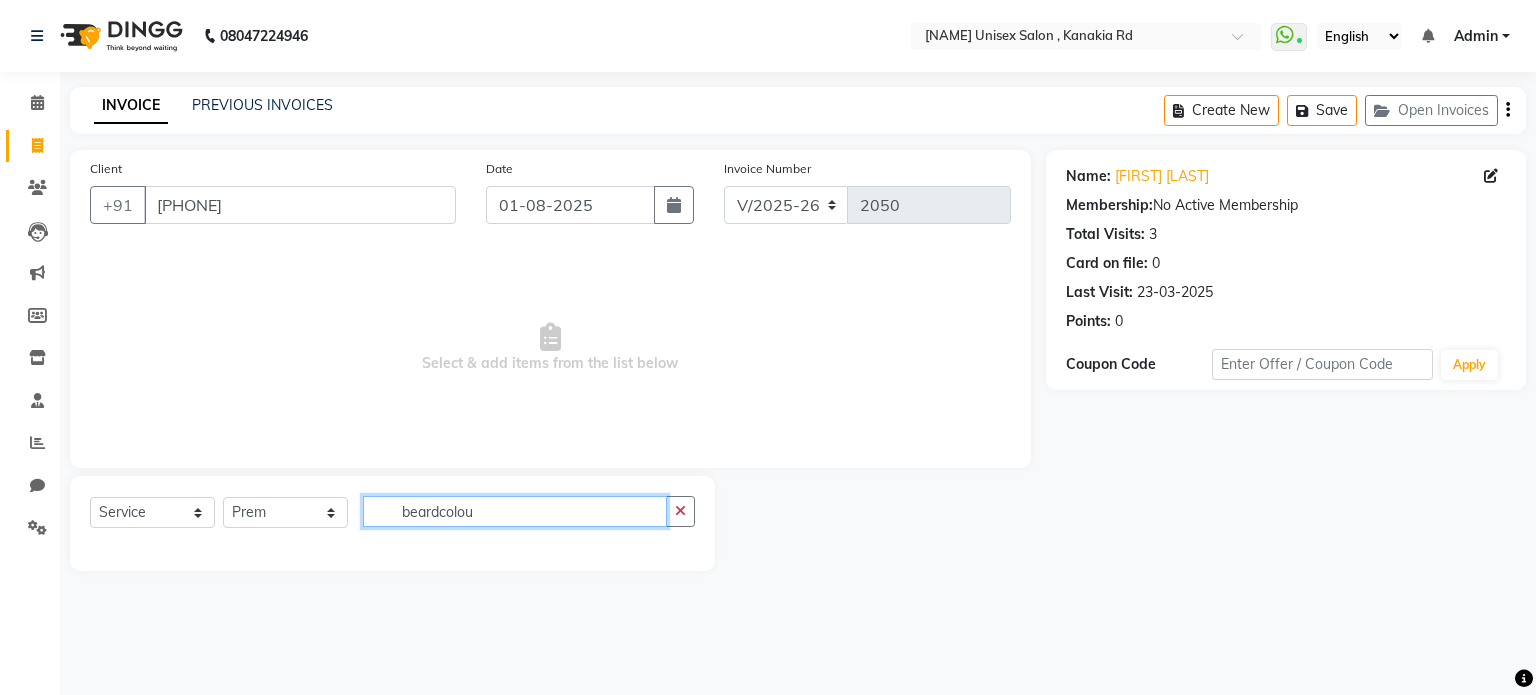 click on "beardcolou" 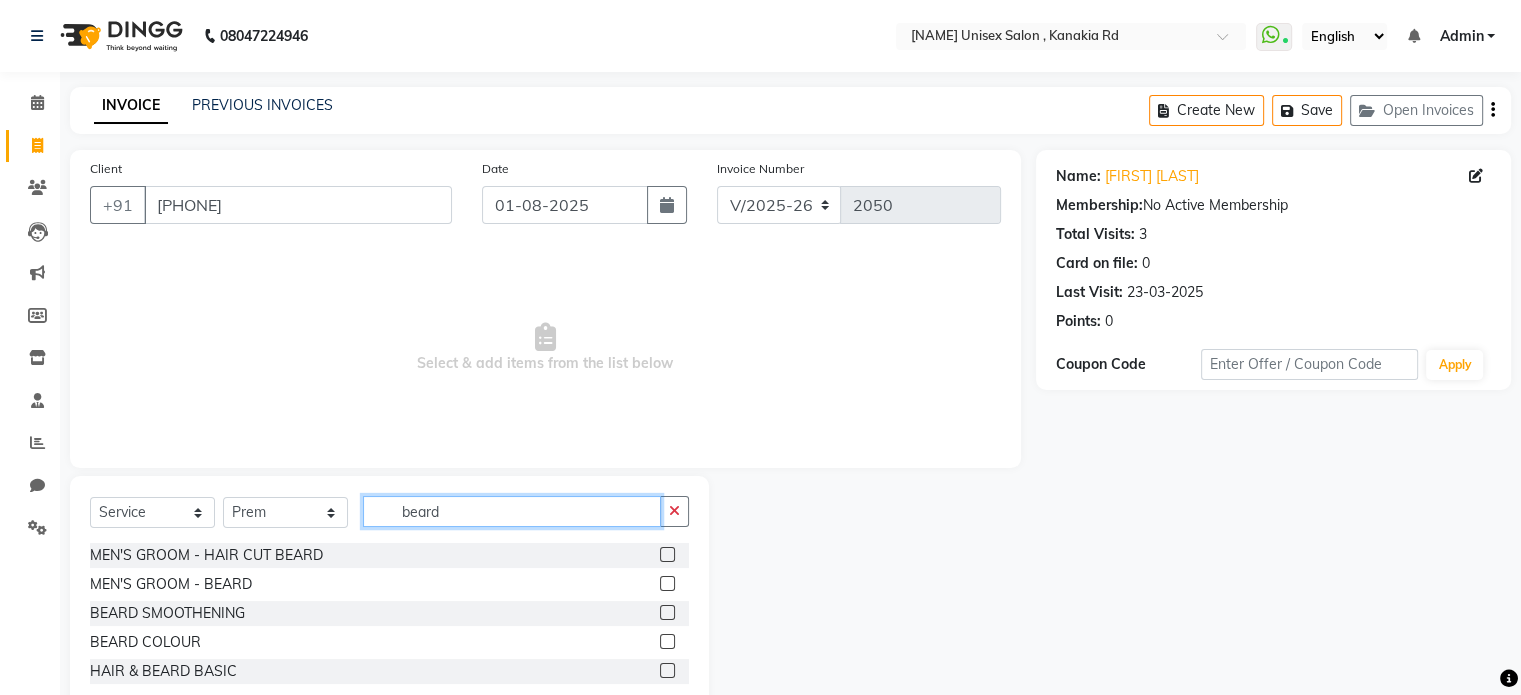 type on "beard" 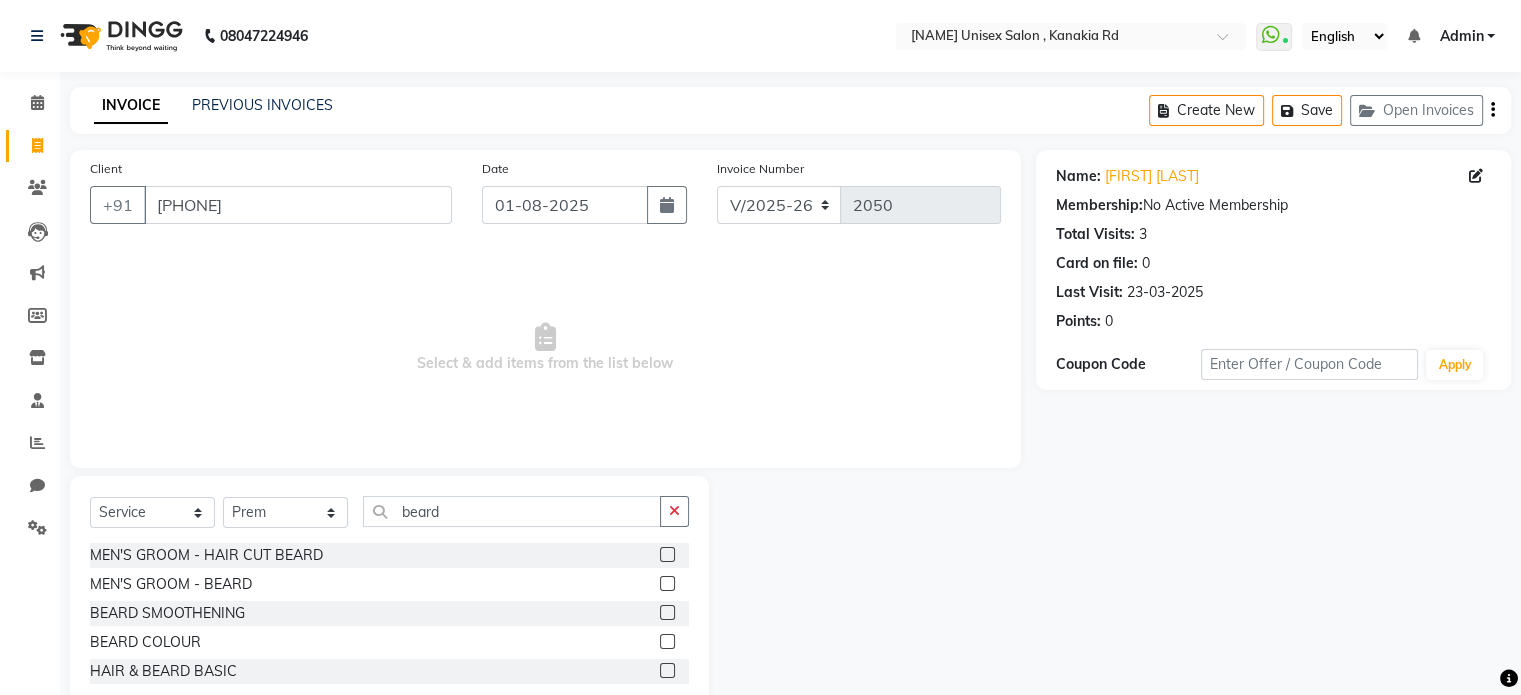 click 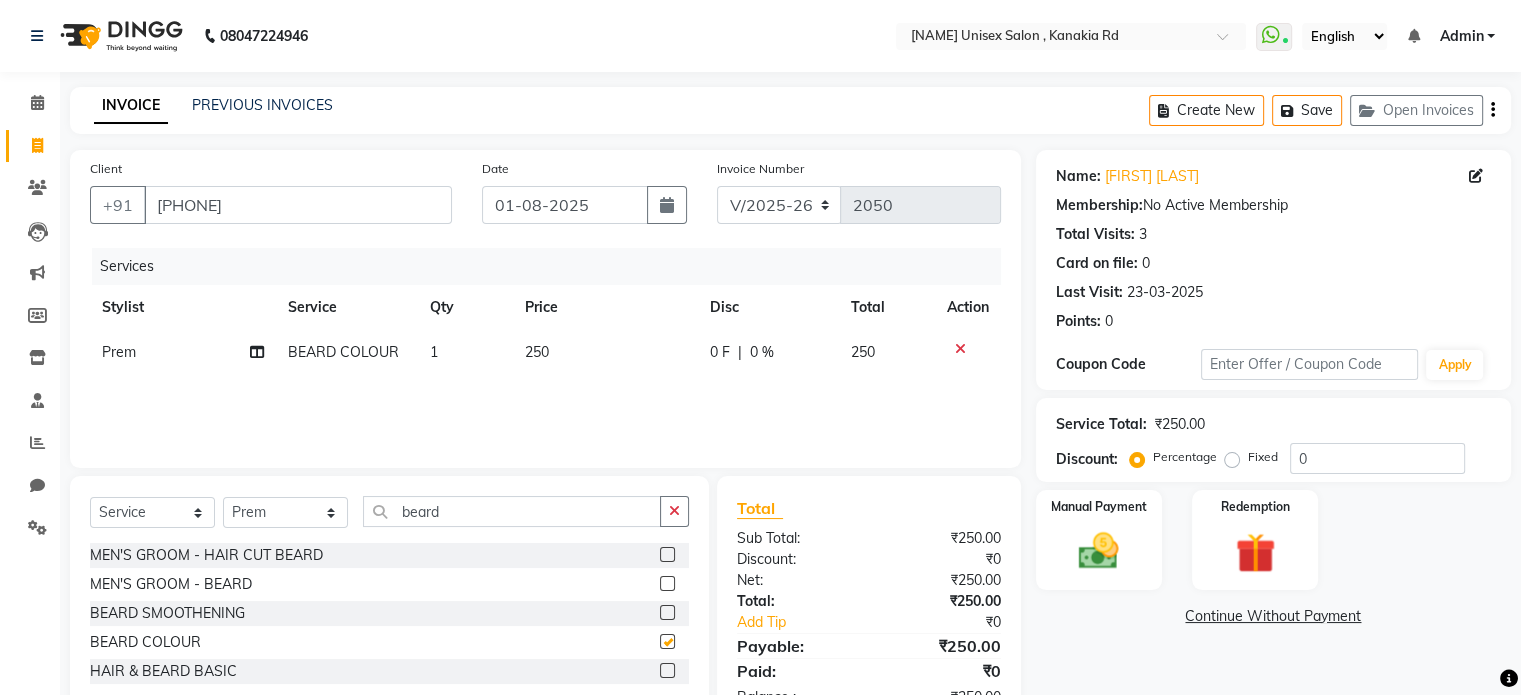 checkbox on "false" 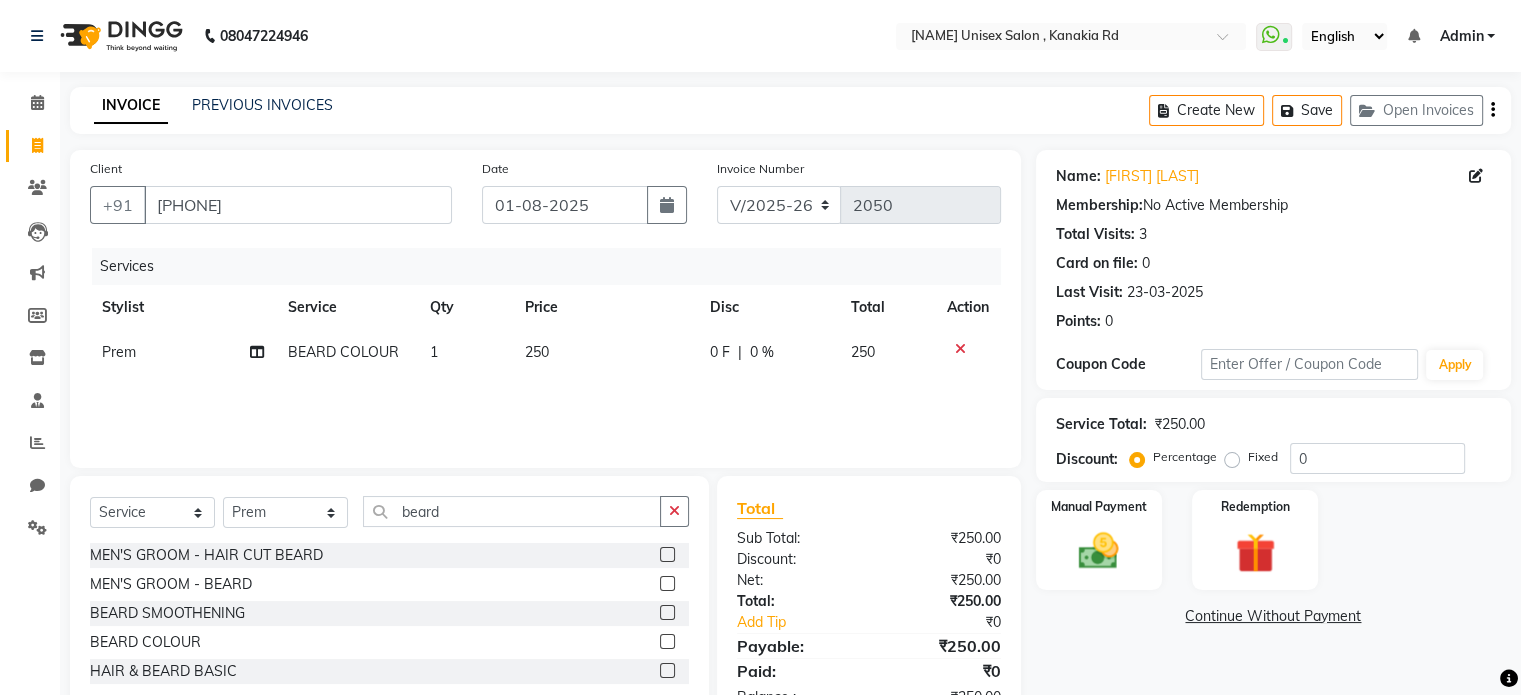click on "250" 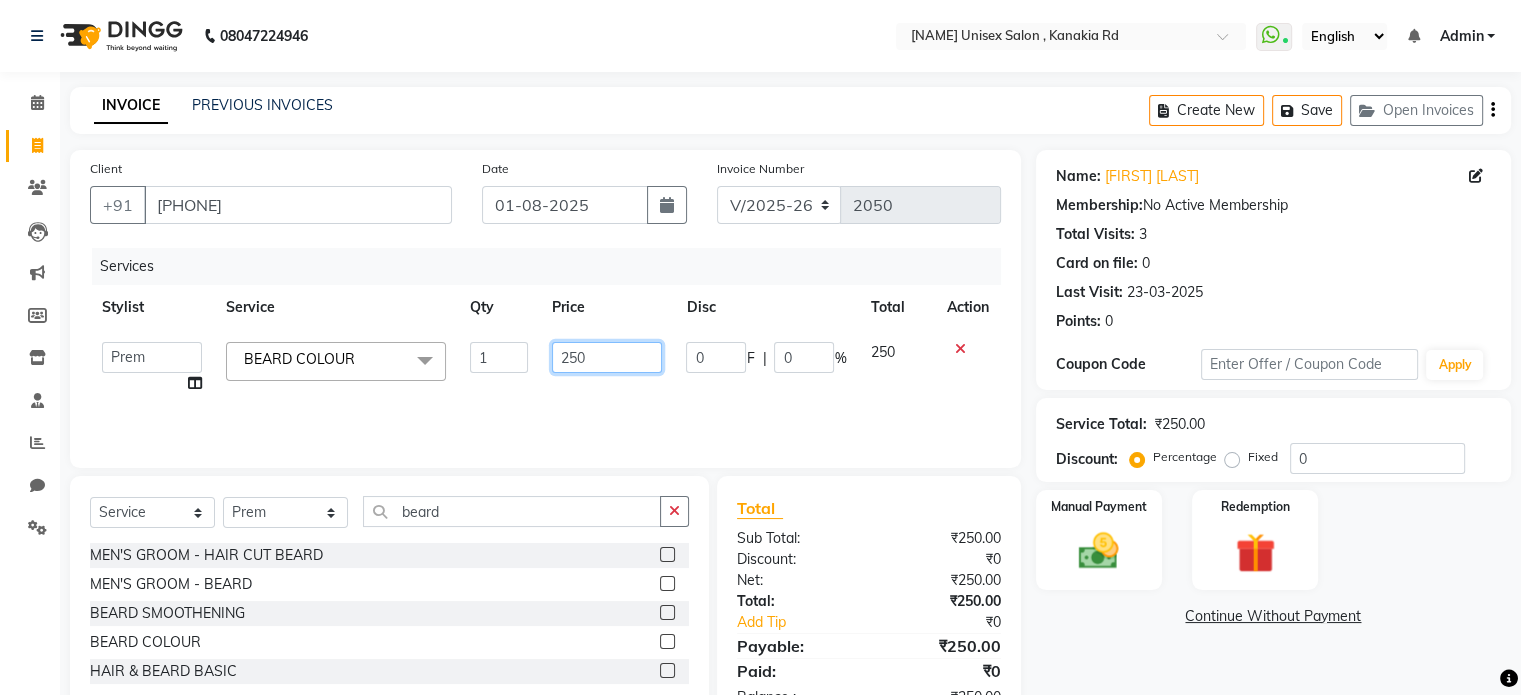 click on "250" 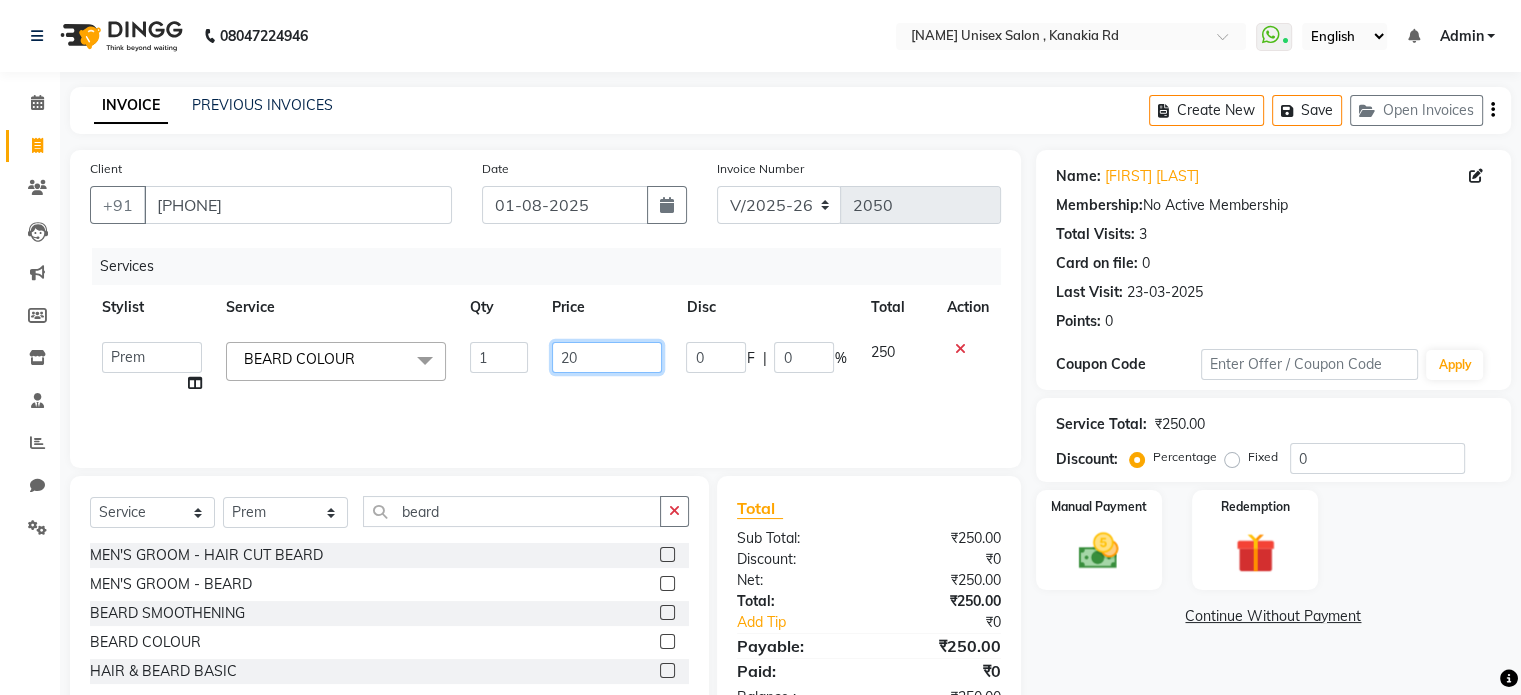 type on "200" 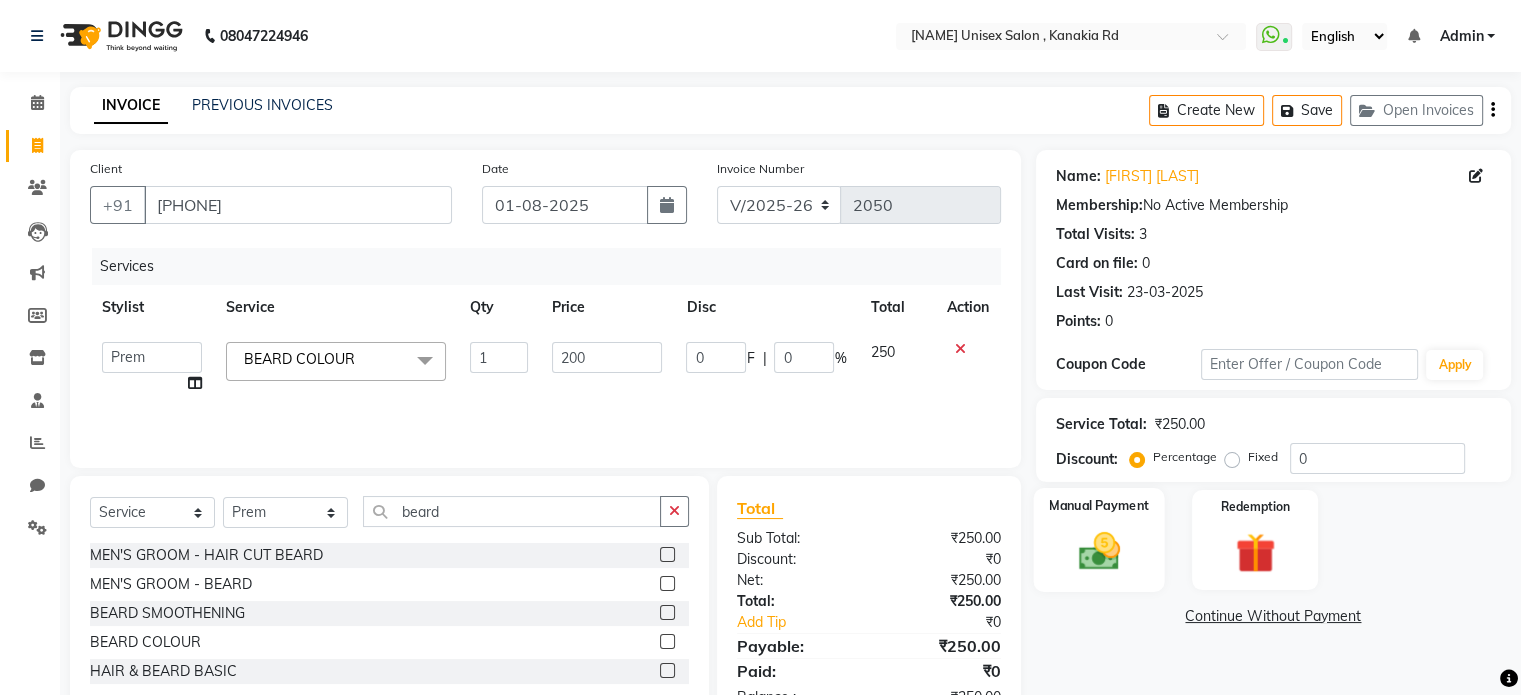 click 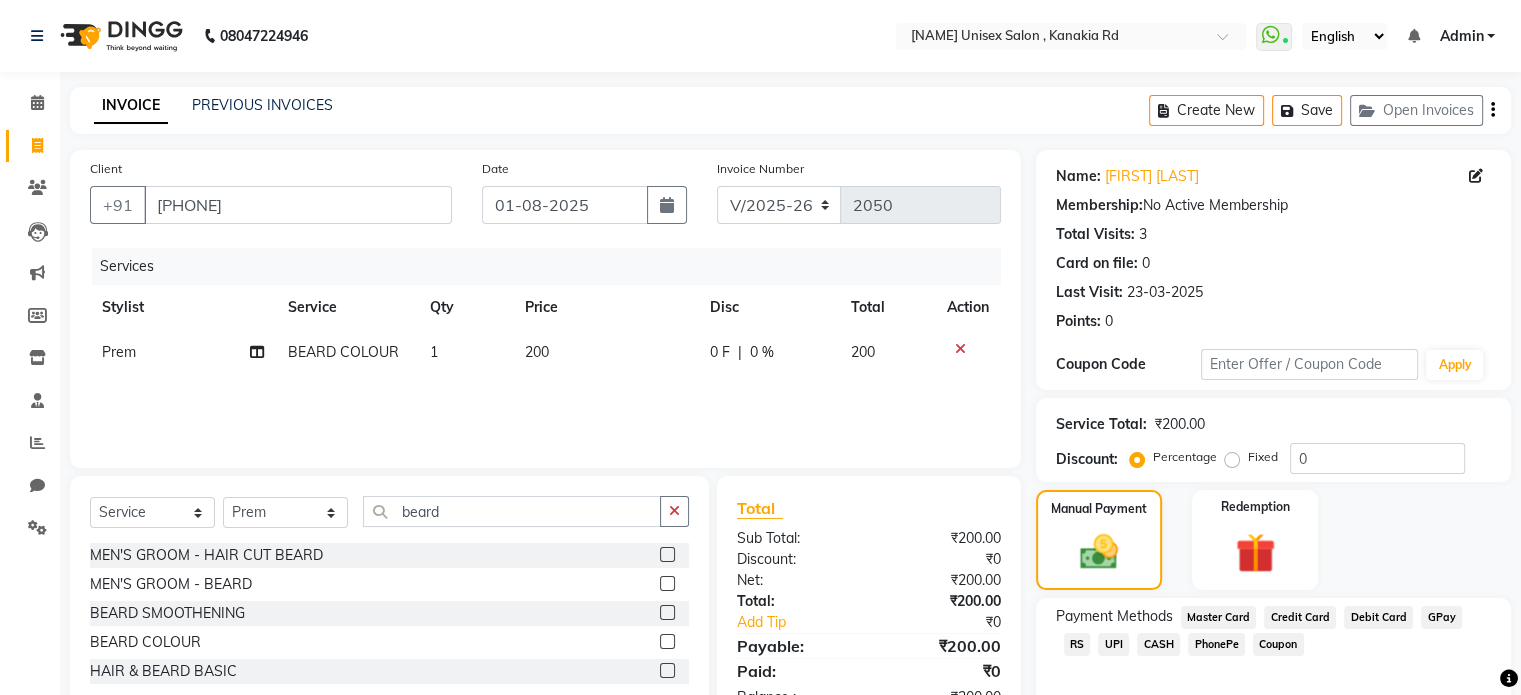 click on "UPI" 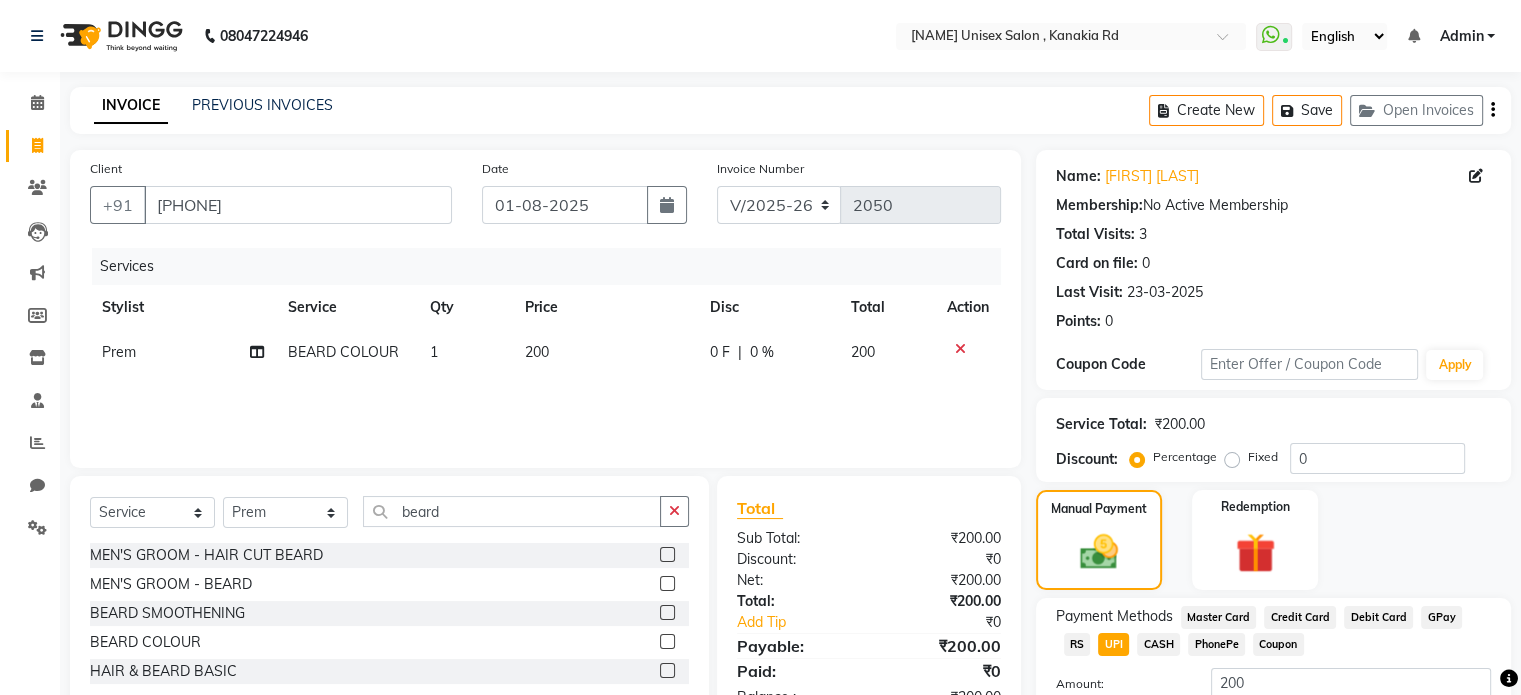 scroll, scrollTop: 40, scrollLeft: 0, axis: vertical 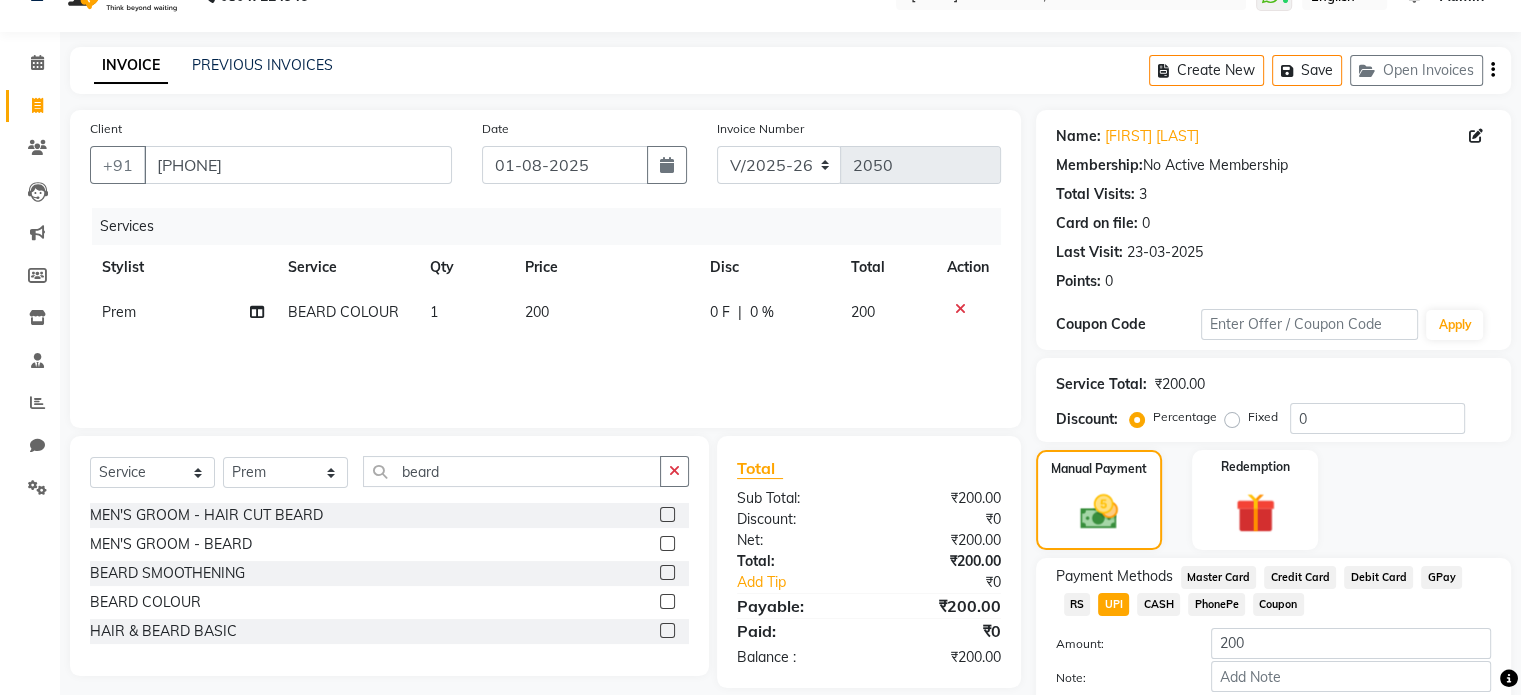click on "Amount: 200" 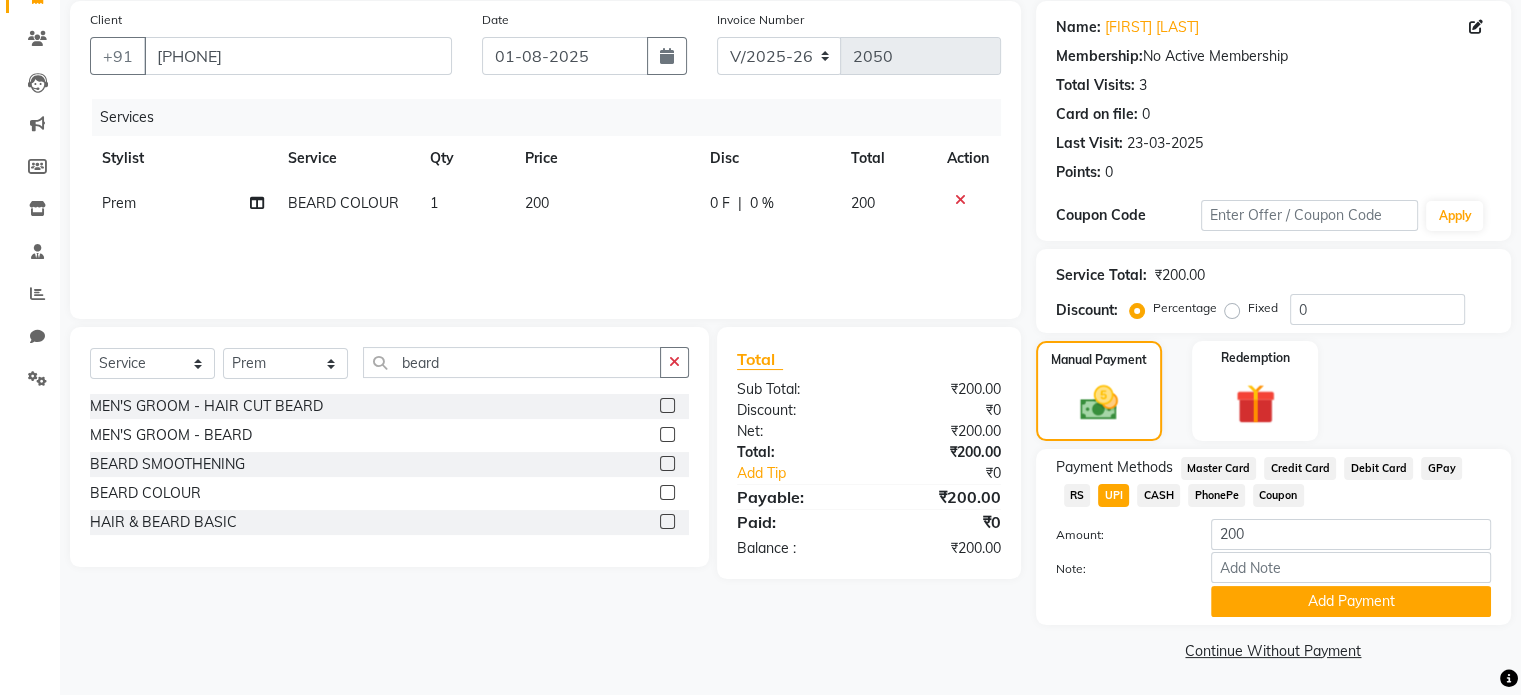 scroll, scrollTop: 152, scrollLeft: 0, axis: vertical 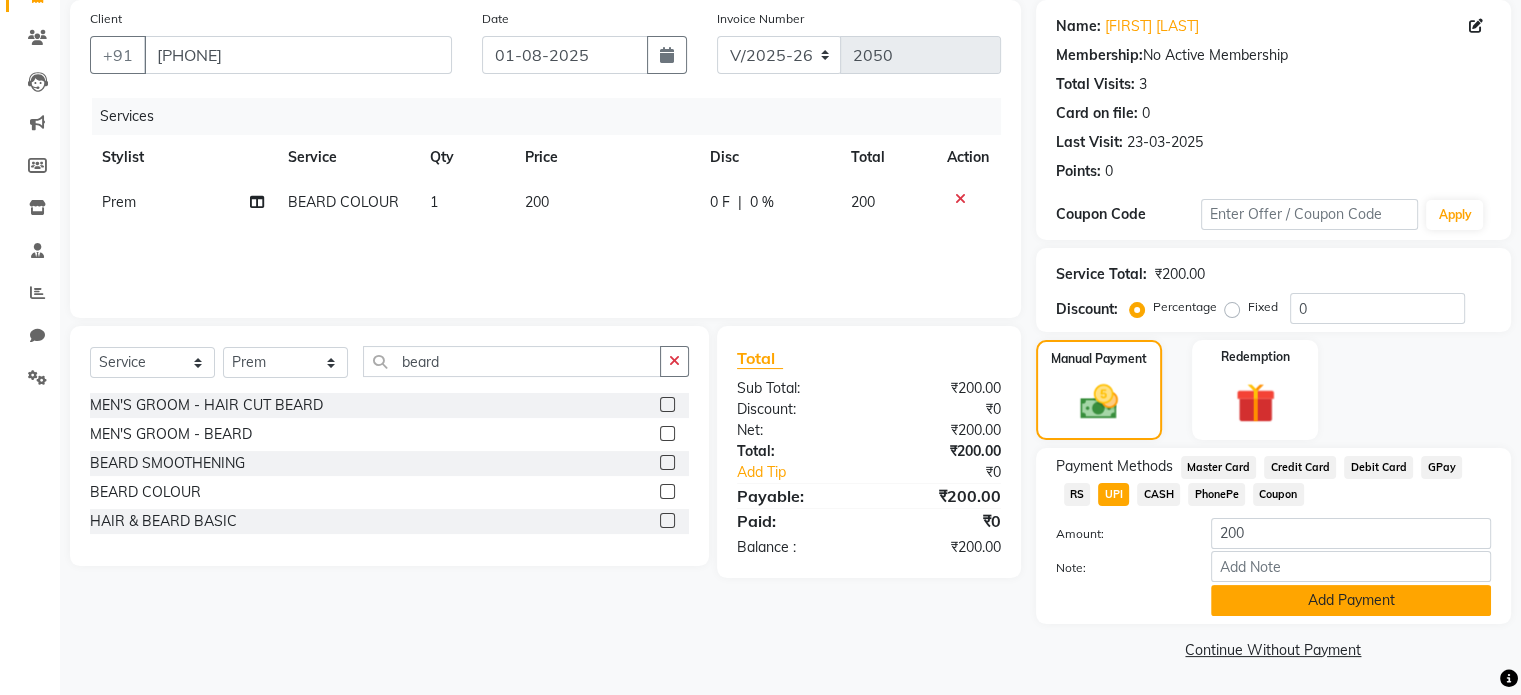 drag, startPoint x: 1258, startPoint y: 619, endPoint x: 1296, endPoint y: 595, distance: 44.94441 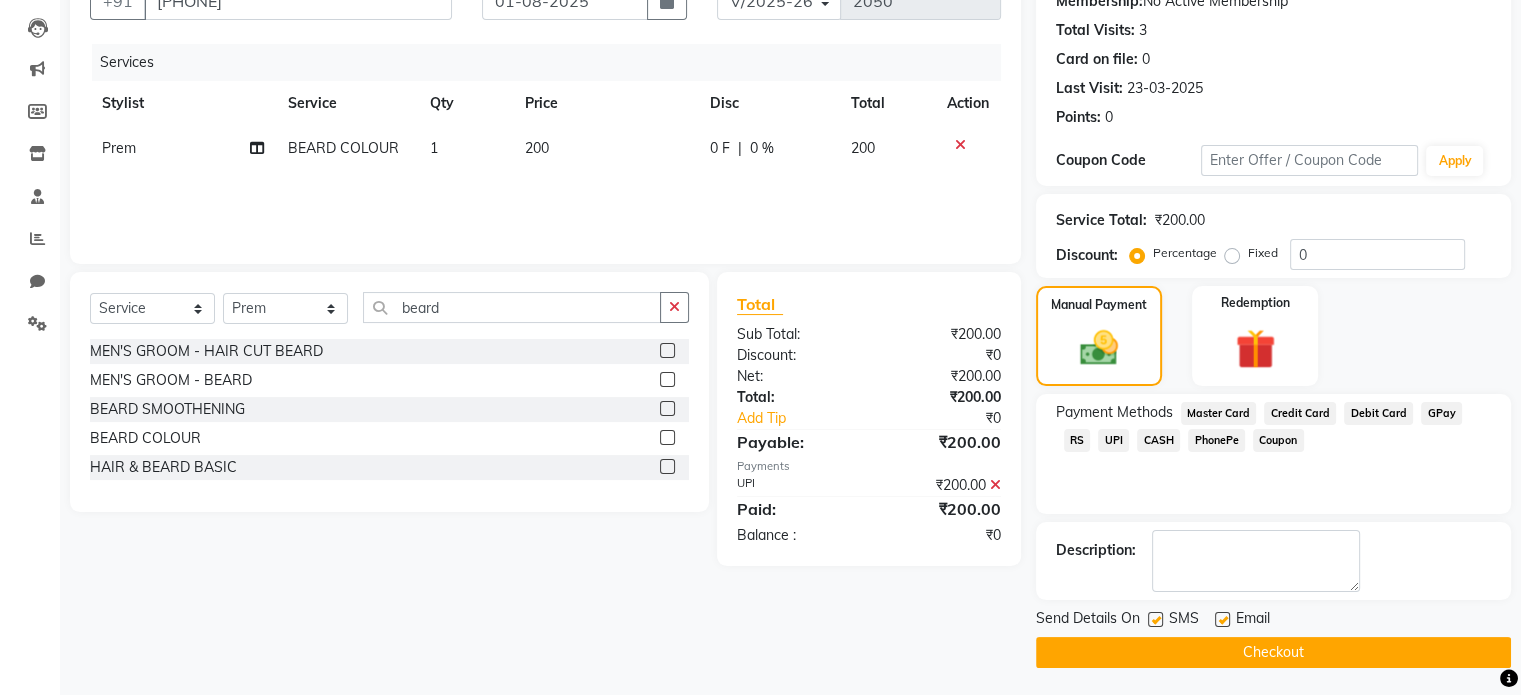scroll, scrollTop: 205, scrollLeft: 0, axis: vertical 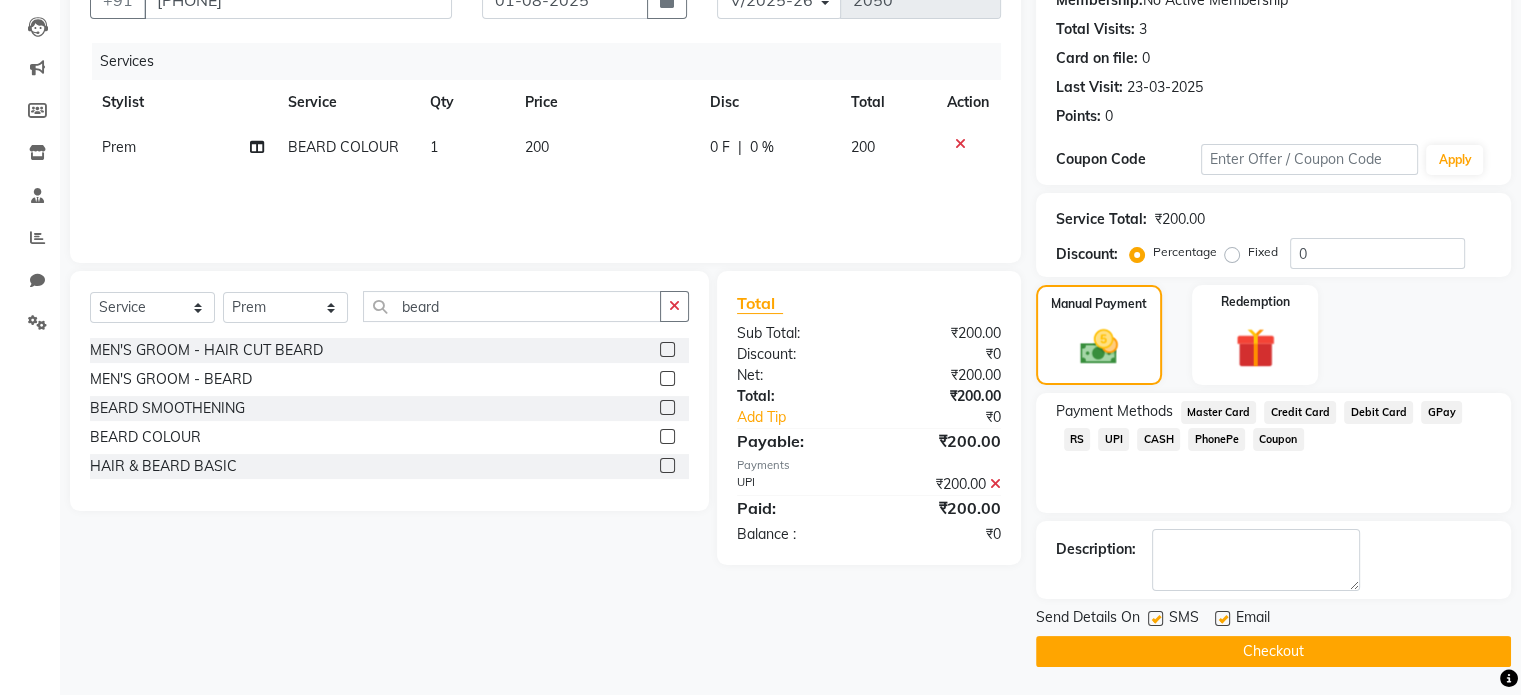 click on "Checkout" 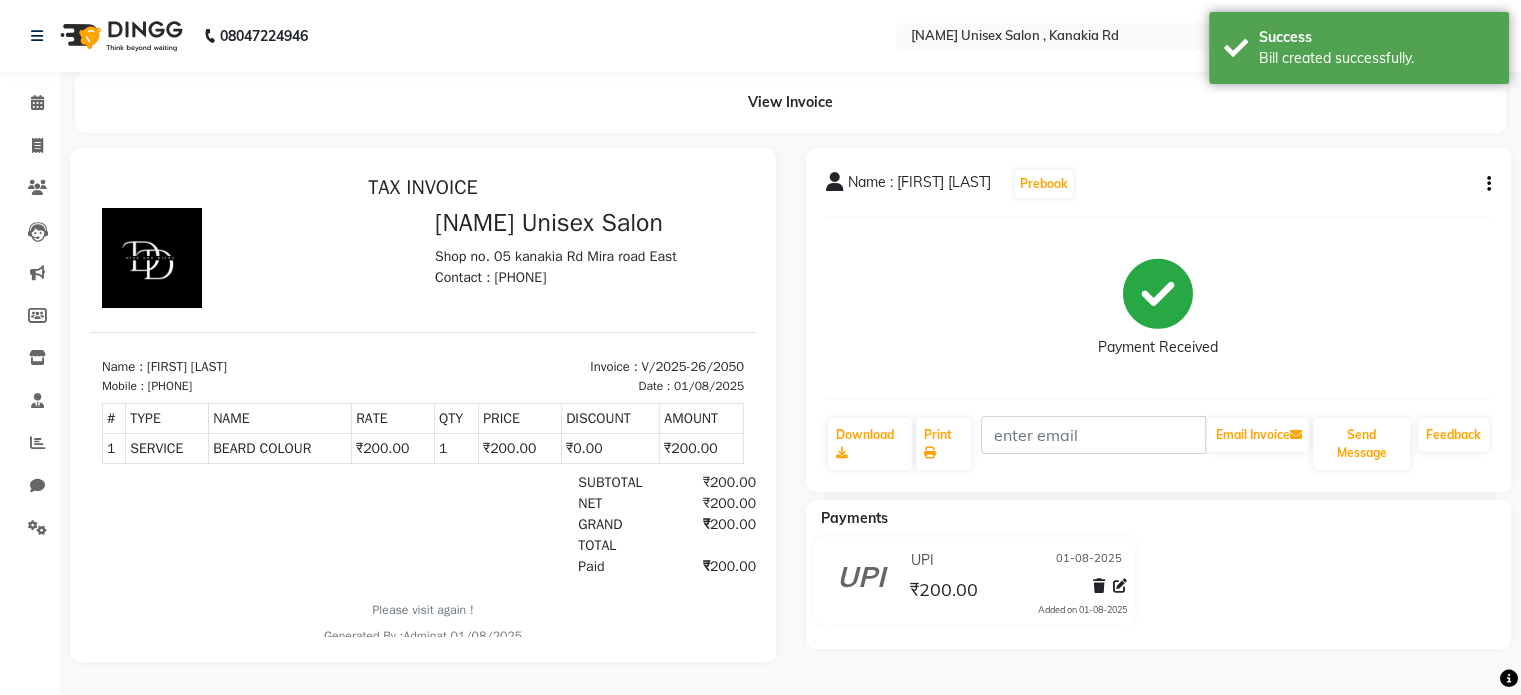 scroll, scrollTop: 0, scrollLeft: 0, axis: both 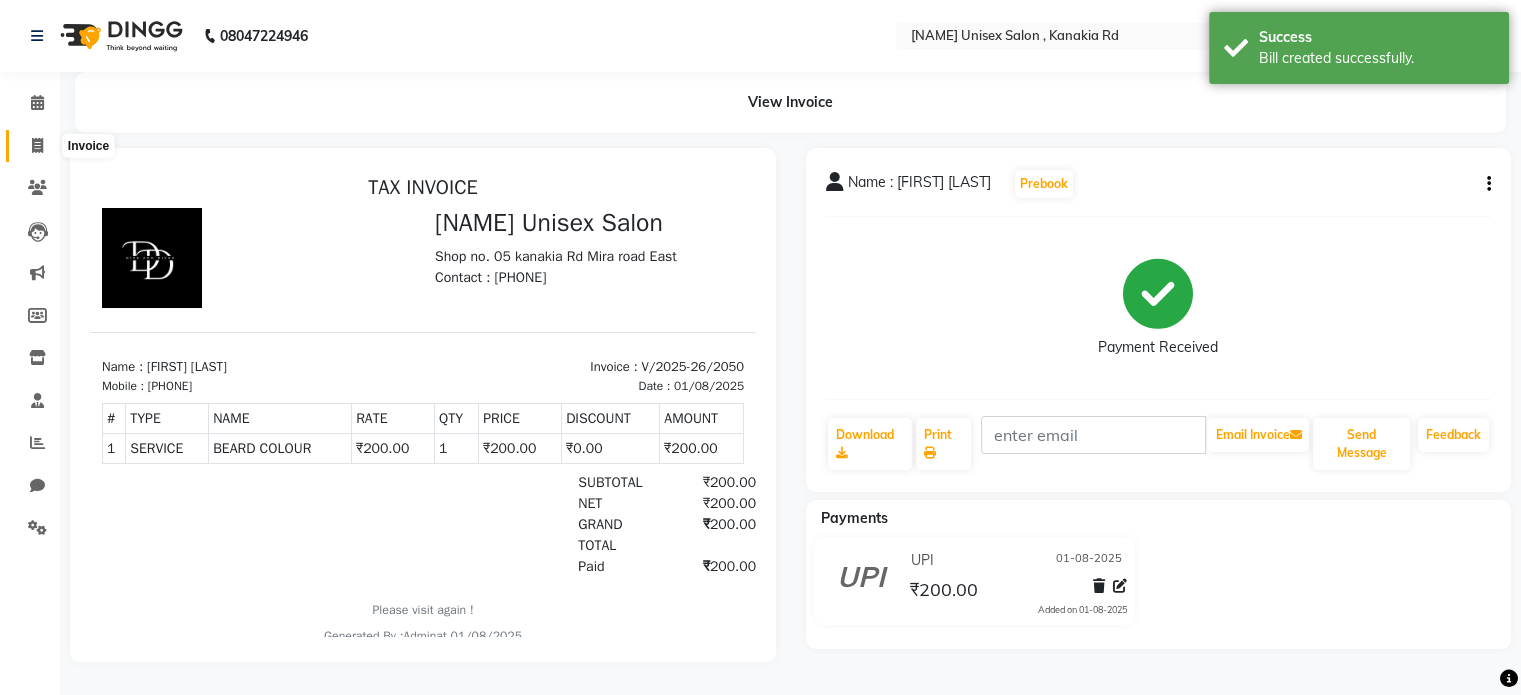 click 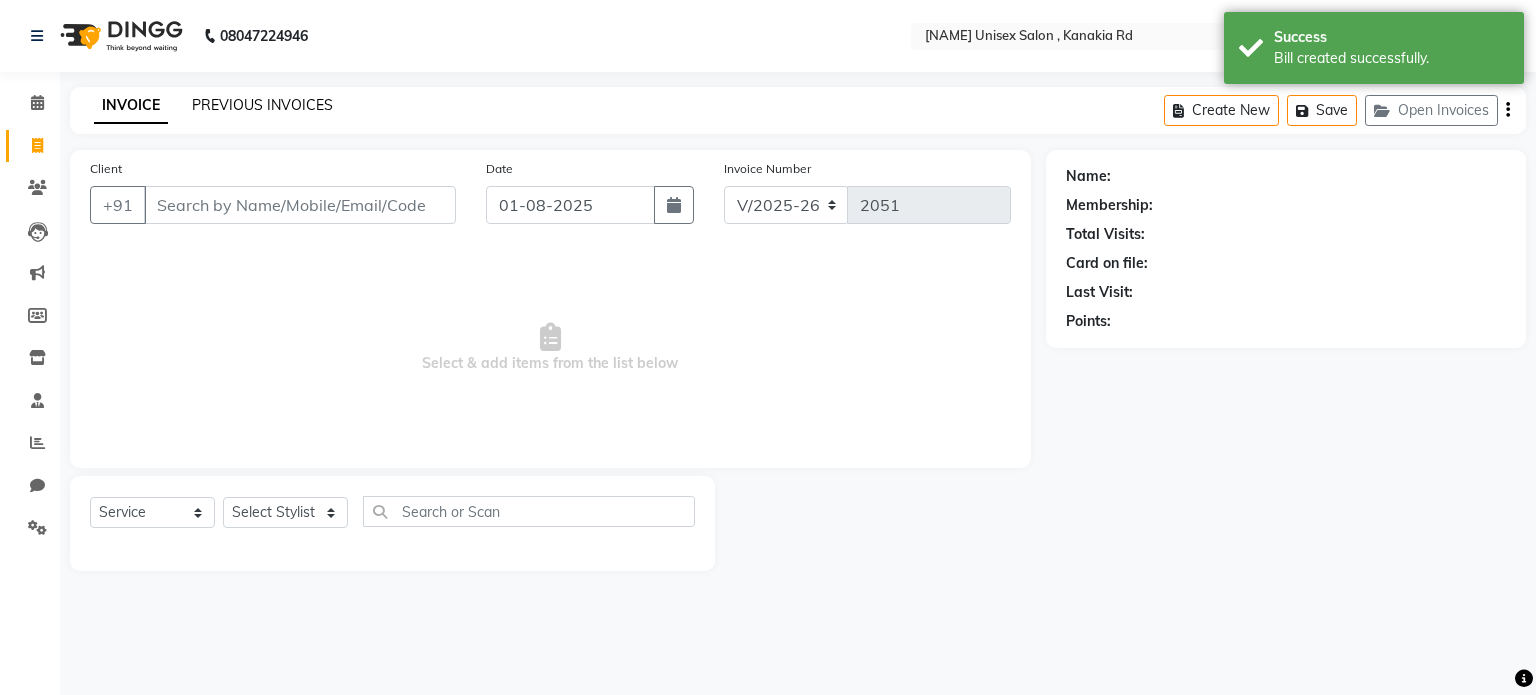click on "PREVIOUS INVOICES" 